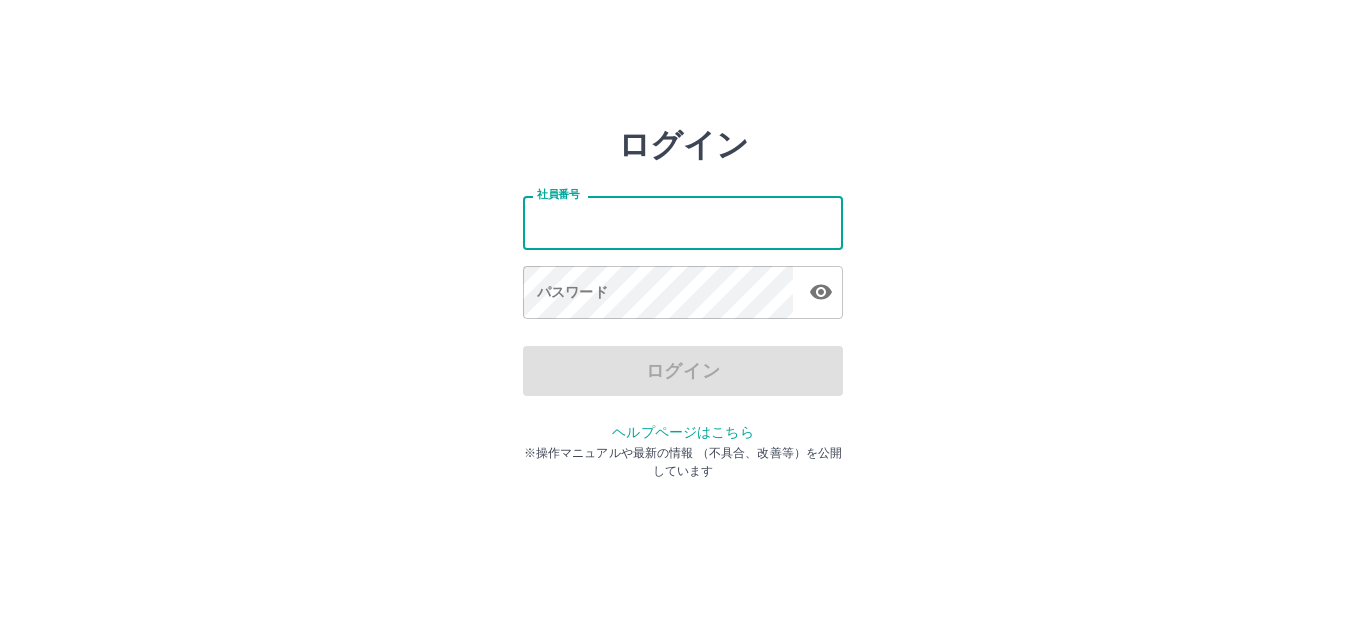 scroll, scrollTop: 0, scrollLeft: 0, axis: both 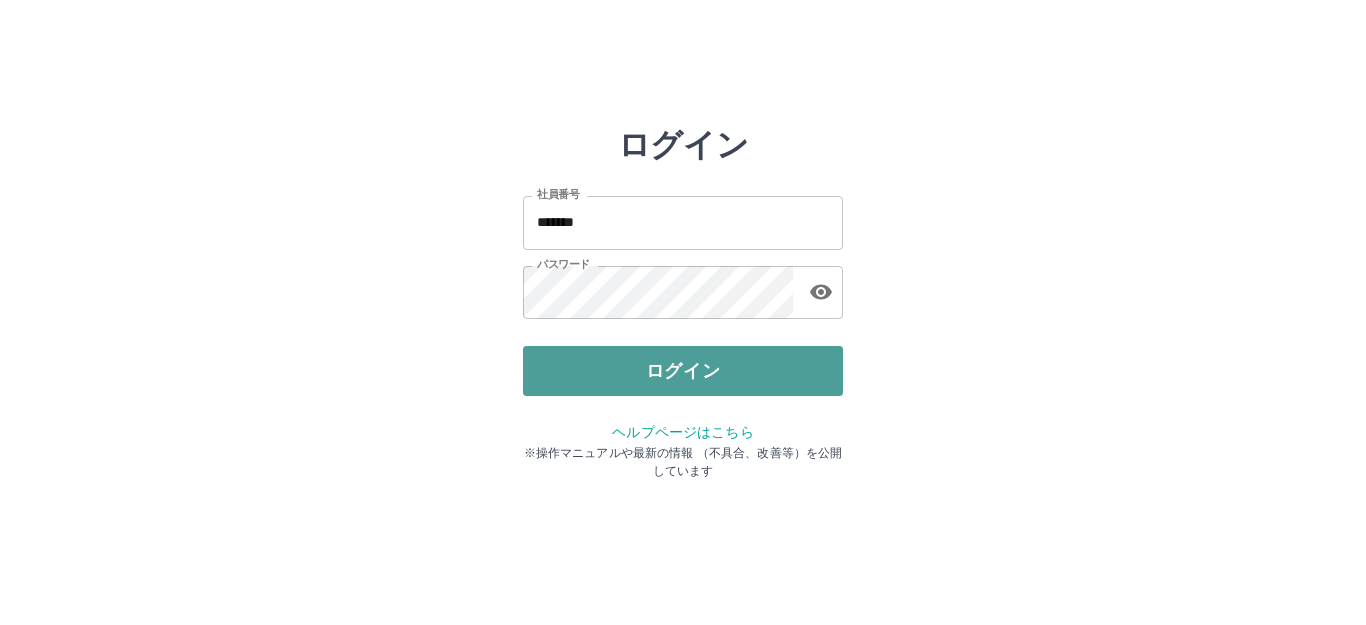 click on "ログイン" at bounding box center (683, 371) 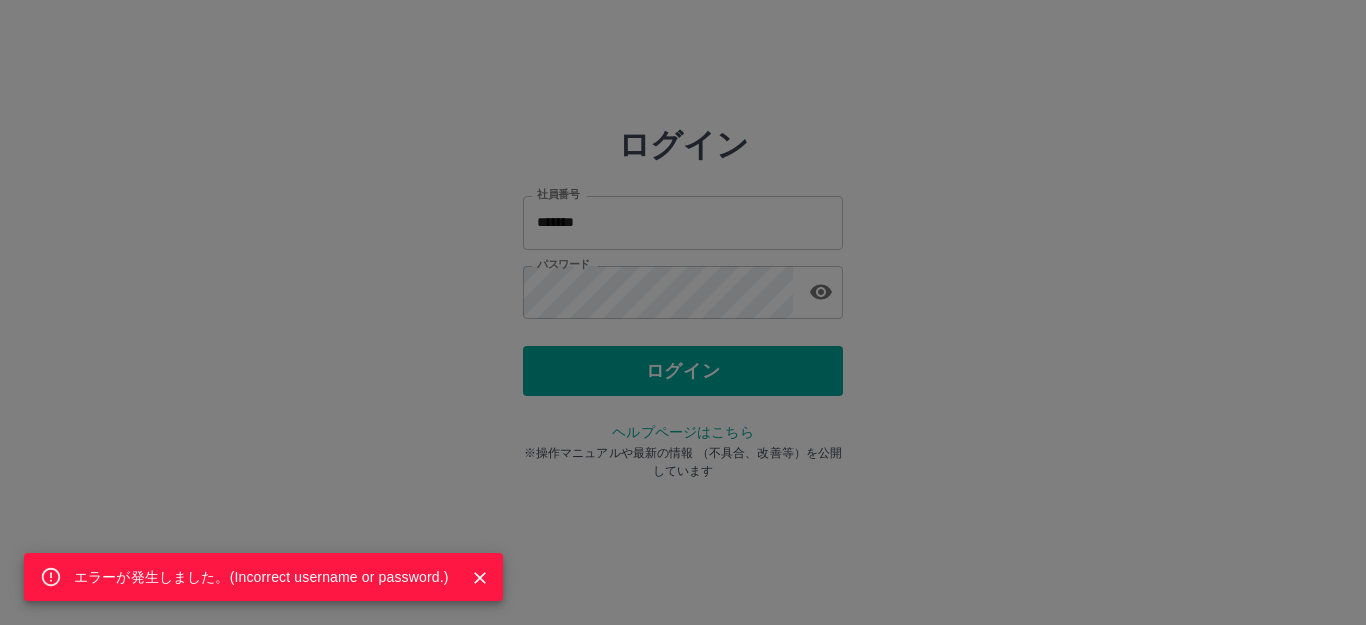 click on "エラーが発生しました。( Incorrect username or password. )" at bounding box center (683, 312) 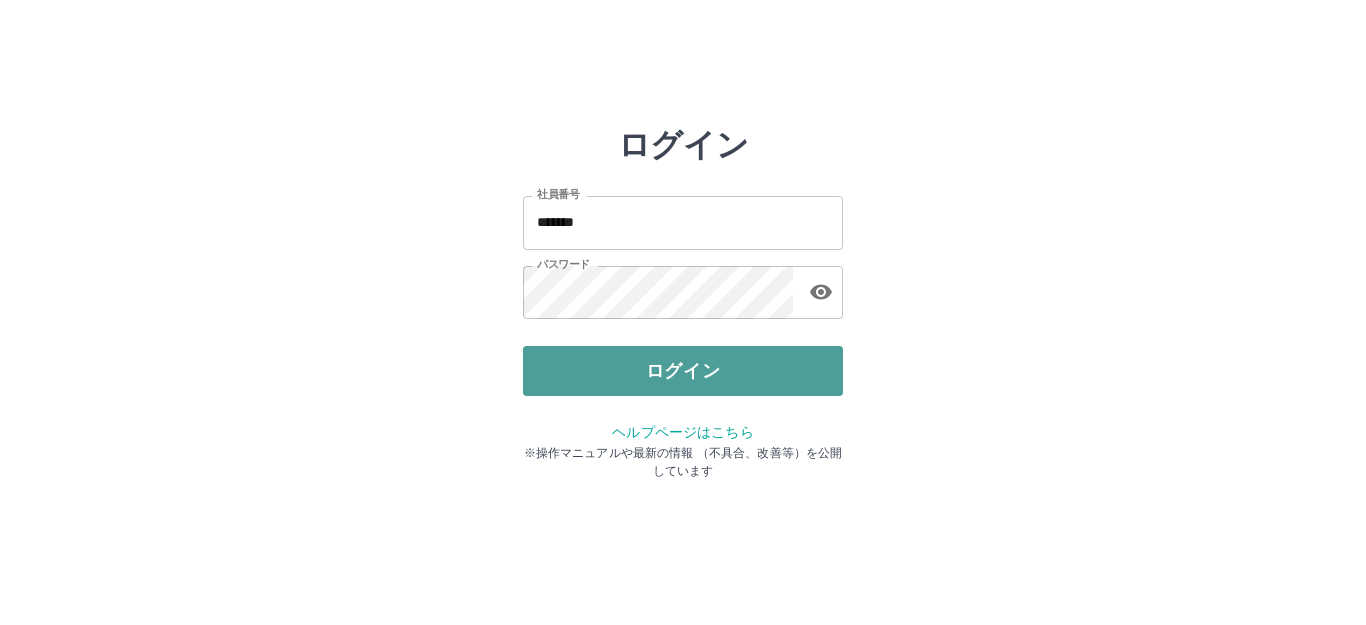 click on "ログイン" at bounding box center (683, 371) 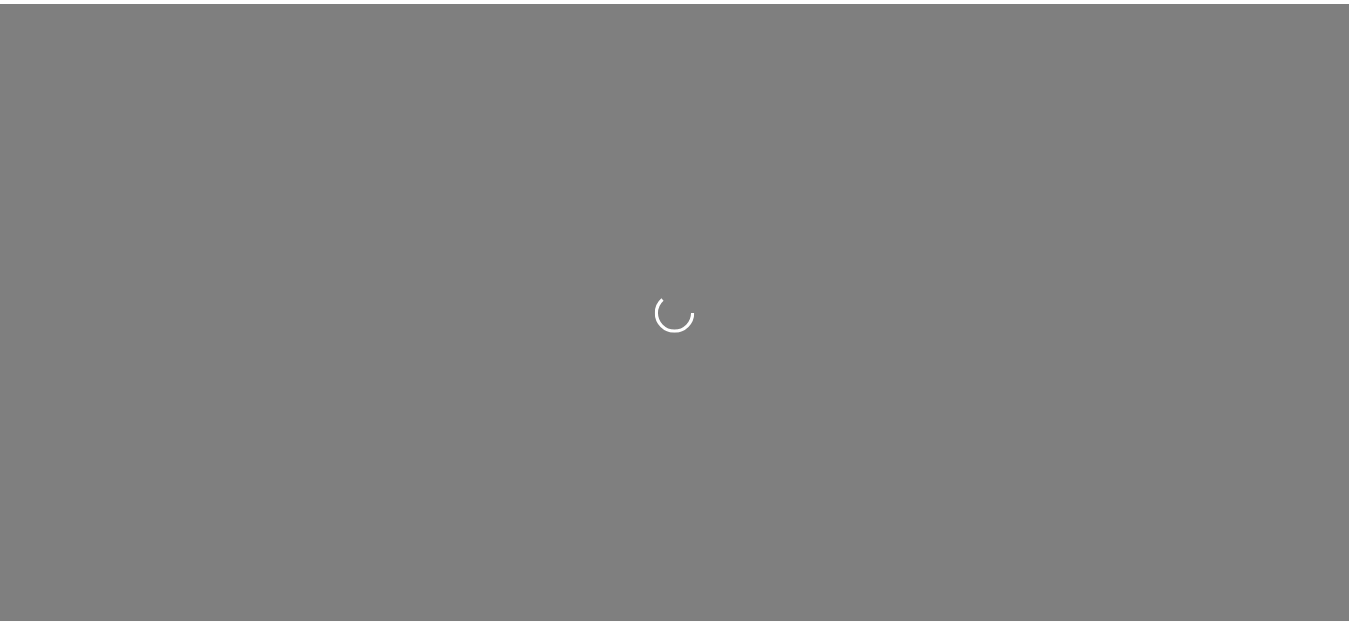 scroll, scrollTop: 0, scrollLeft: 0, axis: both 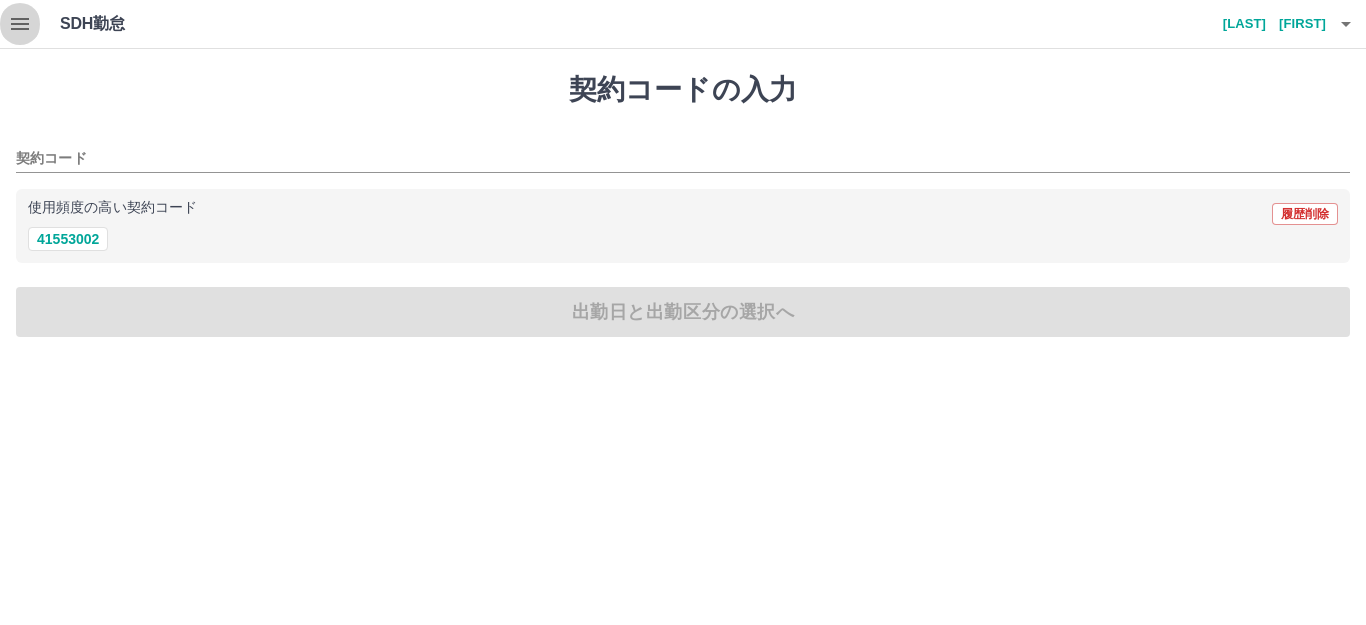 click 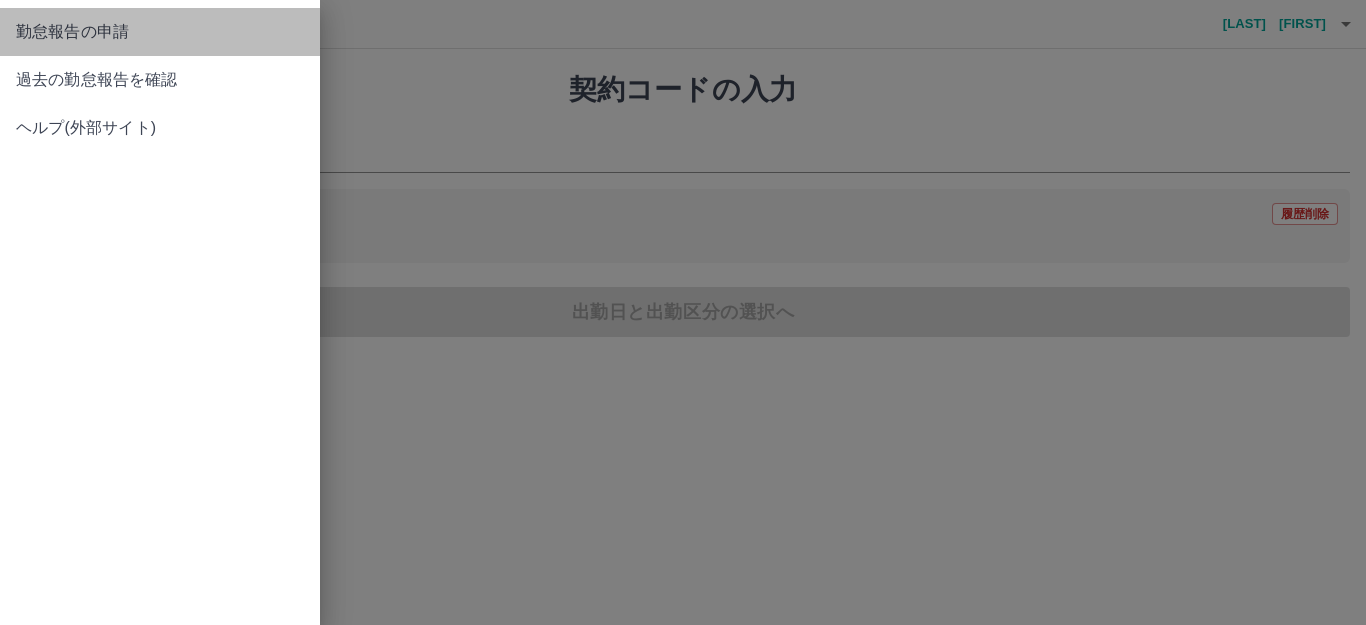 click on "勤怠報告の申請" at bounding box center (160, 32) 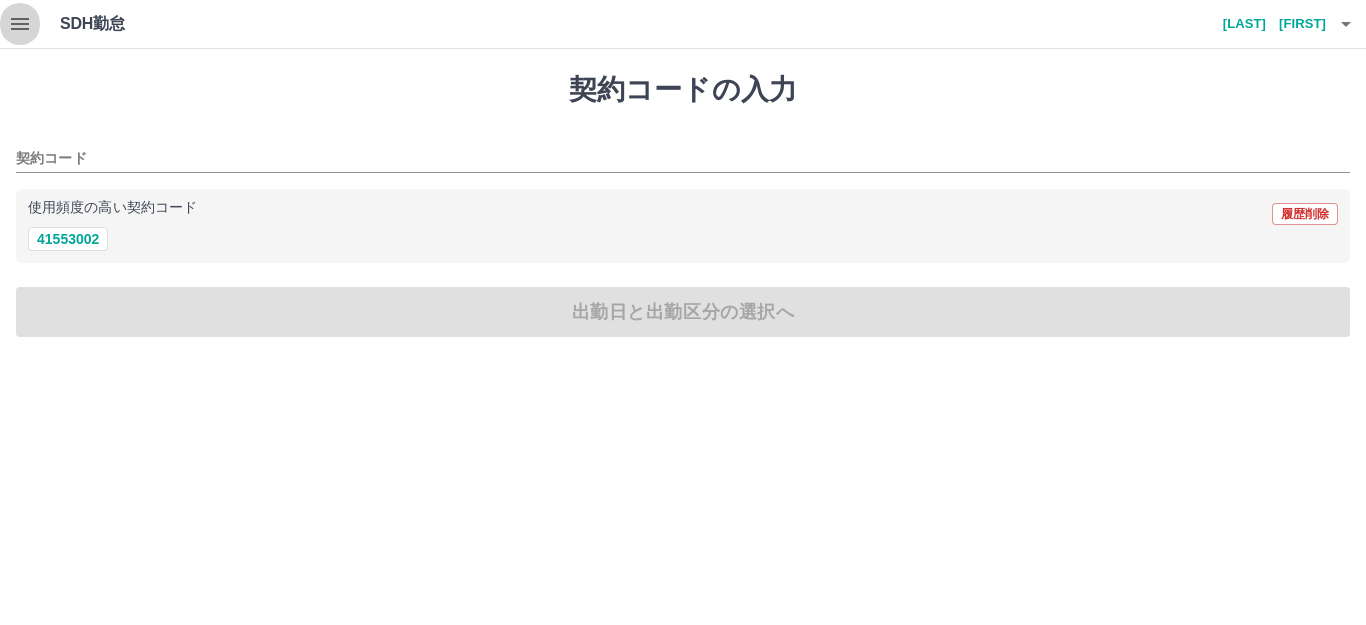 click 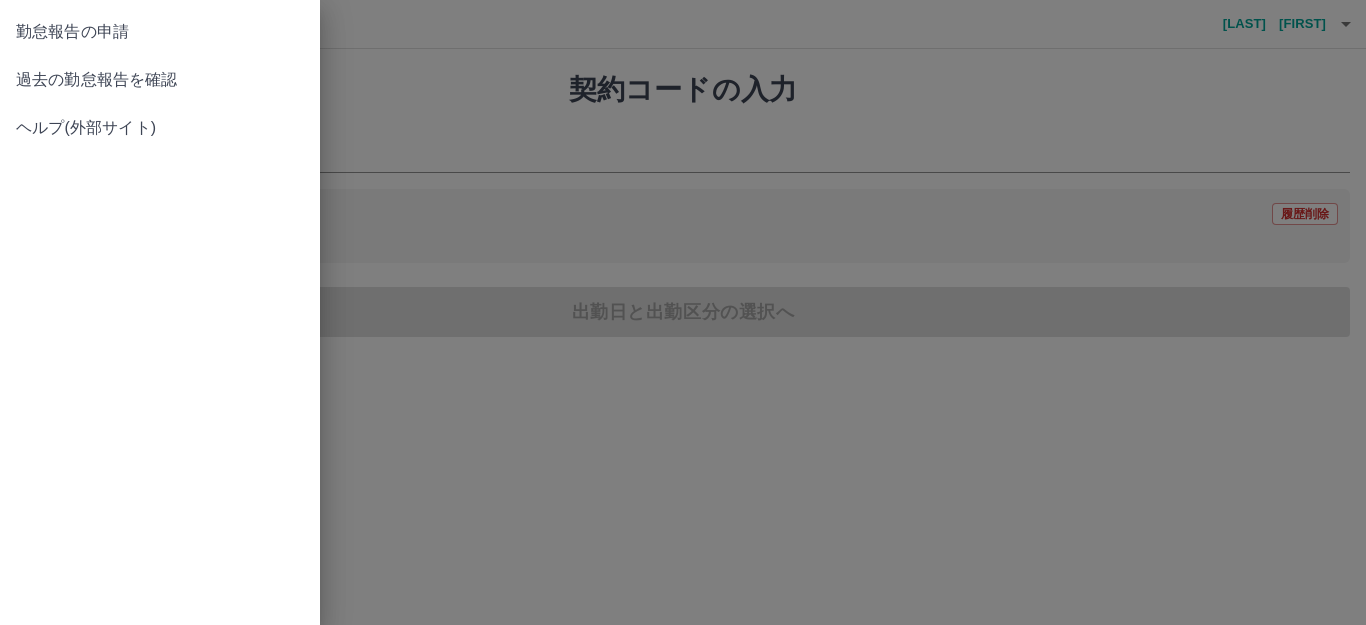click on "過去の勤怠報告を確認" at bounding box center [160, 80] 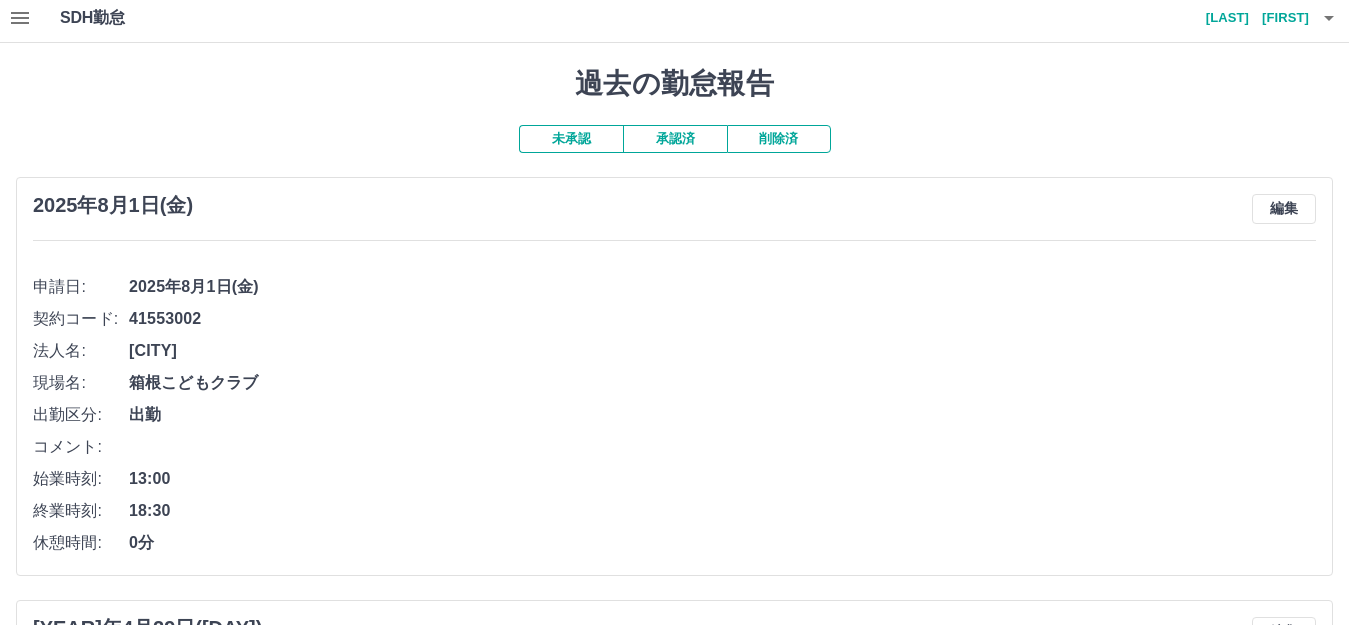 scroll, scrollTop: 0, scrollLeft: 0, axis: both 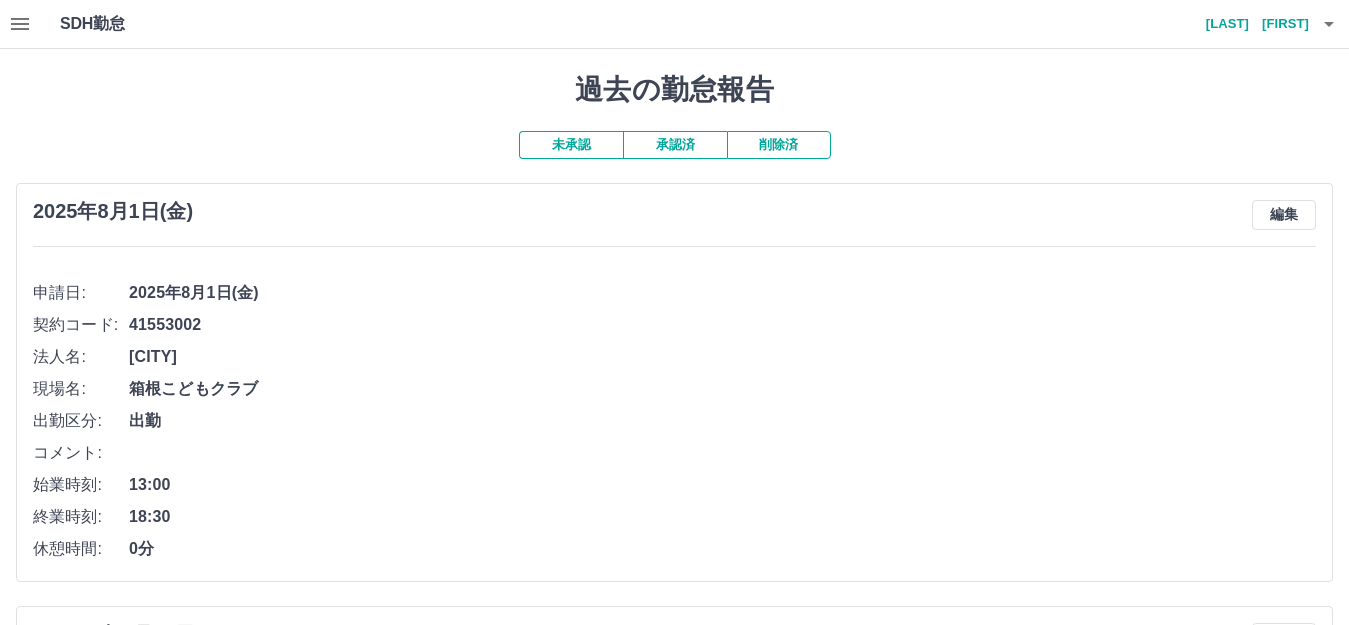 click on "承認済" at bounding box center (675, 145) 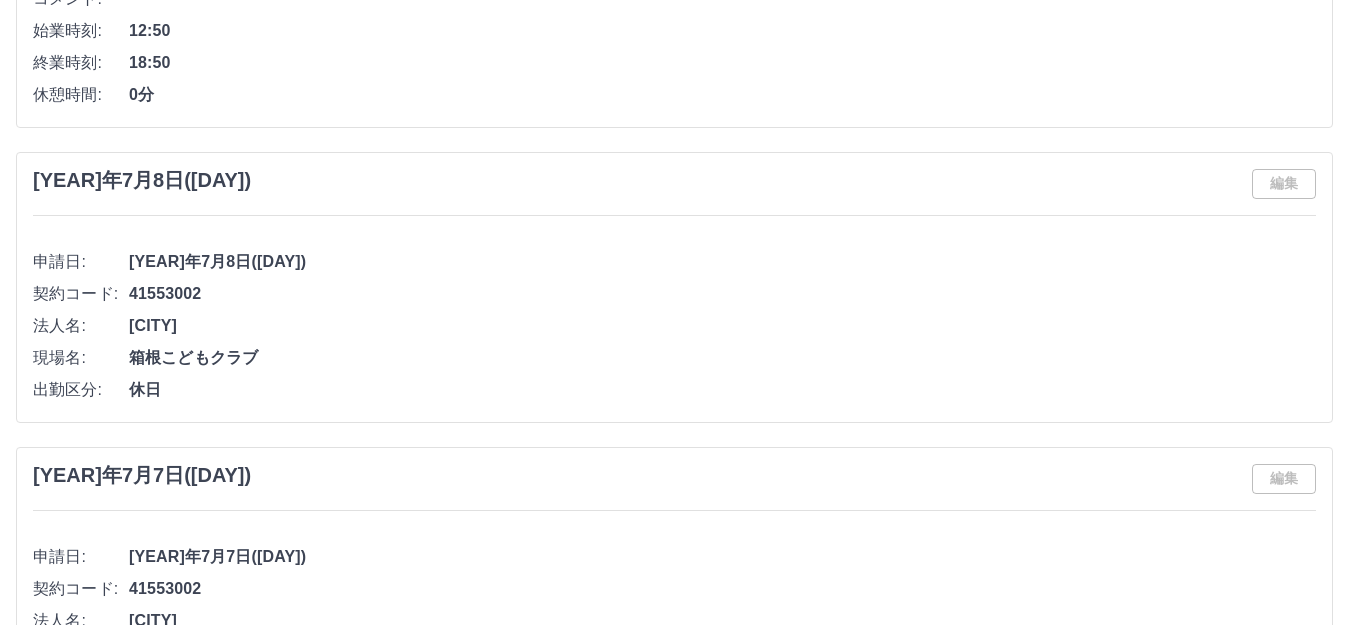scroll, scrollTop: 8449, scrollLeft: 0, axis: vertical 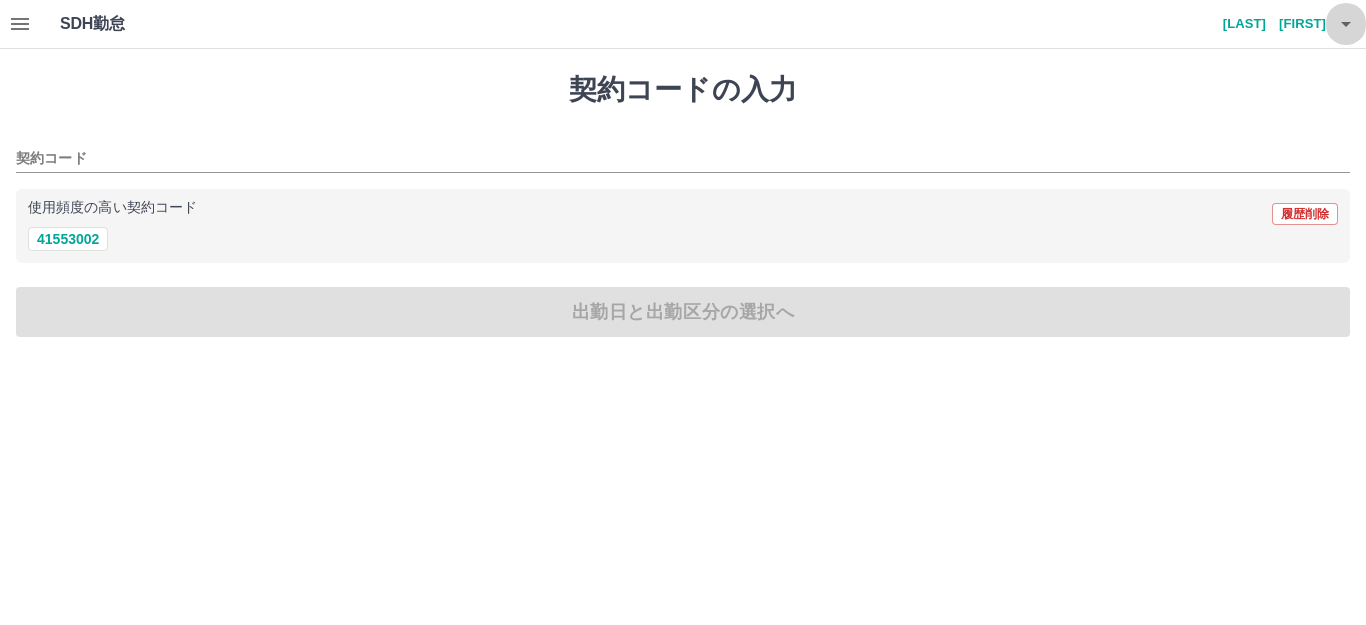 click 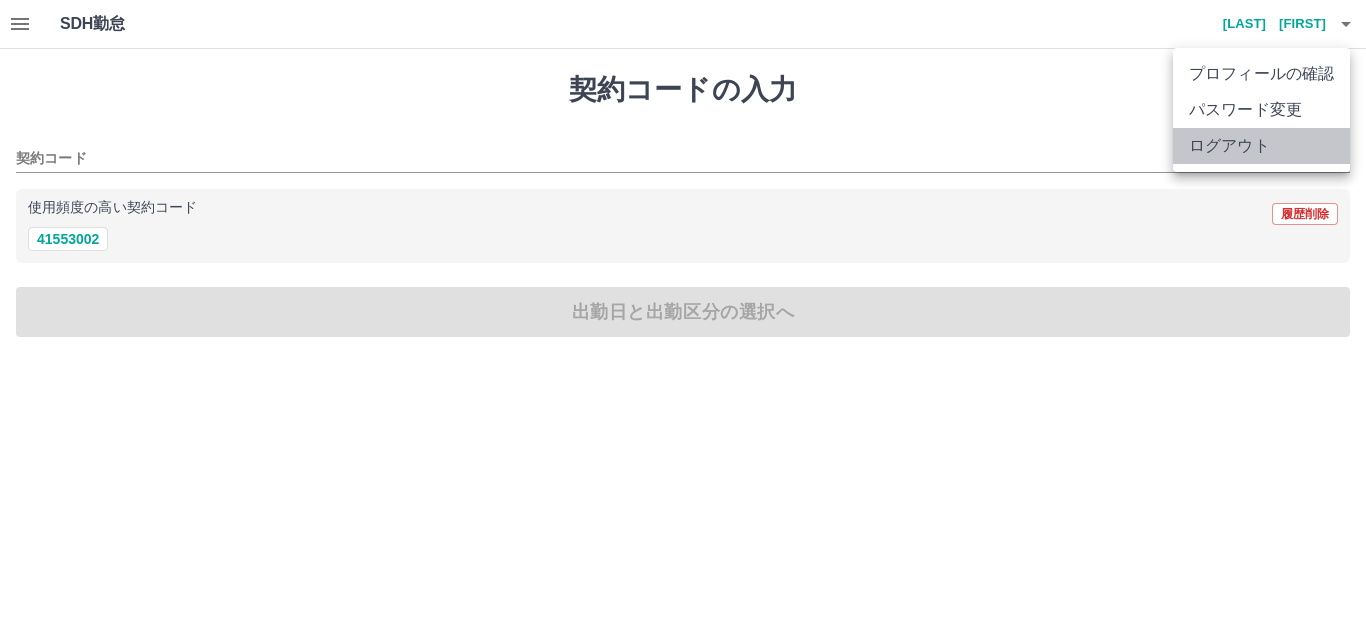 click on "ログアウト" at bounding box center [1261, 146] 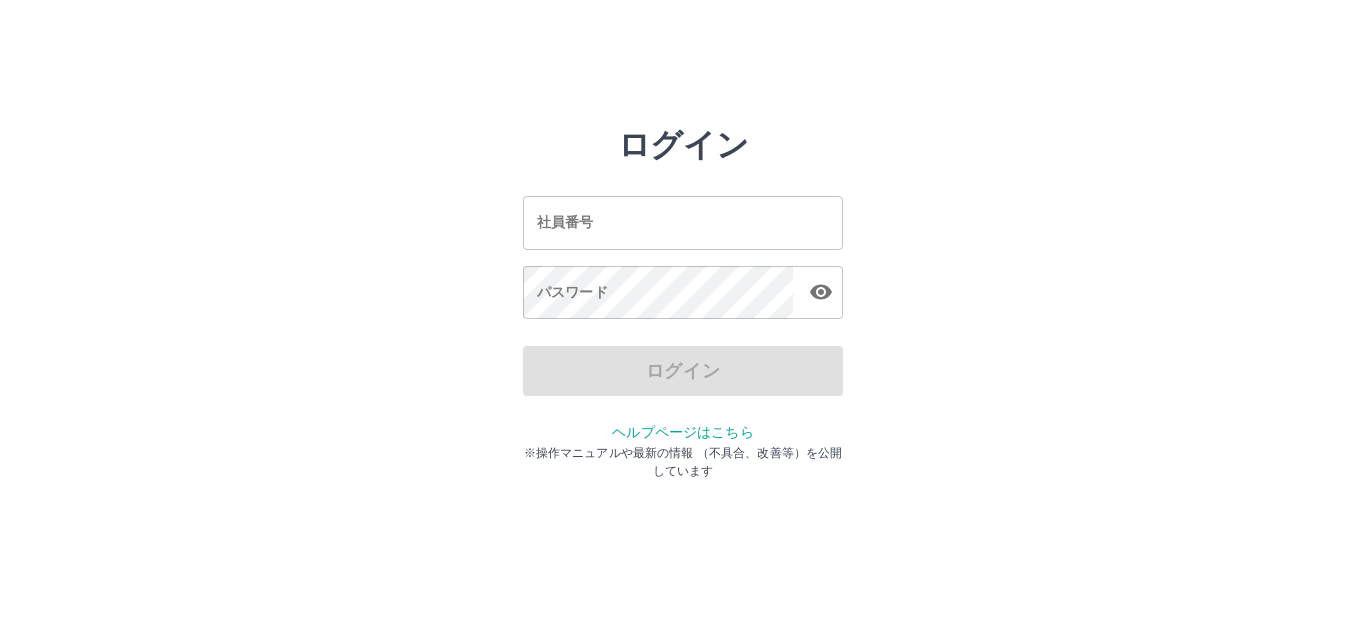 scroll, scrollTop: 0, scrollLeft: 0, axis: both 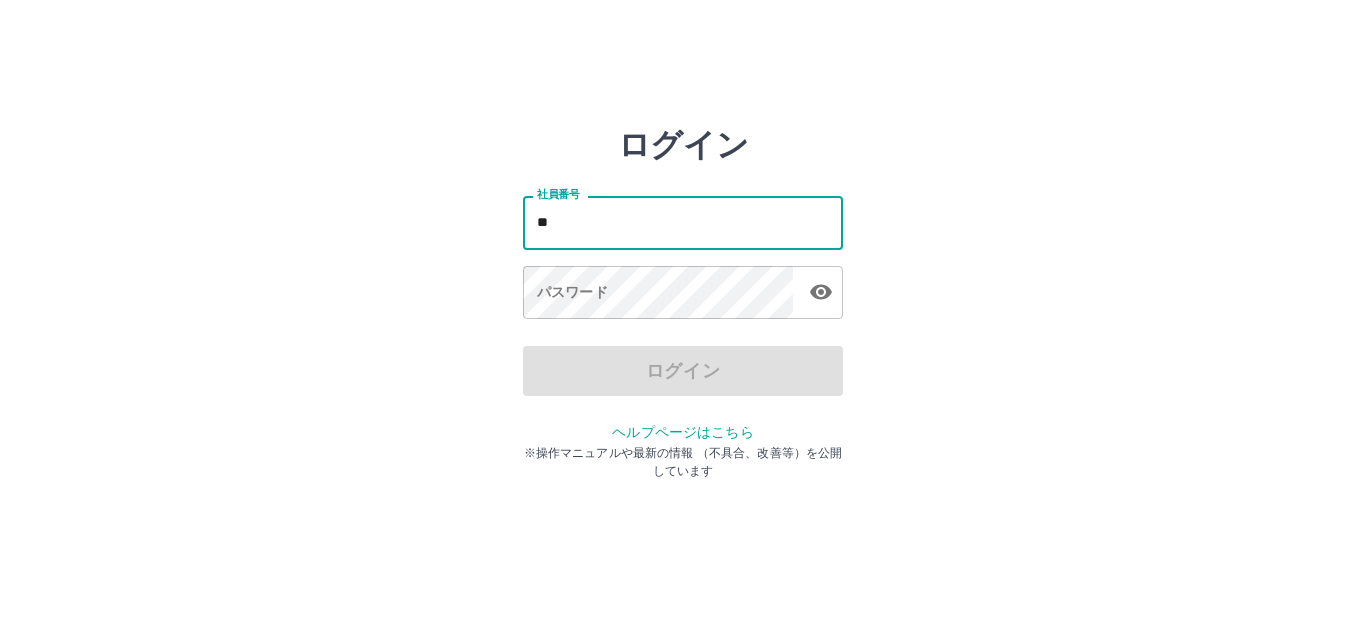 type on "*" 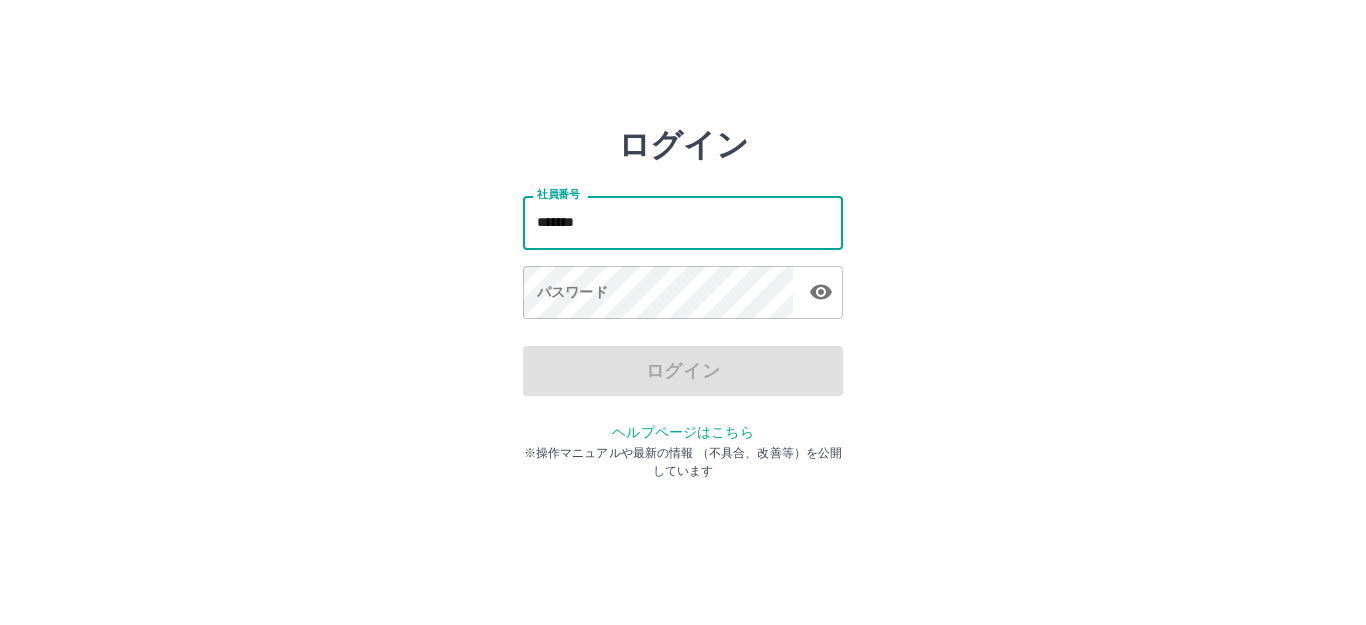 type on "*******" 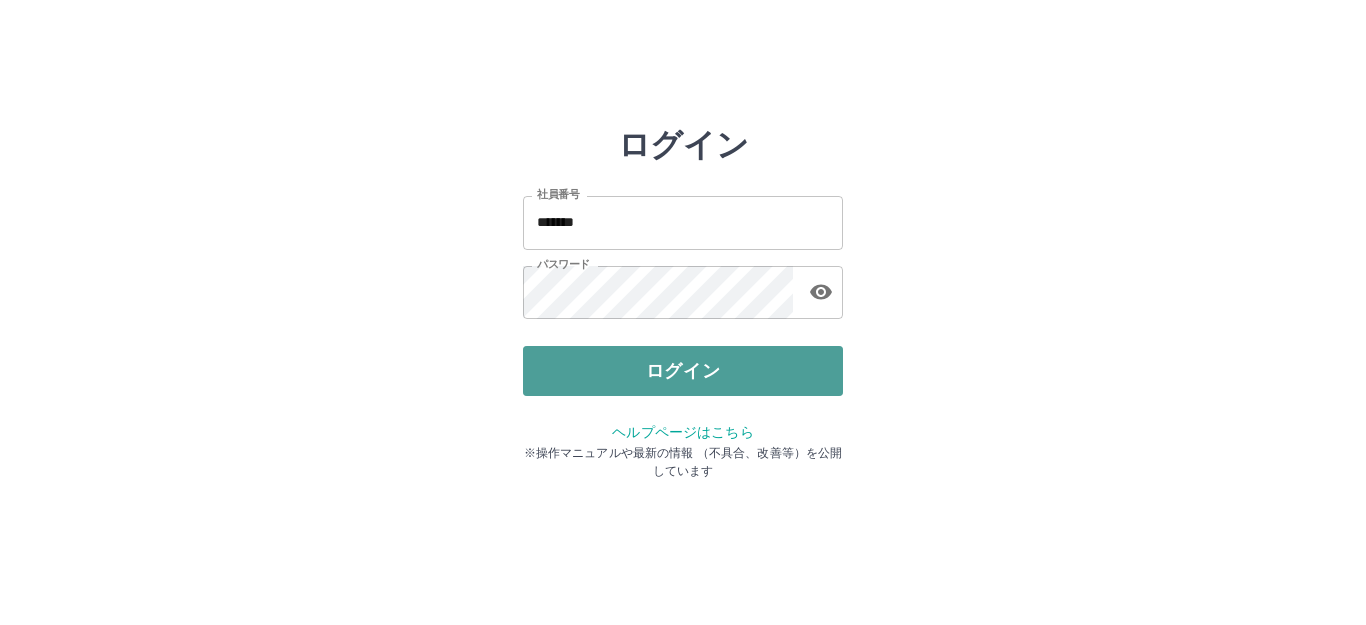 click on "ログイン" at bounding box center (683, 371) 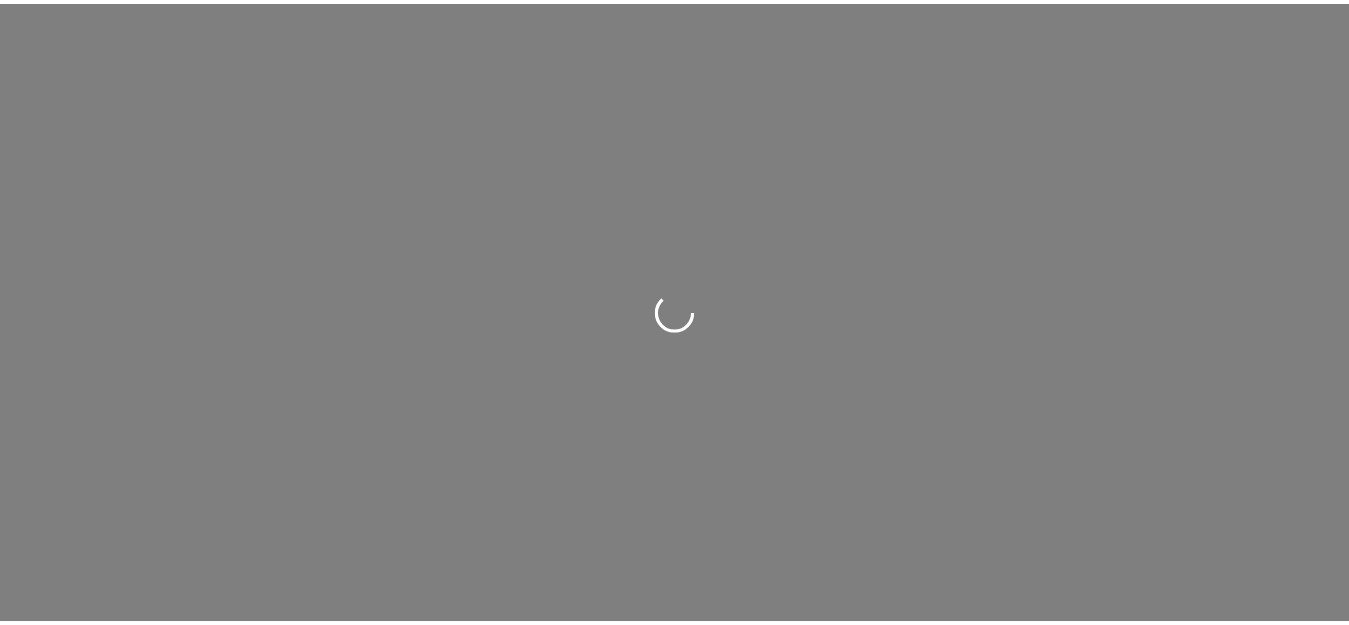 scroll, scrollTop: 0, scrollLeft: 0, axis: both 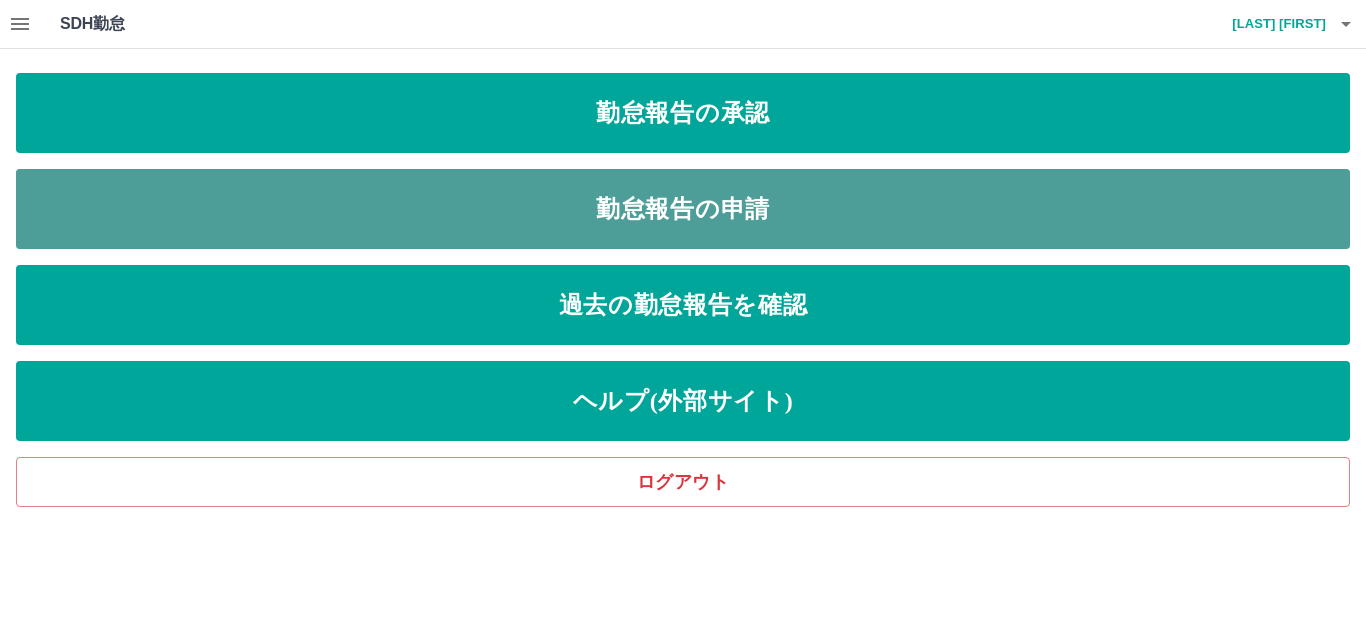 click on "勤怠報告の申請" at bounding box center [683, 209] 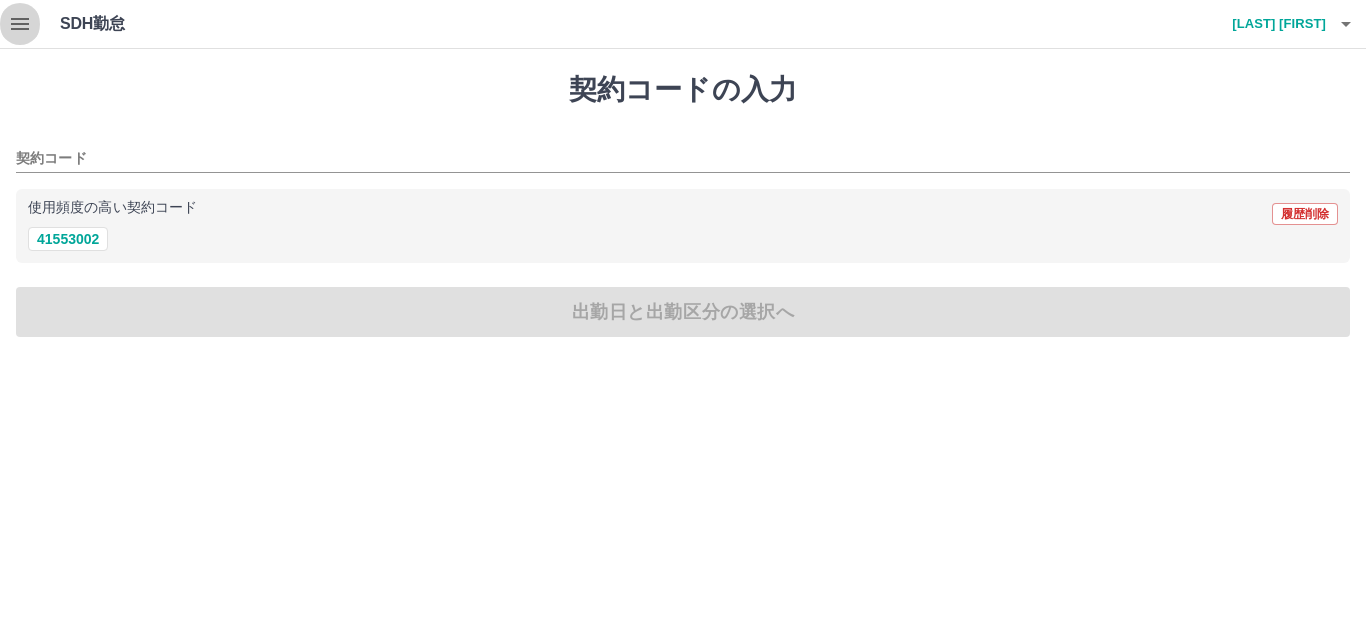 click 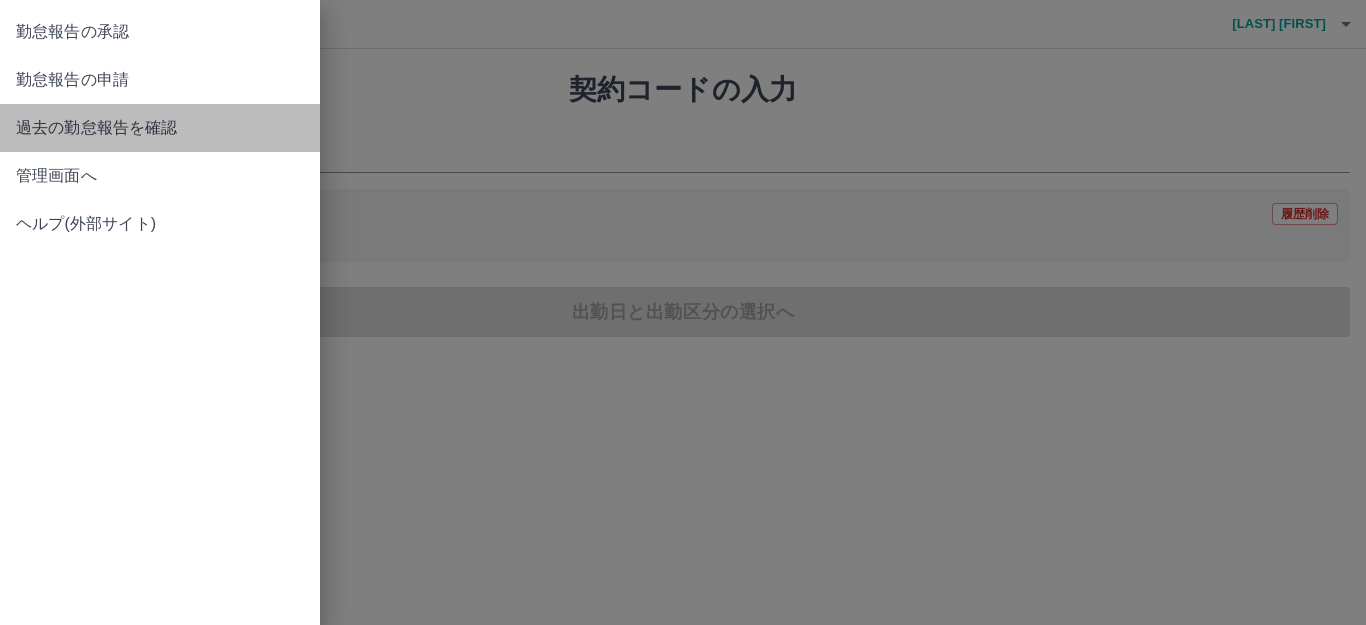 click on "過去の勤怠報告を確認" at bounding box center [160, 128] 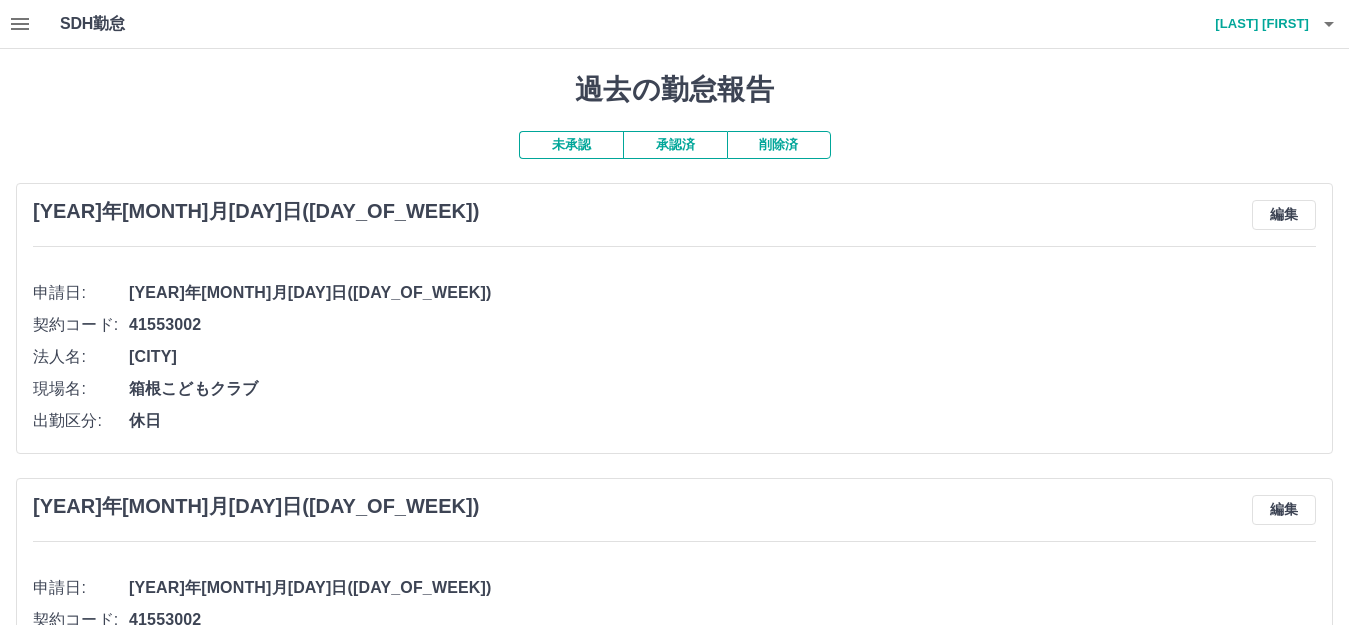 click on "承認済" at bounding box center [675, 145] 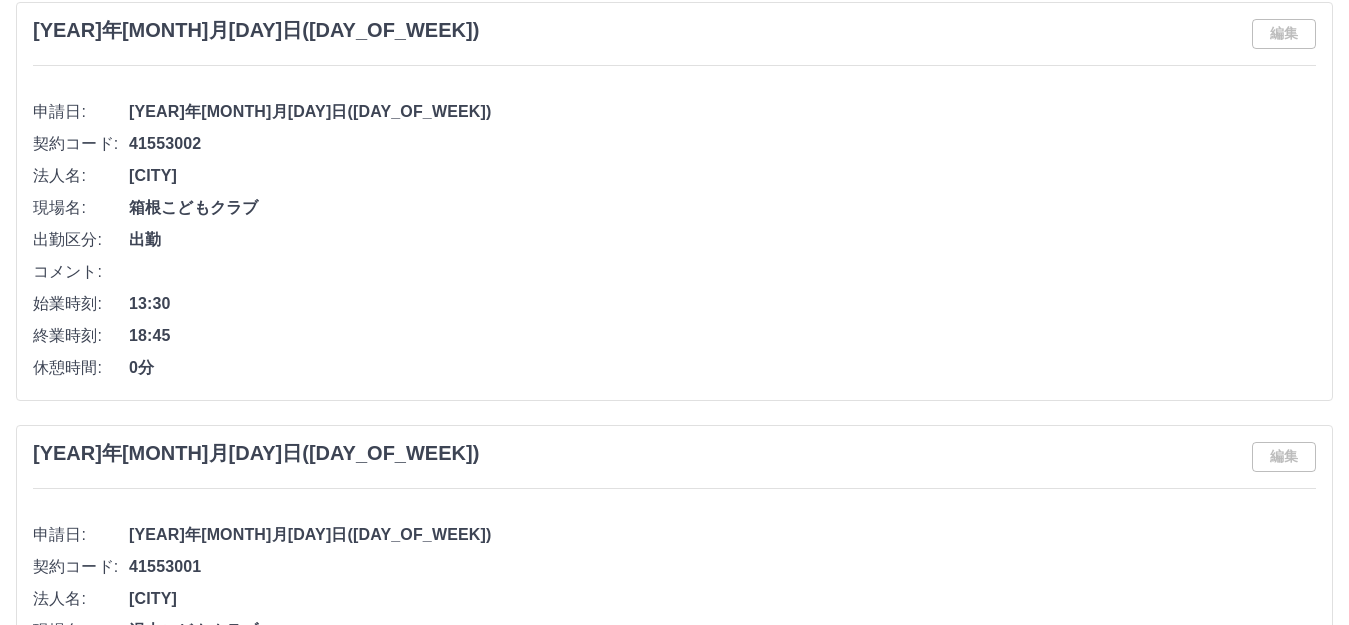 scroll, scrollTop: 8373, scrollLeft: 0, axis: vertical 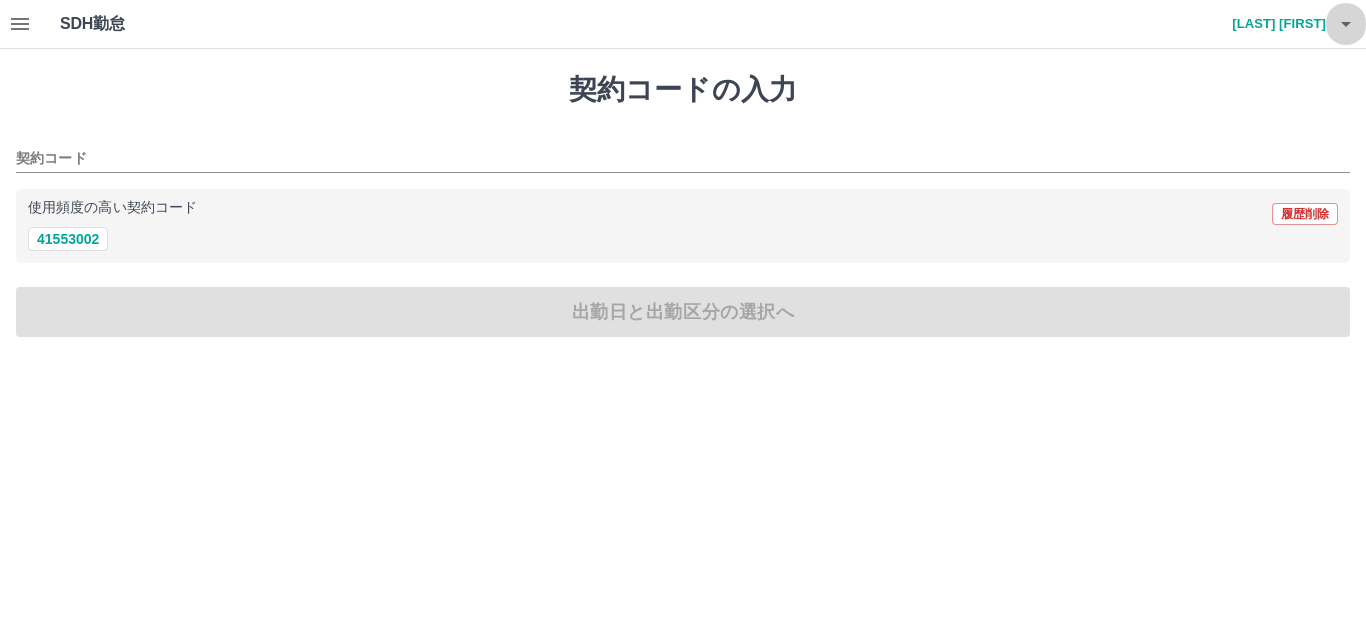 click 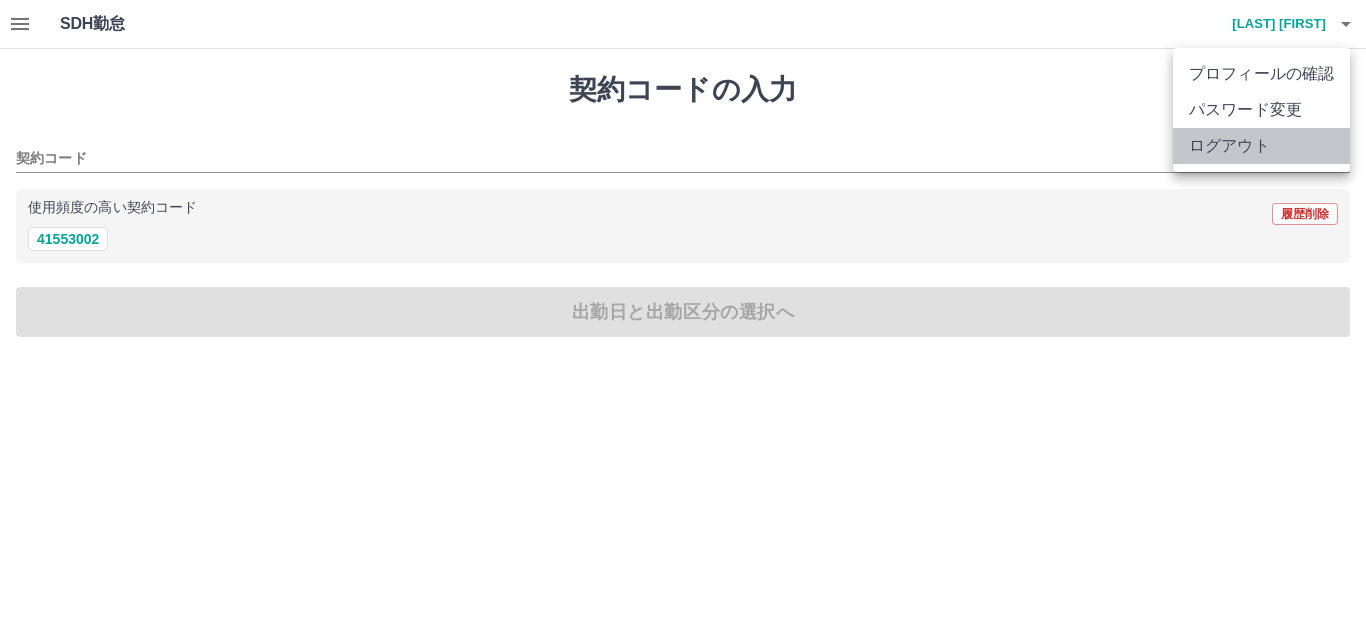 click on "ログアウト" at bounding box center (1261, 146) 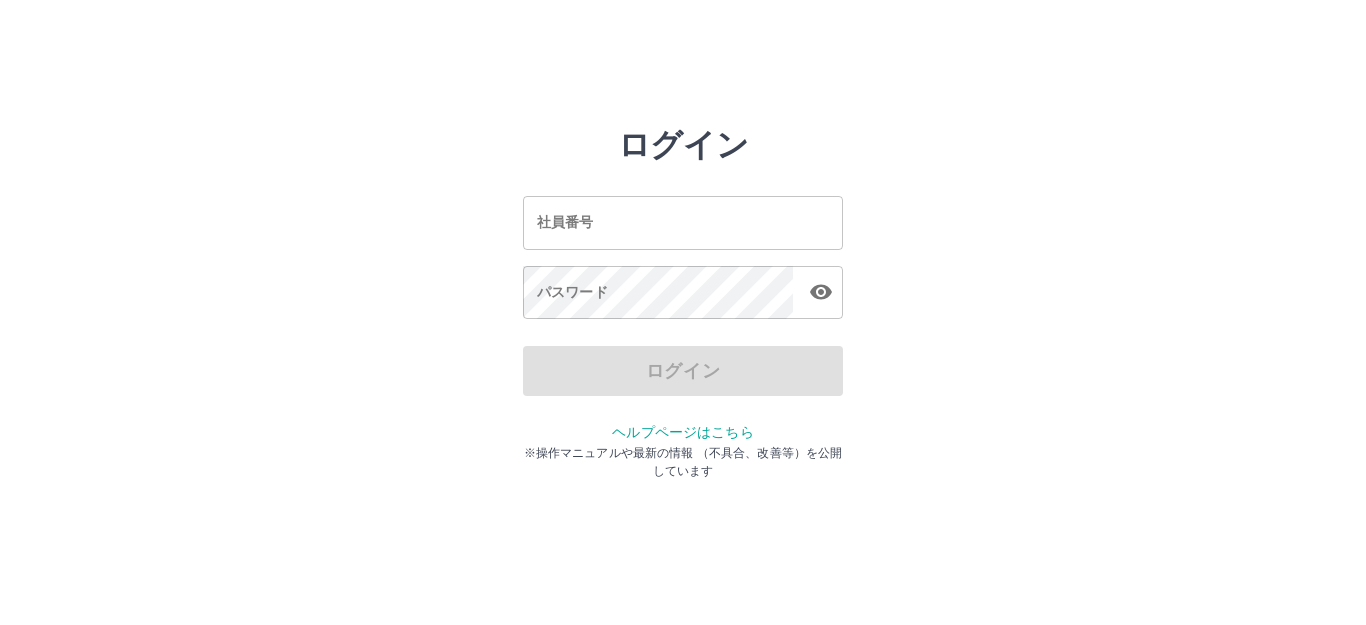 scroll, scrollTop: 0, scrollLeft: 0, axis: both 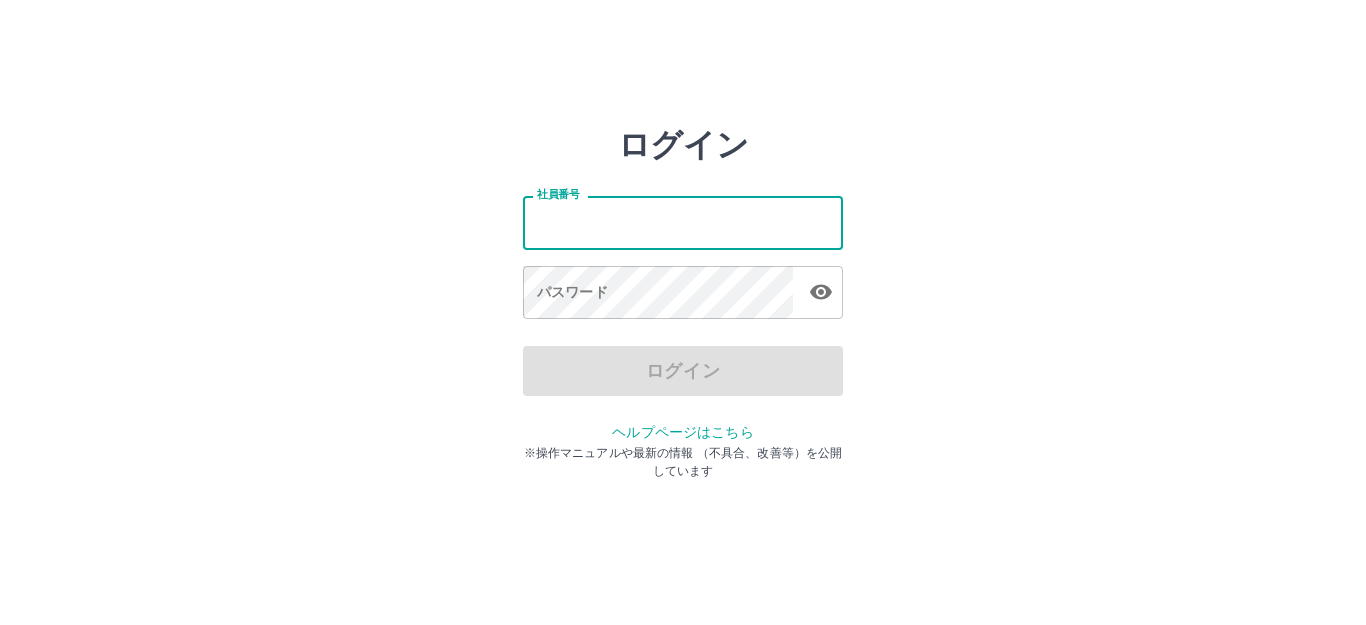 type on "*******" 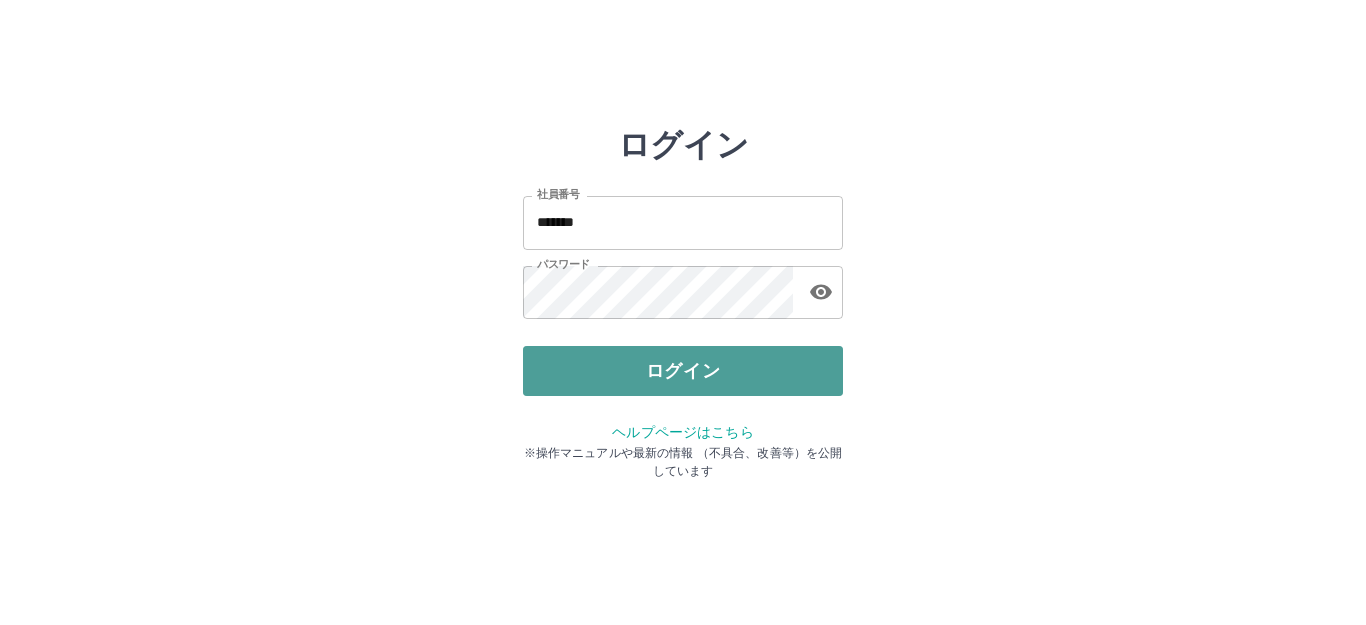 click on "ログイン" at bounding box center [683, 371] 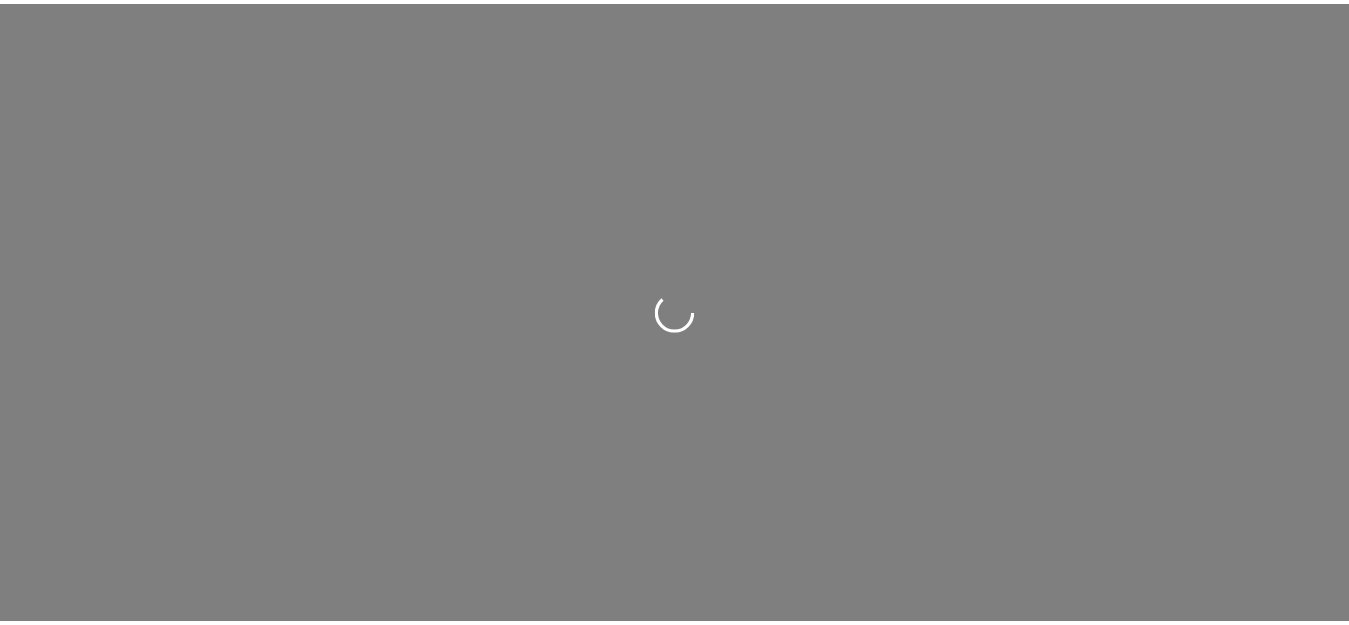 scroll, scrollTop: 0, scrollLeft: 0, axis: both 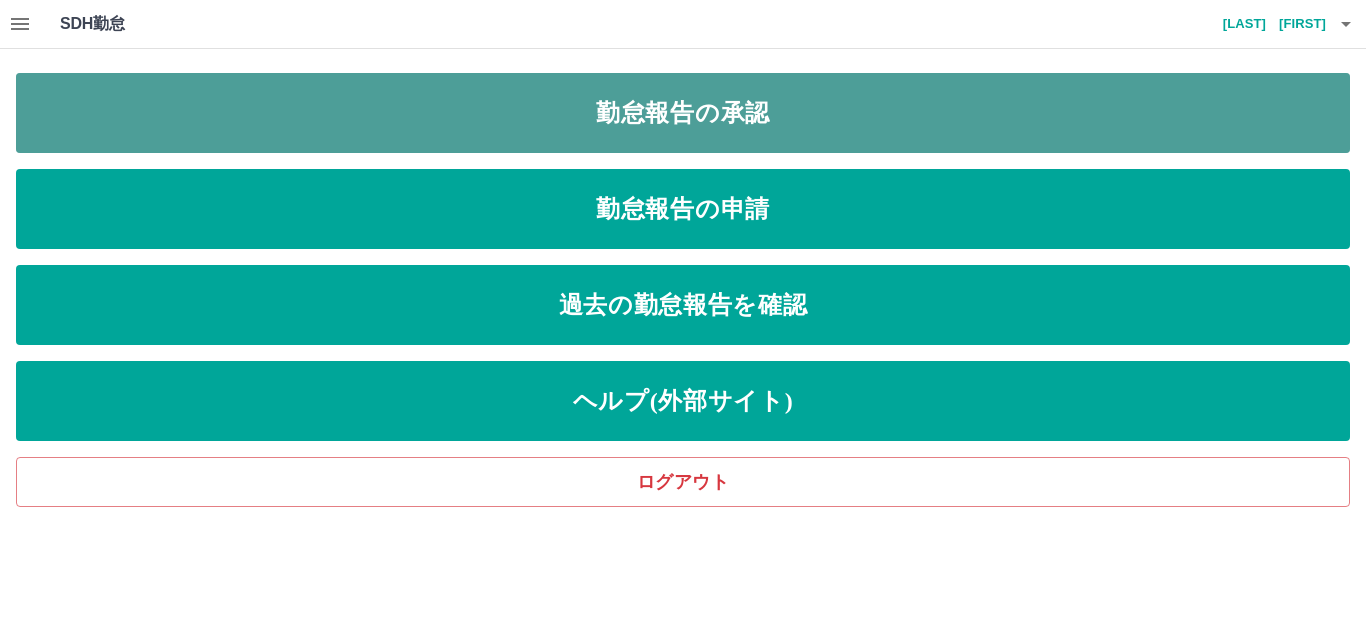 click on "勤怠報告の承認" at bounding box center [683, 113] 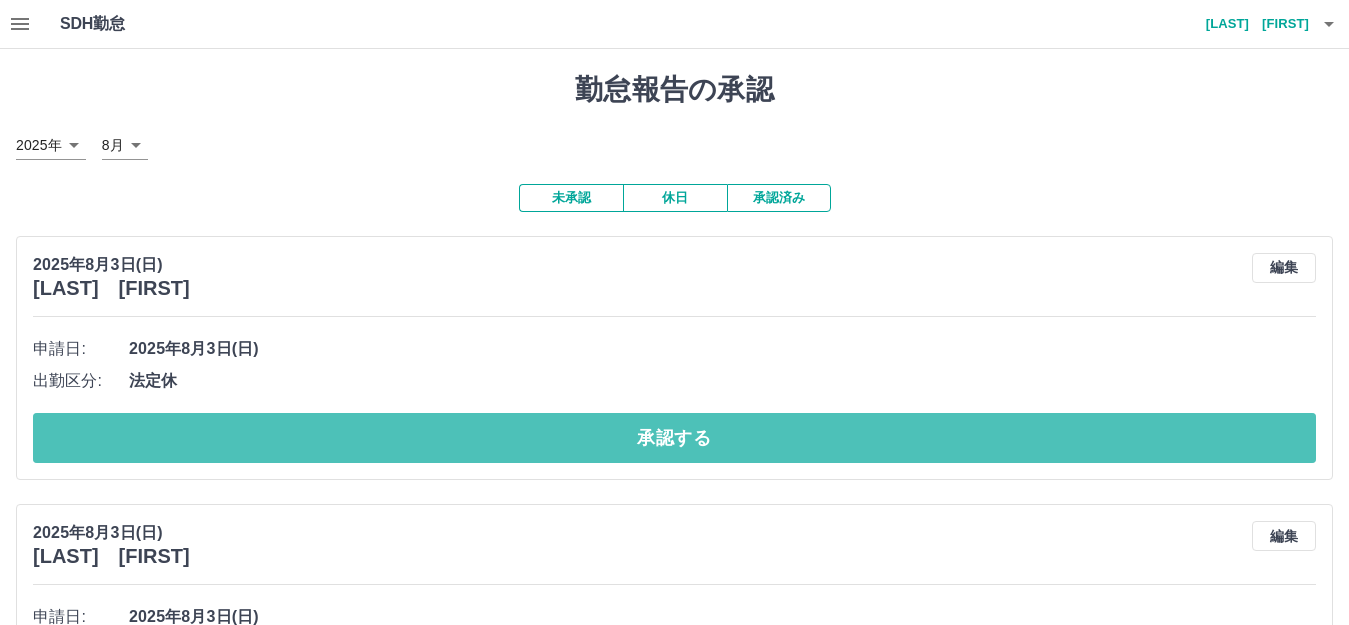 drag, startPoint x: 374, startPoint y: 442, endPoint x: 349, endPoint y: 446, distance: 25.317978 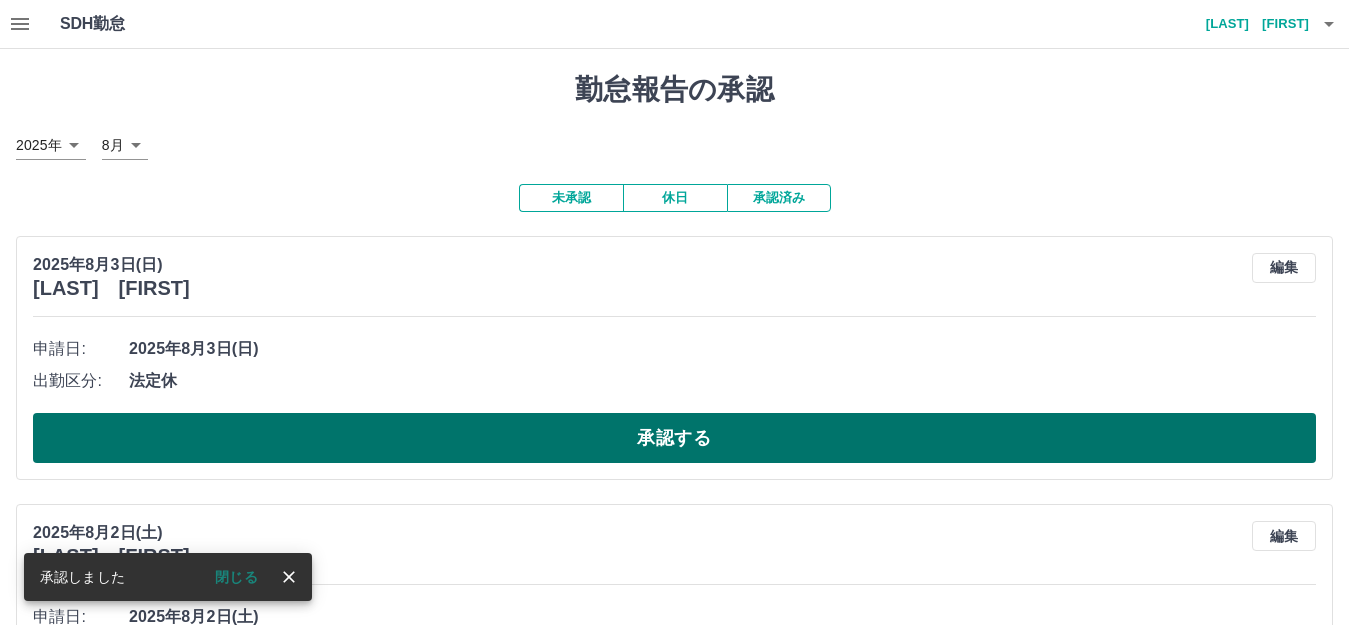 drag, startPoint x: 347, startPoint y: 437, endPoint x: 367, endPoint y: 428, distance: 21.931713 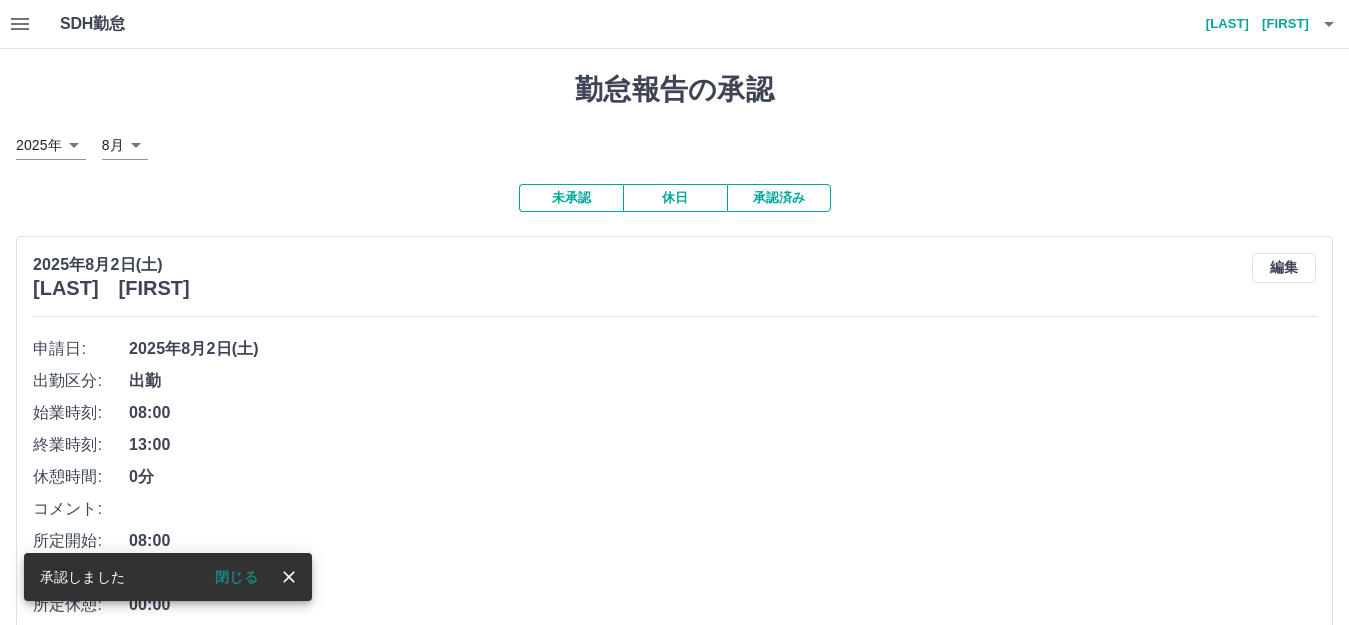 scroll, scrollTop: 200, scrollLeft: 0, axis: vertical 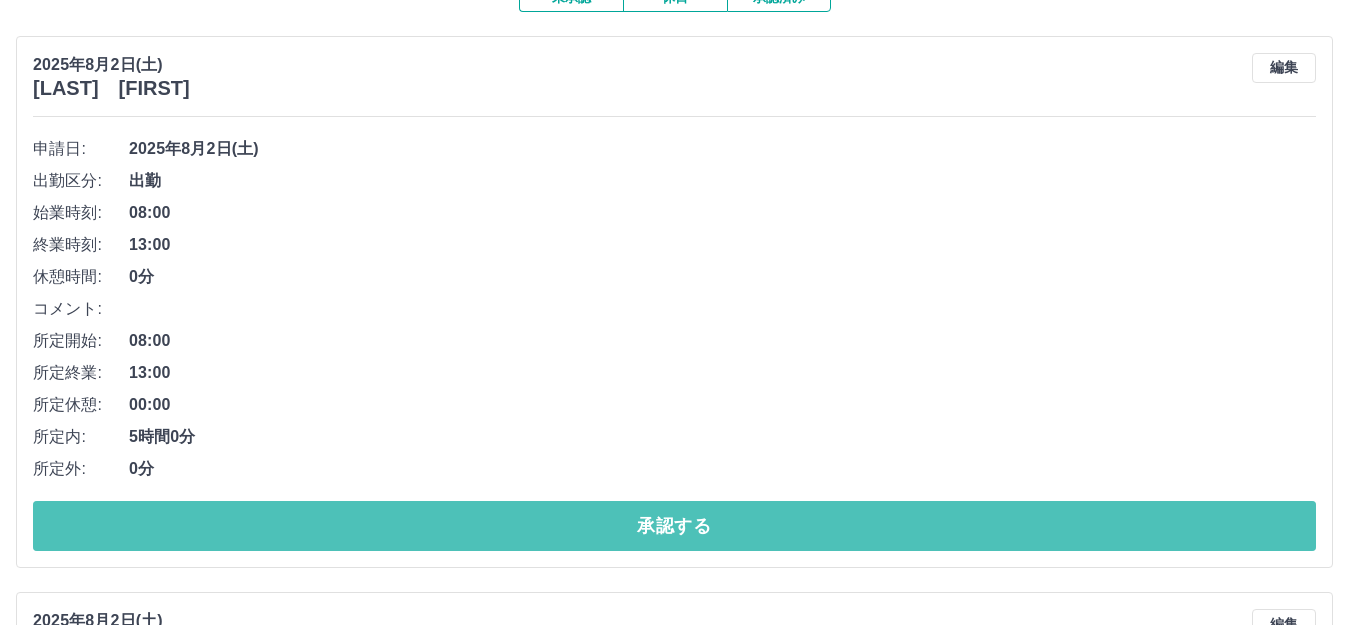 drag, startPoint x: 317, startPoint y: 535, endPoint x: 374, endPoint y: 489, distance: 73.24616 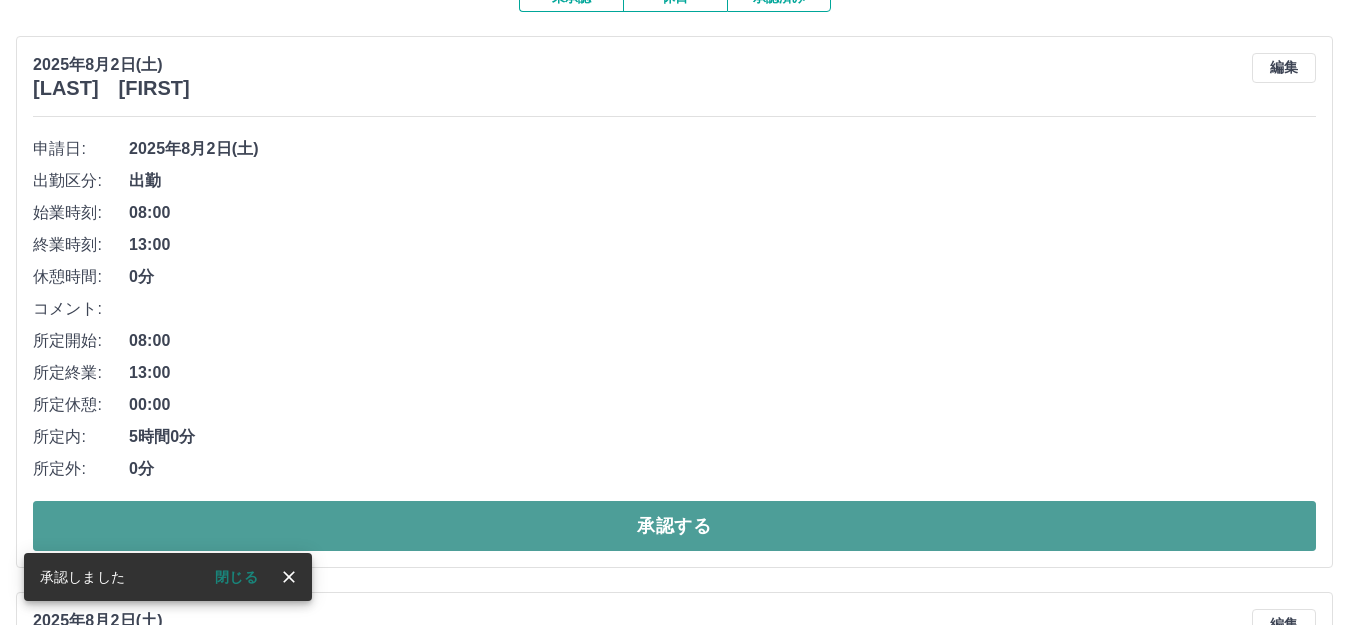 click on "承認する" at bounding box center [674, 526] 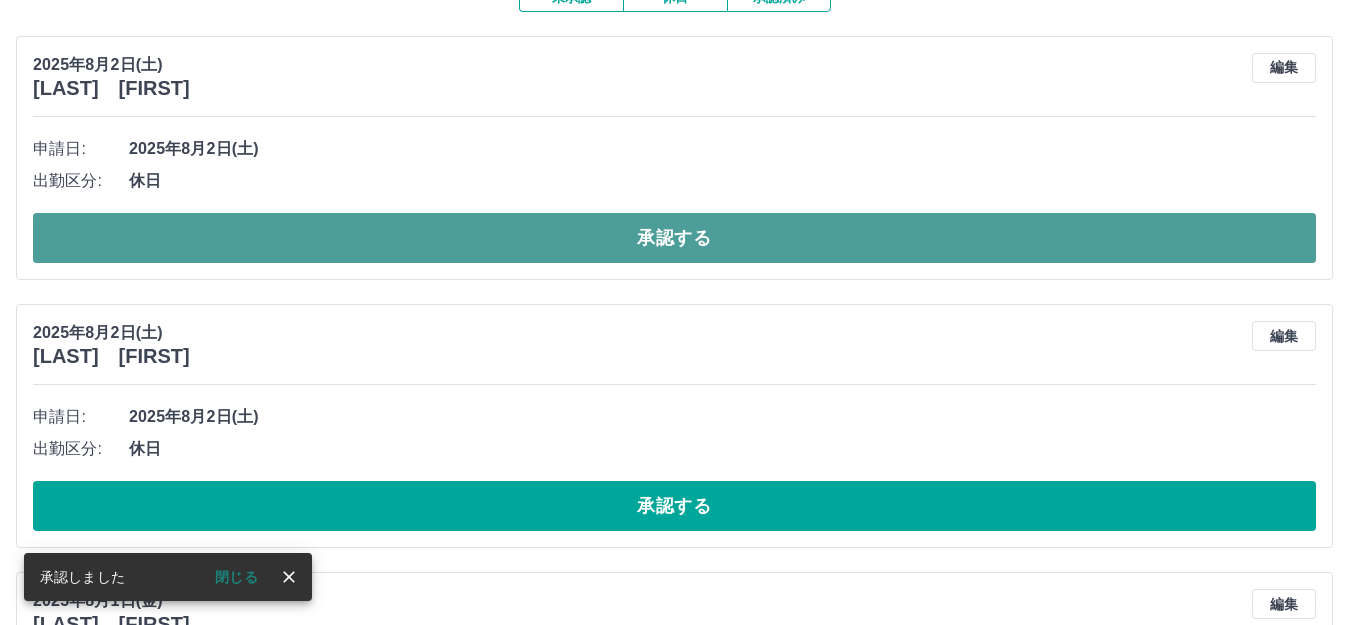 click on "承認する" at bounding box center (674, 238) 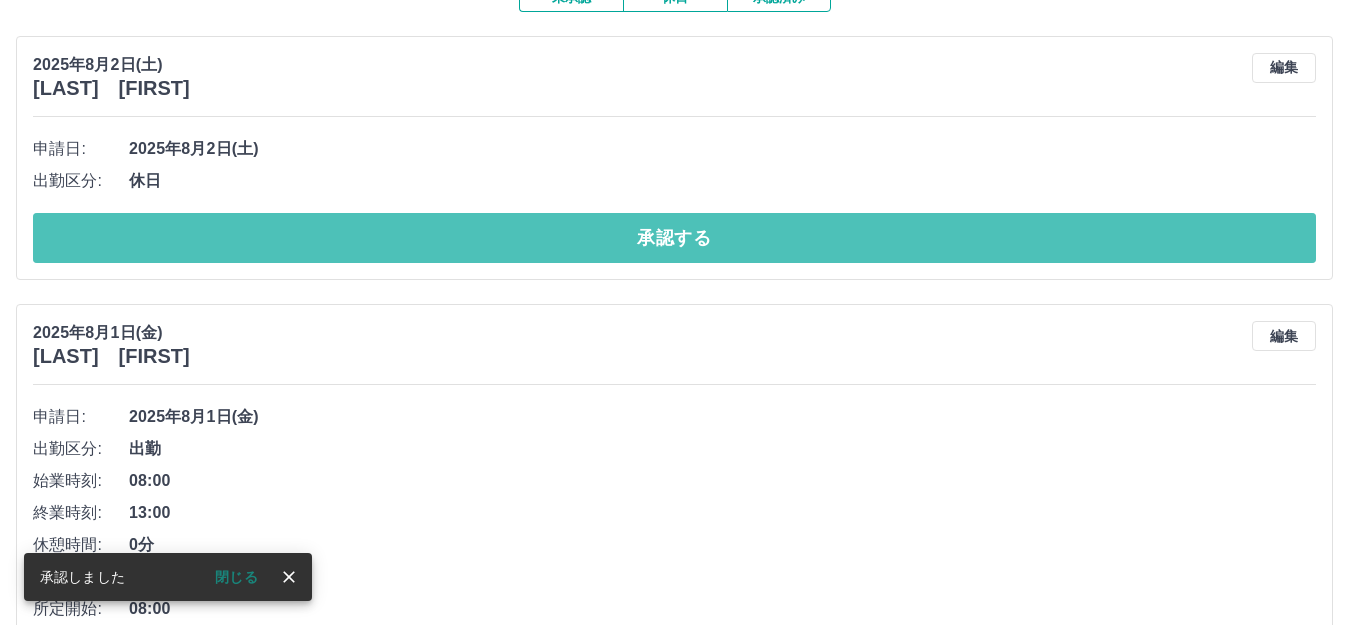 click on "承認する" at bounding box center [674, 238] 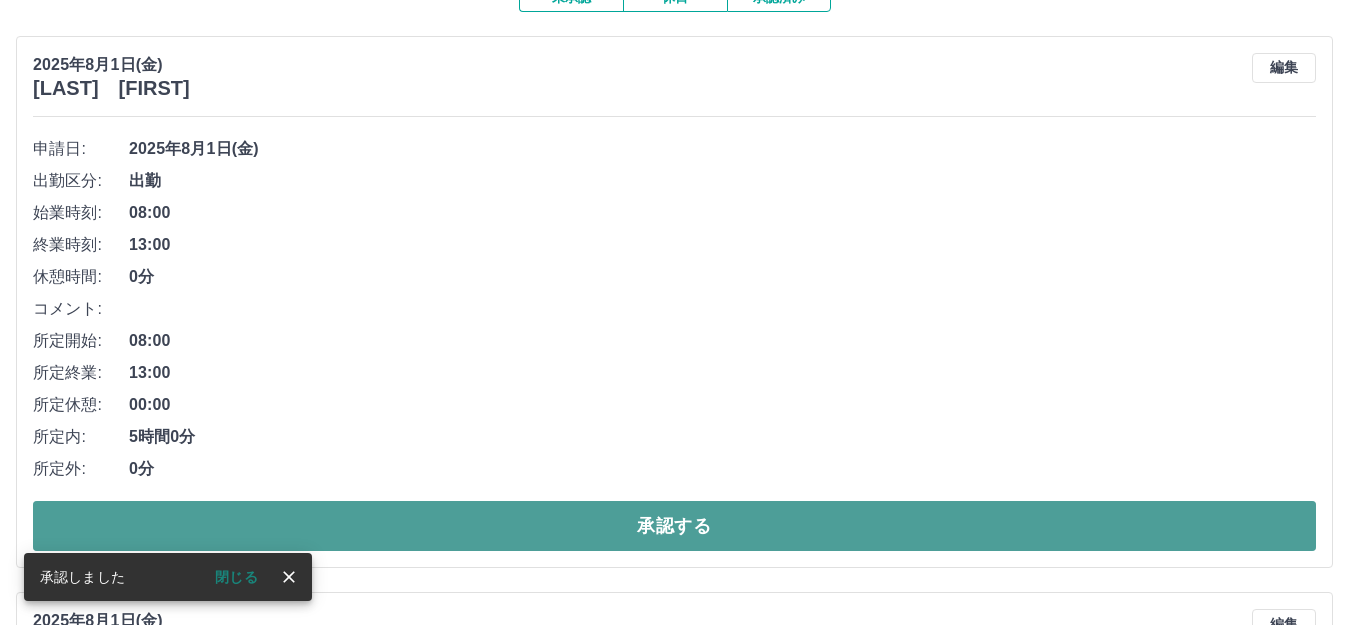 click on "承認する" at bounding box center [674, 526] 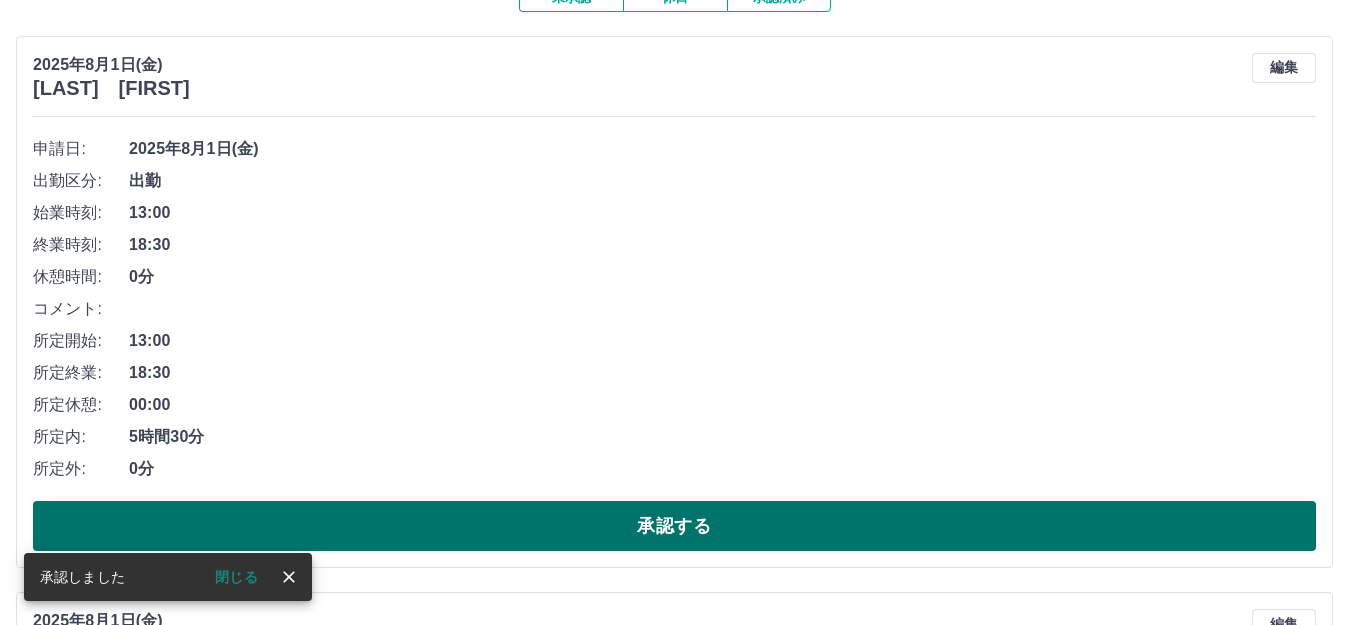 click on "承認する" at bounding box center (674, 526) 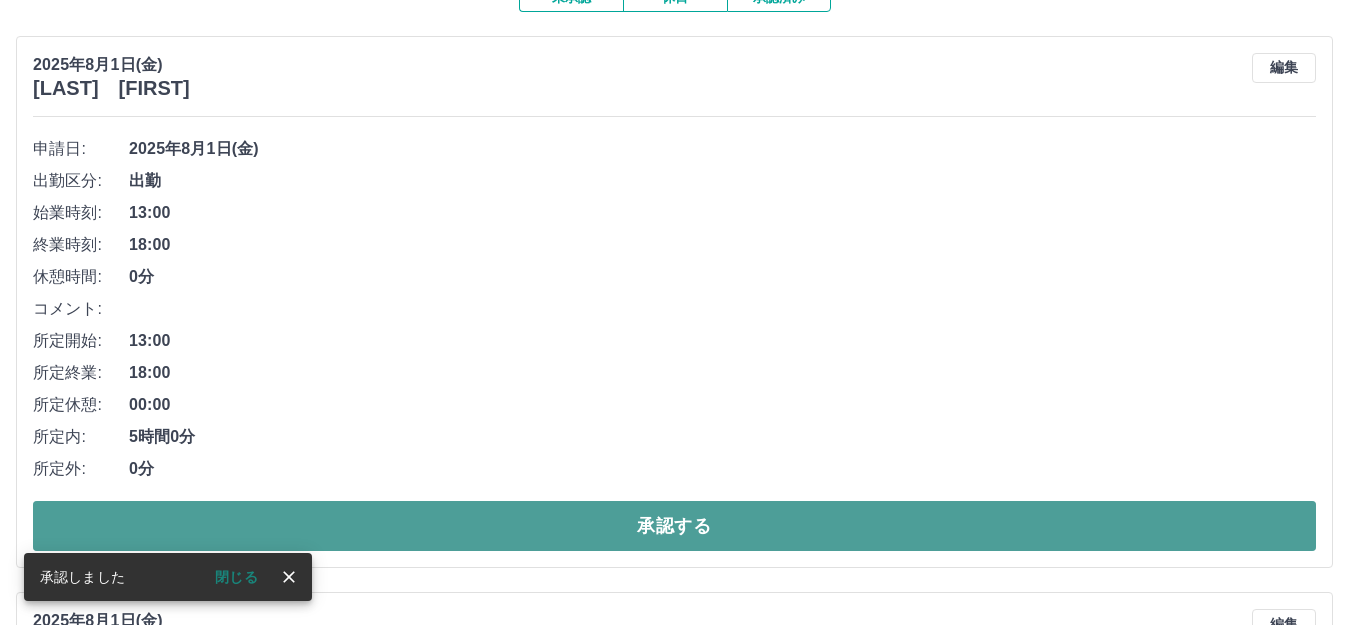 click on "承認する" at bounding box center [674, 526] 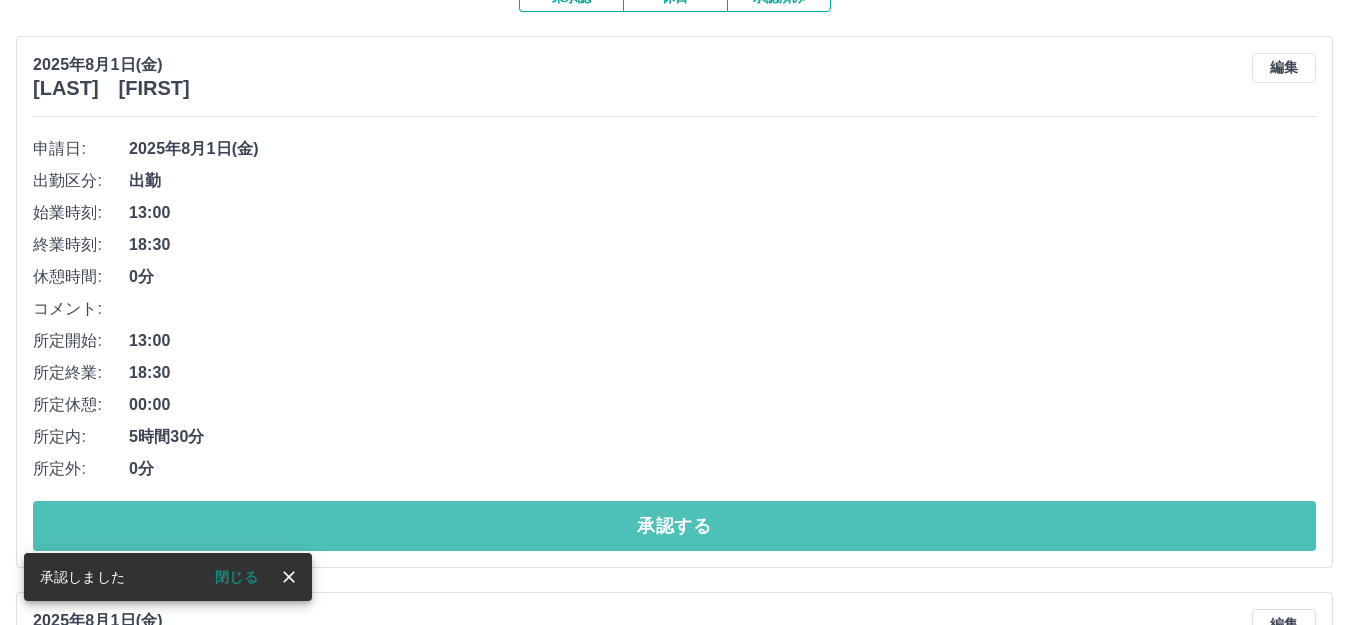 click on "承認する" at bounding box center (674, 526) 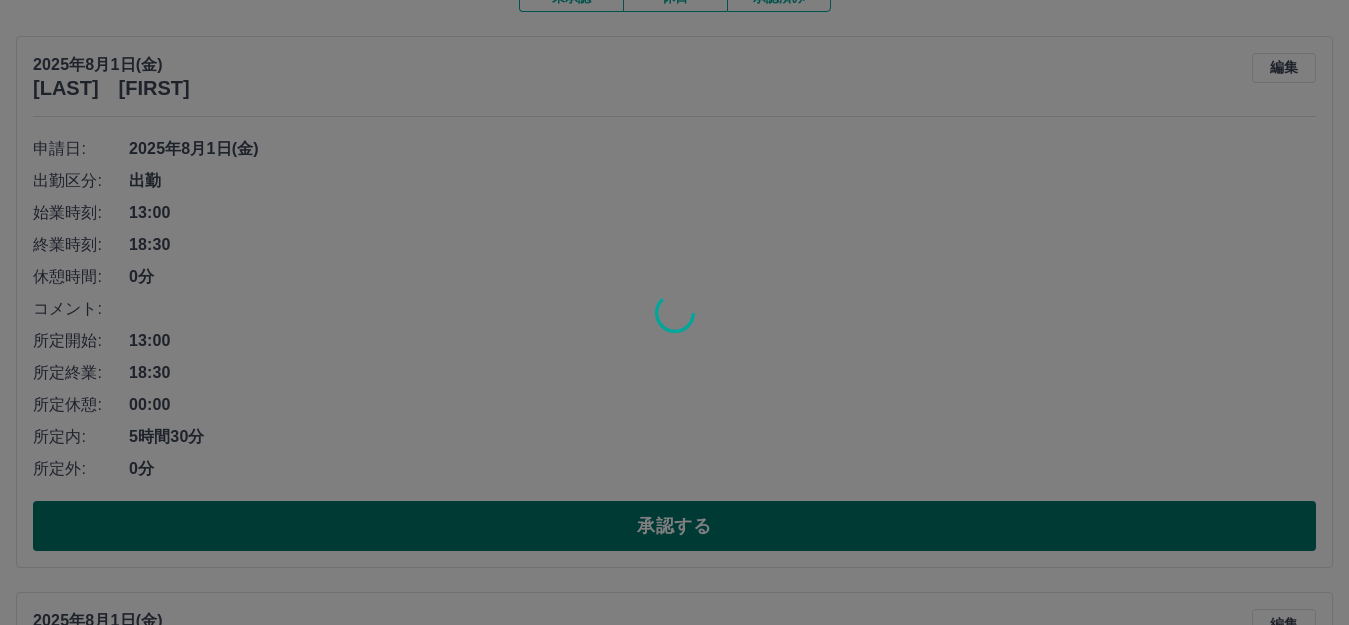 scroll, scrollTop: 149, scrollLeft: 0, axis: vertical 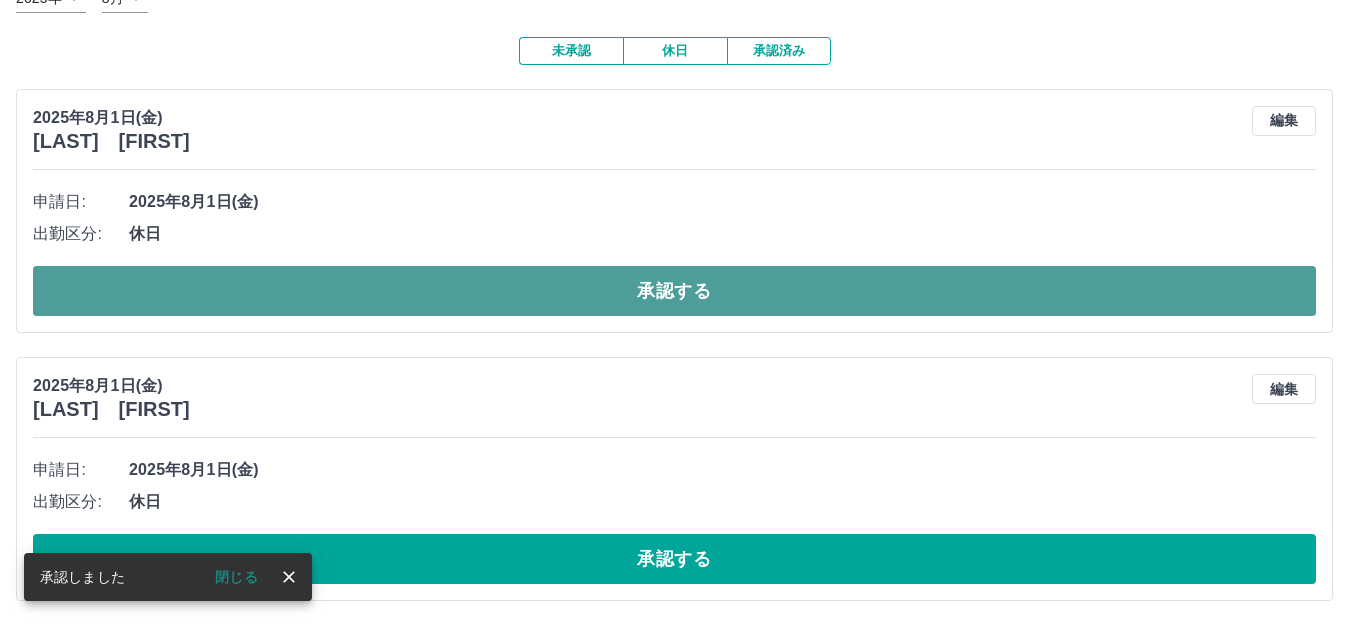 click on "承認する" at bounding box center [674, 291] 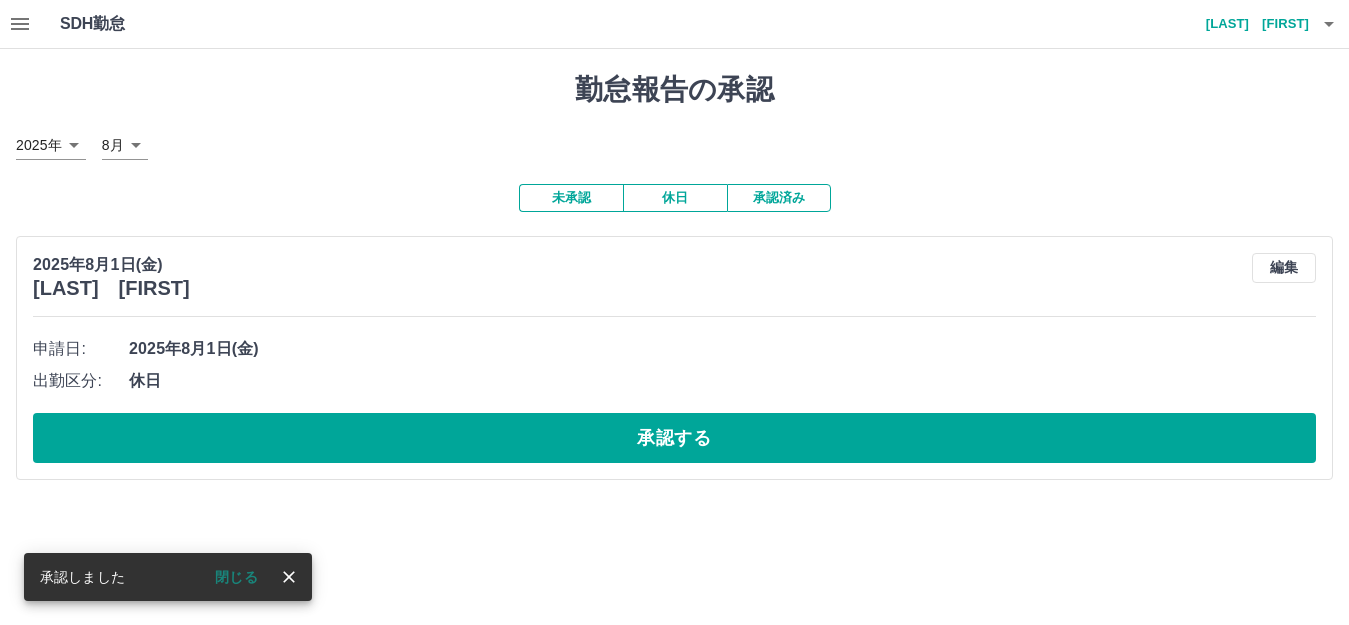scroll, scrollTop: 0, scrollLeft: 0, axis: both 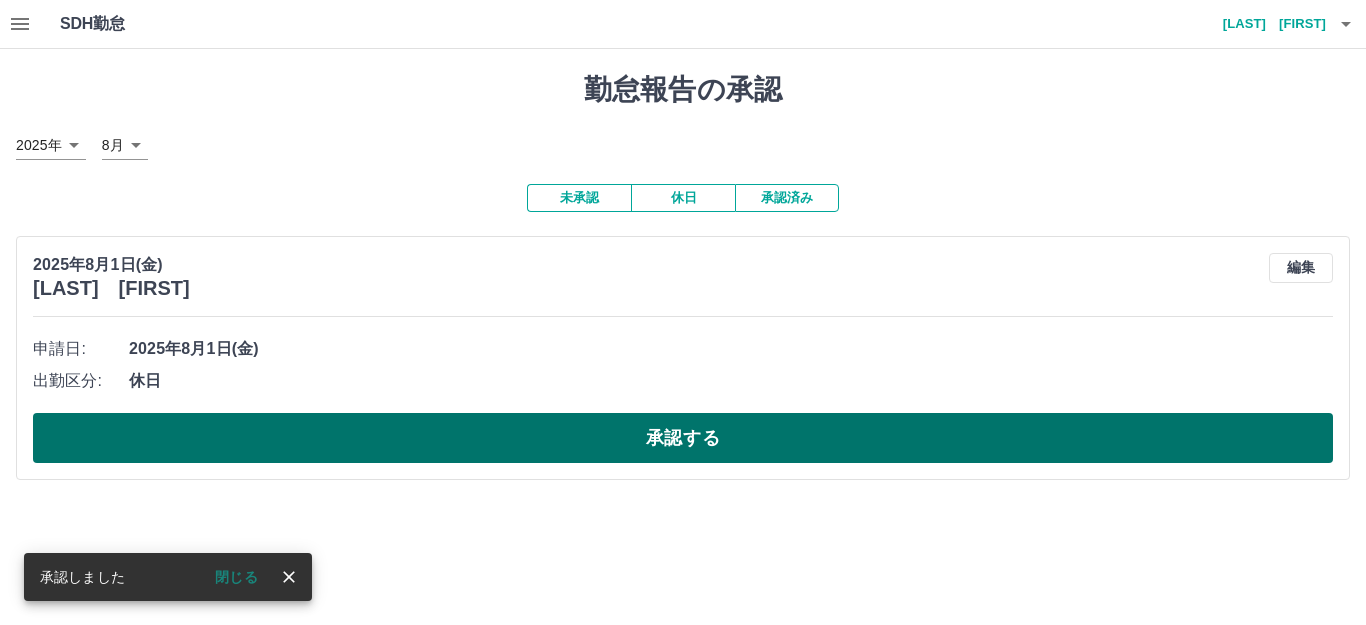 click on "承認する" at bounding box center [683, 438] 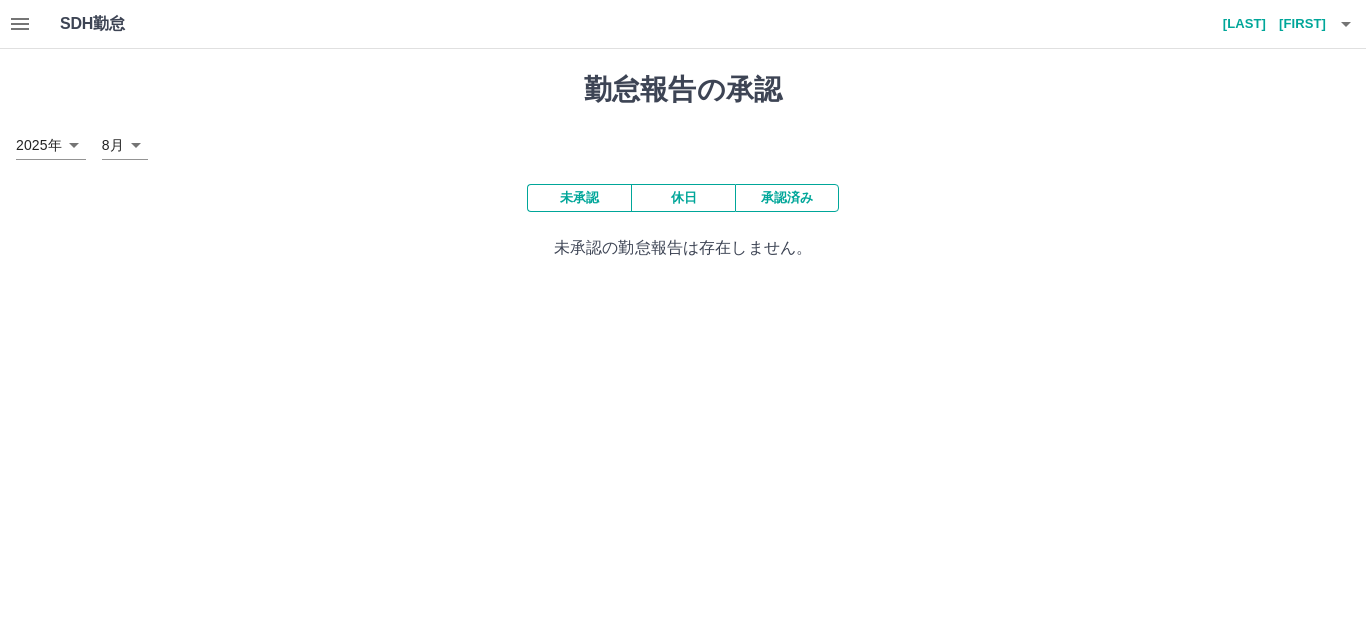 click on "SDH勤怠 佐々木　匡子" at bounding box center [683, 24] 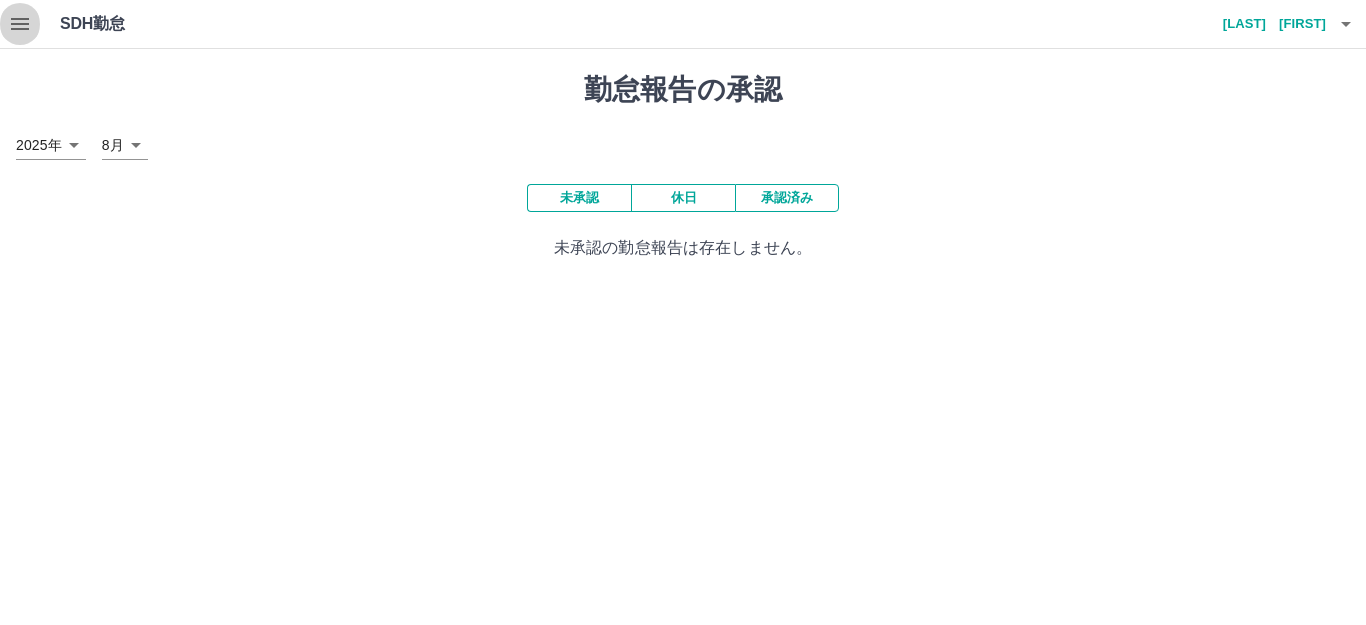 click 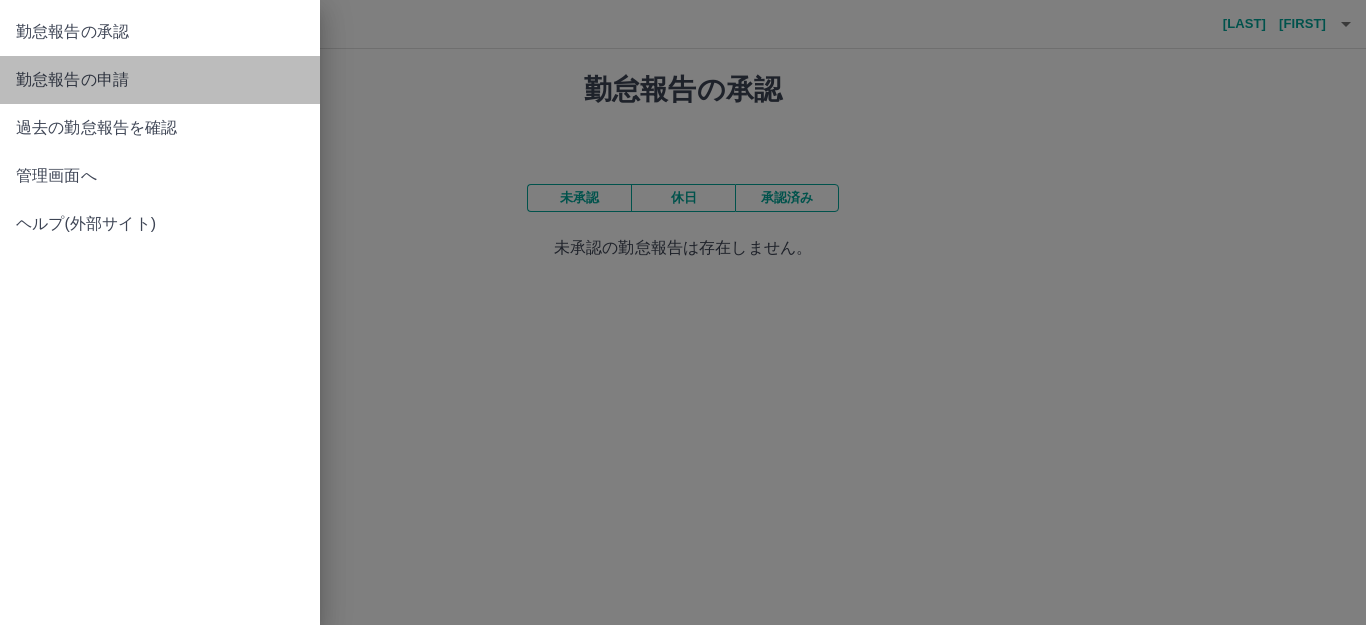 click on "勤怠報告の申請" at bounding box center [160, 80] 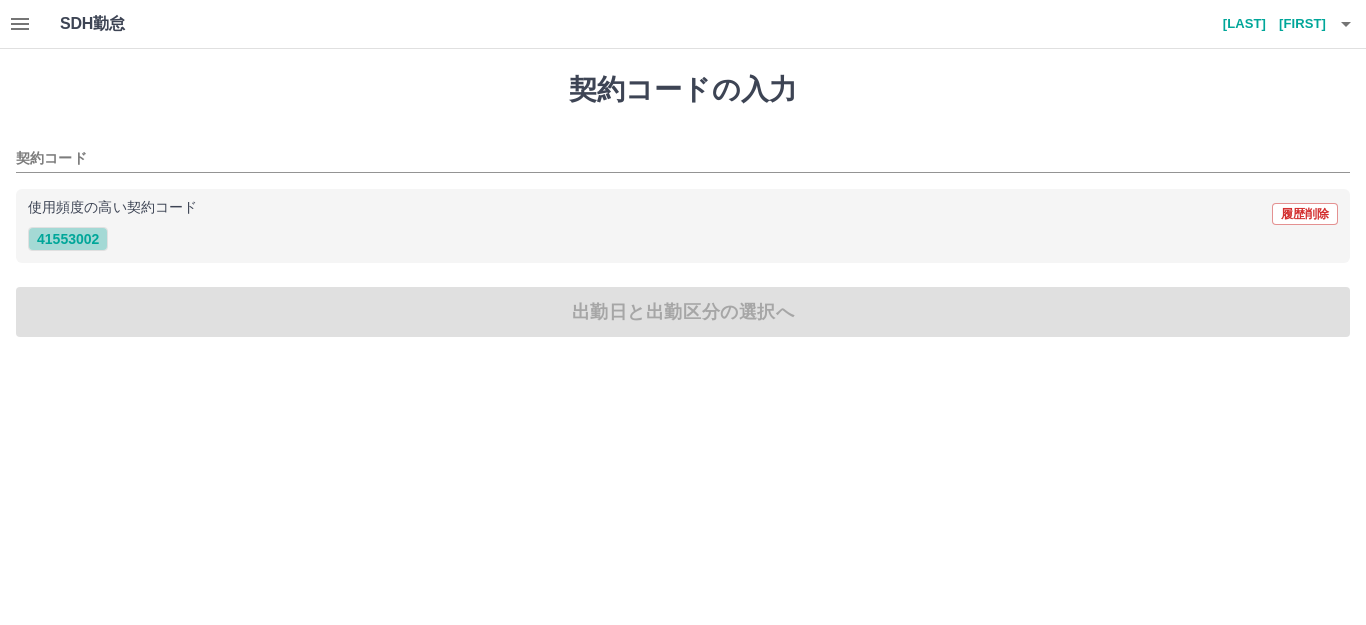 click on "41553002" at bounding box center [68, 239] 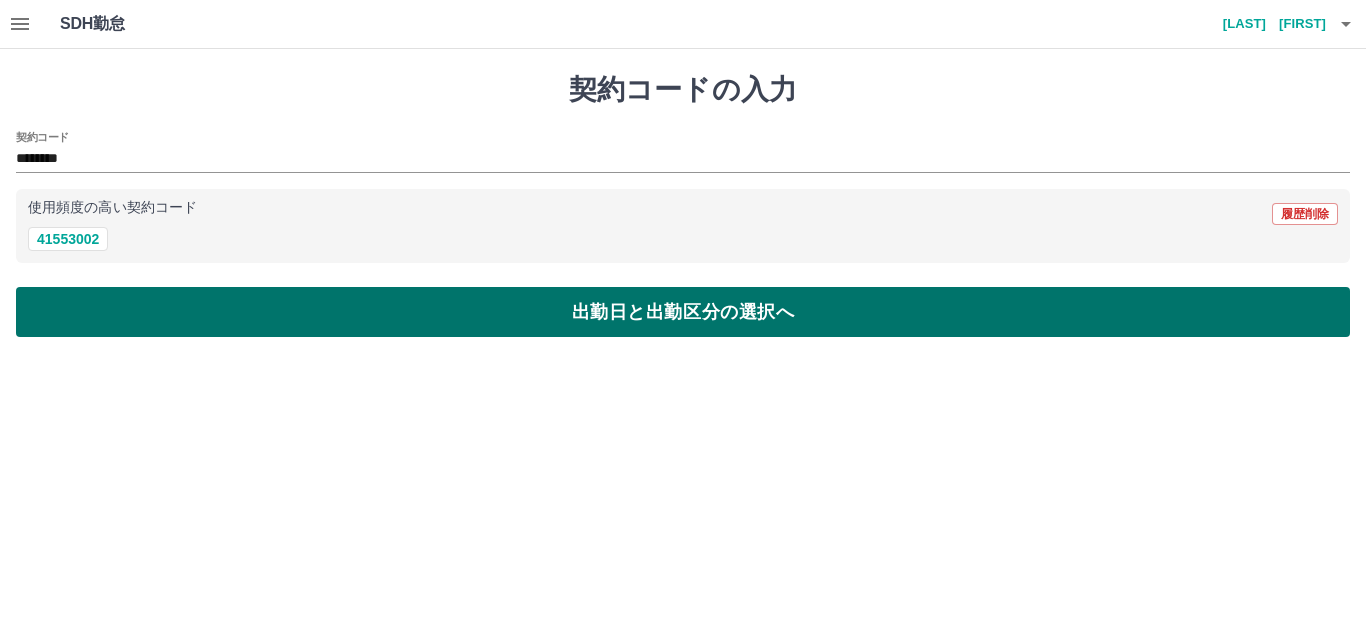 click on "出勤日と出勤区分の選択へ" at bounding box center (683, 312) 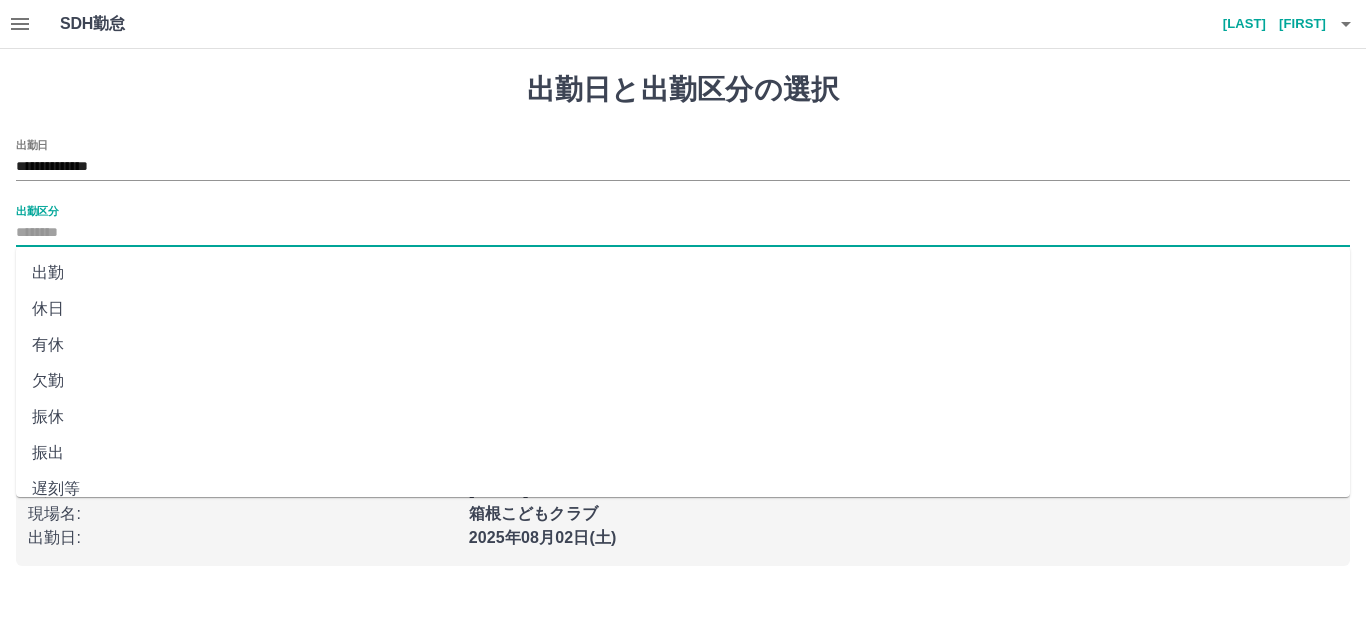 click on "出勤区分" at bounding box center [683, 233] 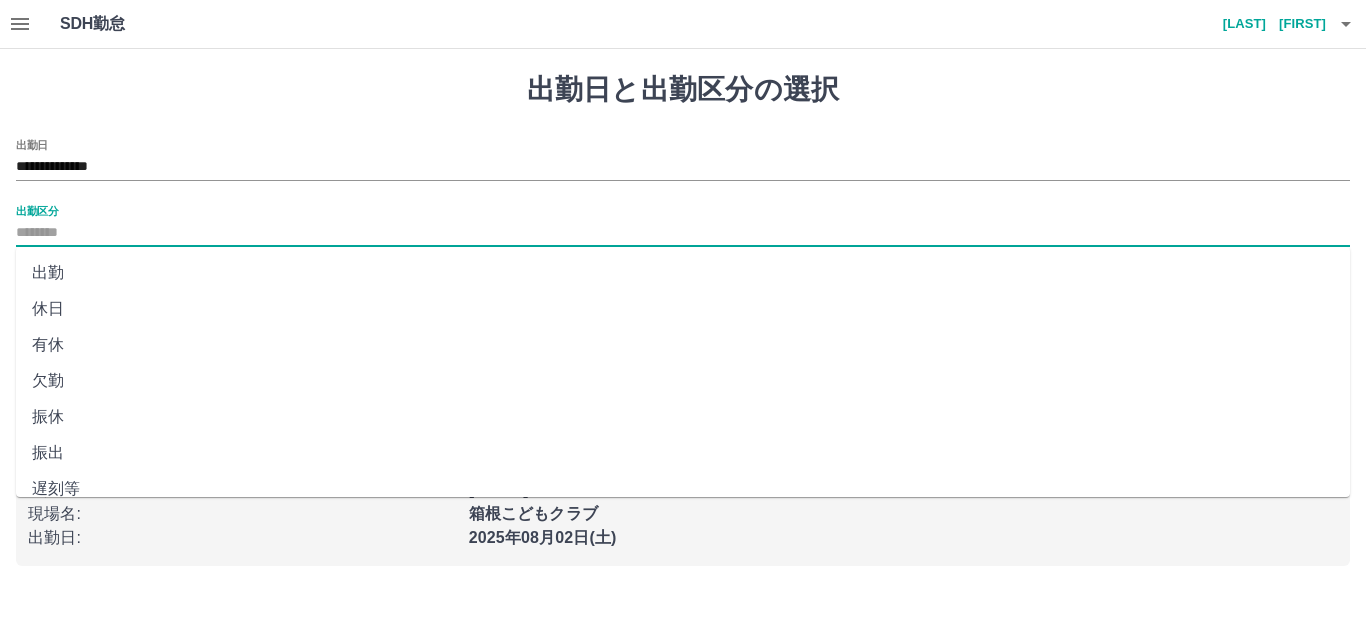 click on "出勤" at bounding box center (683, 273) 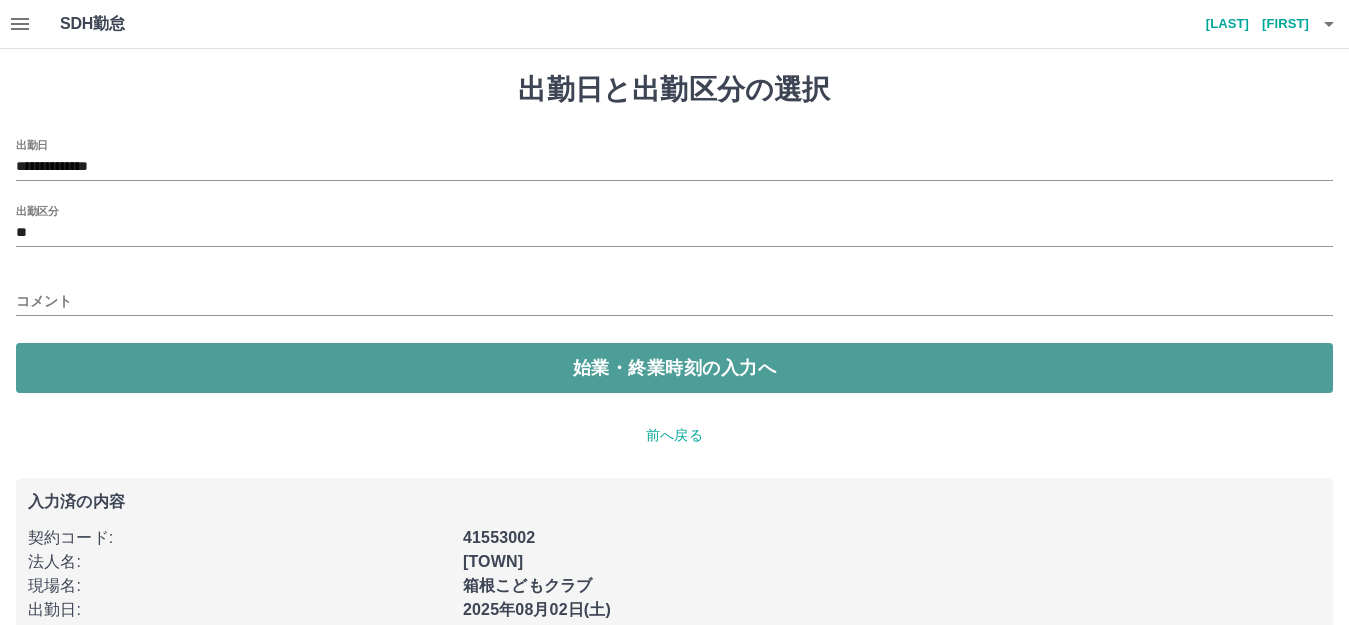 click on "始業・終業時刻の入力へ" at bounding box center (674, 368) 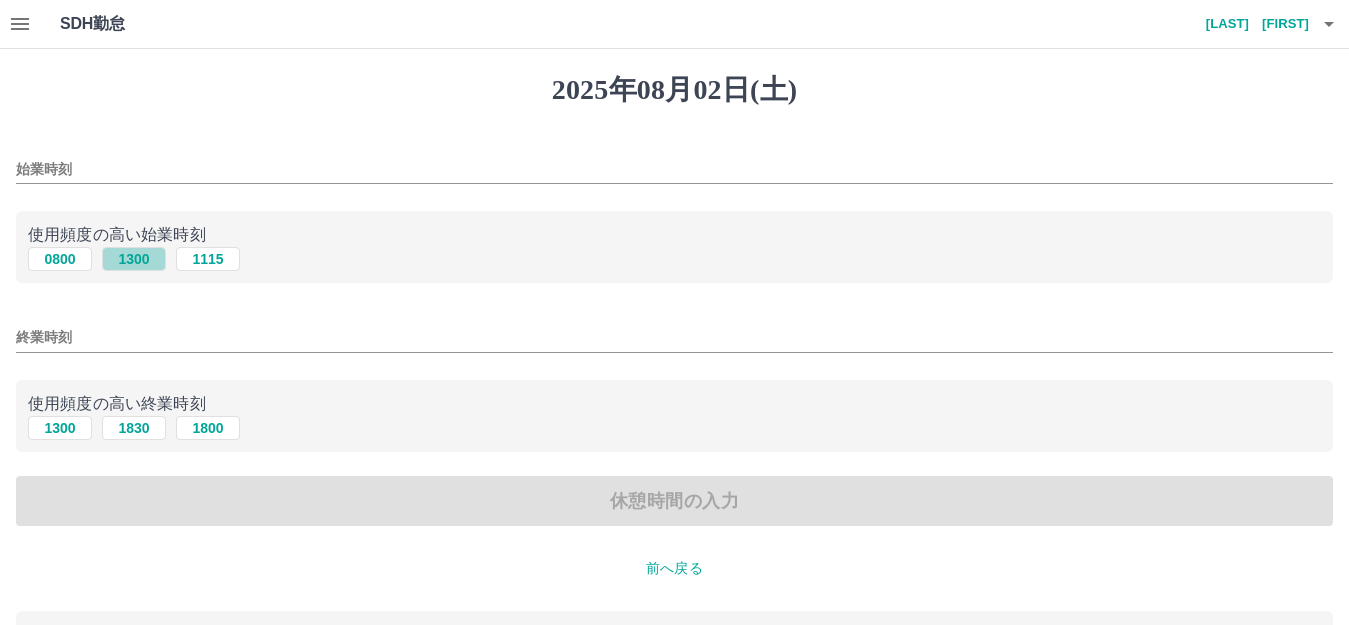 click on "1300" at bounding box center [134, 259] 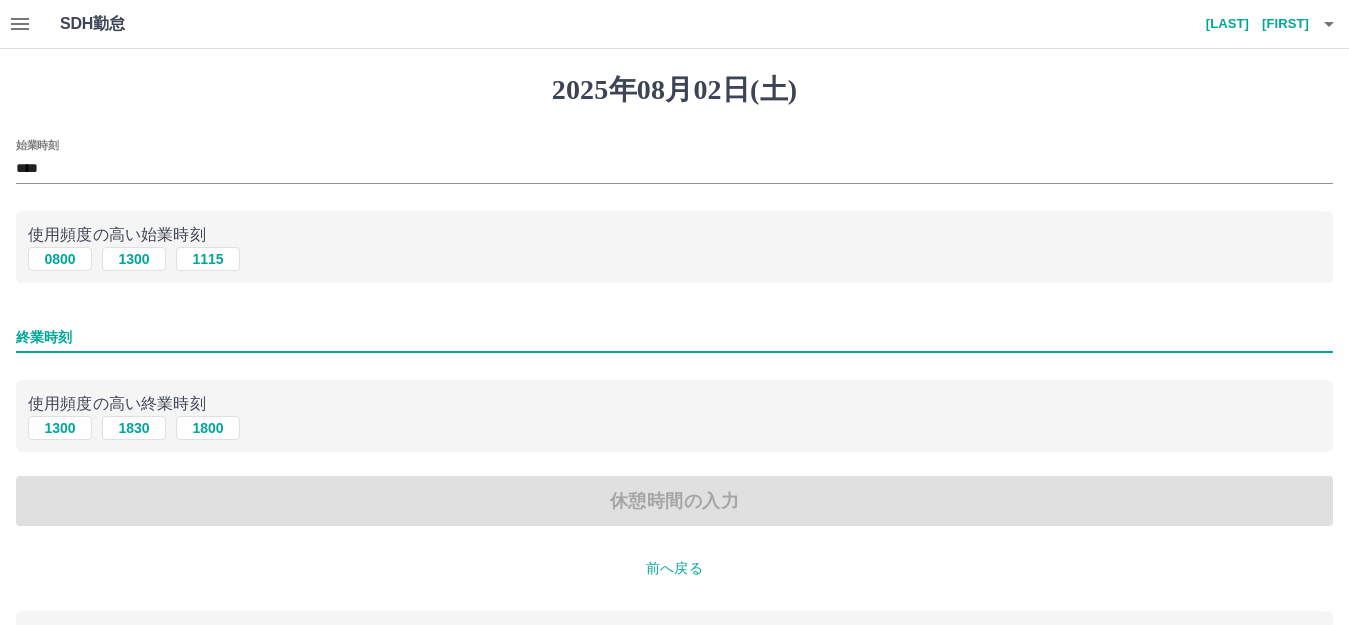 click on "終業時刻" at bounding box center [674, 337] 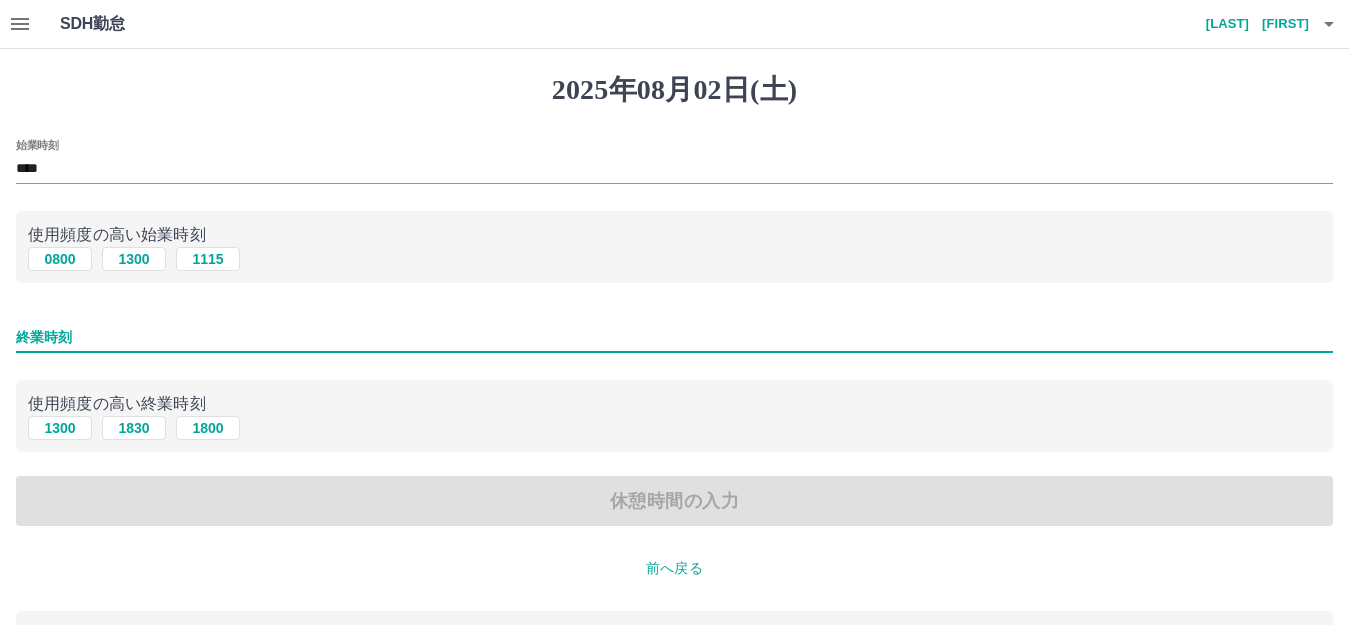 type on "****" 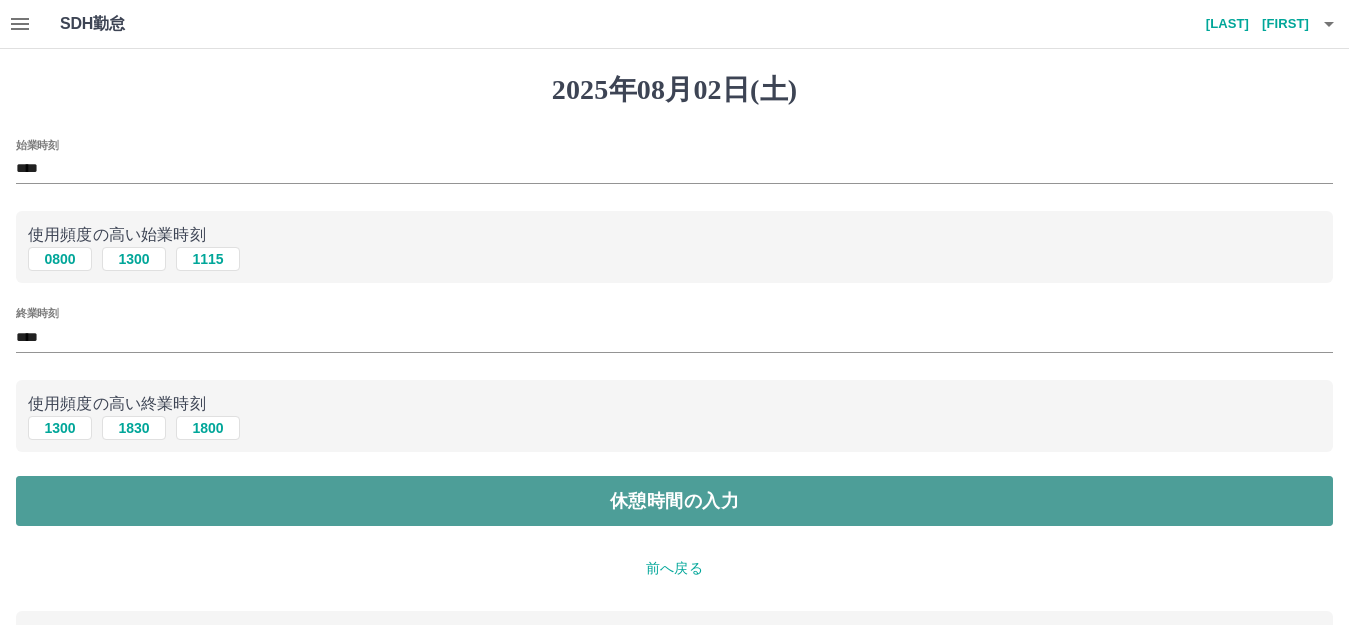 click on "休憩時間の入力" at bounding box center [674, 501] 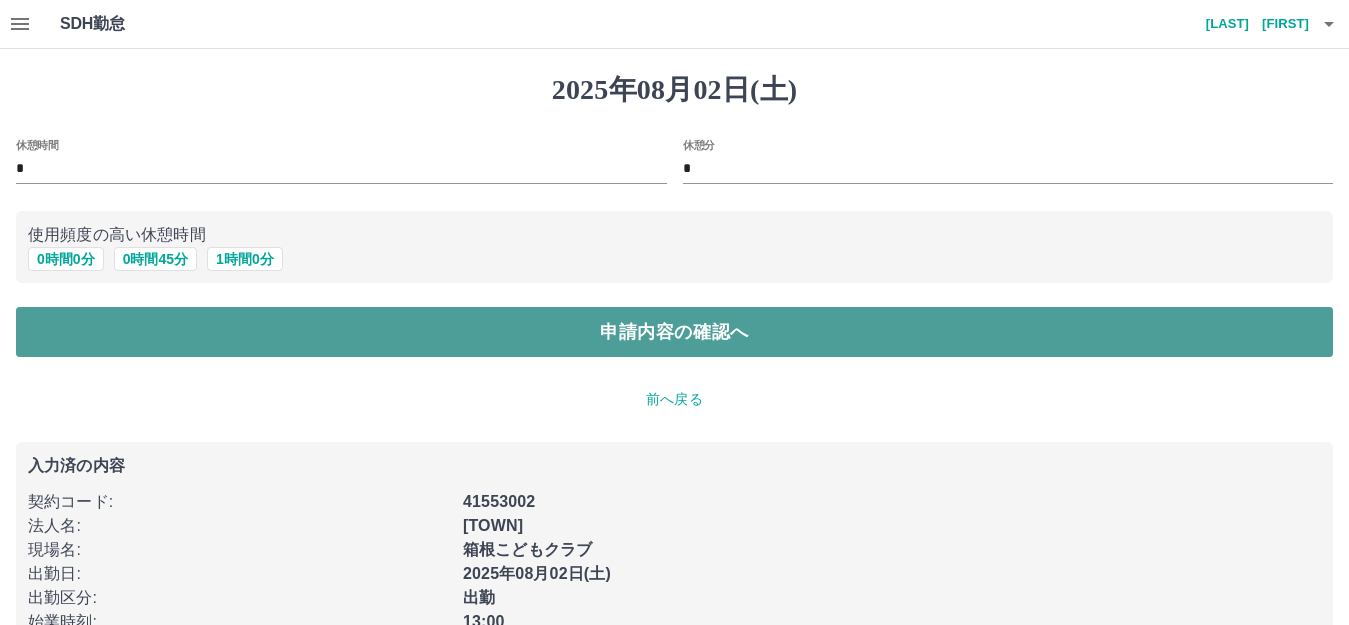 click on "申請内容の確認へ" at bounding box center (674, 332) 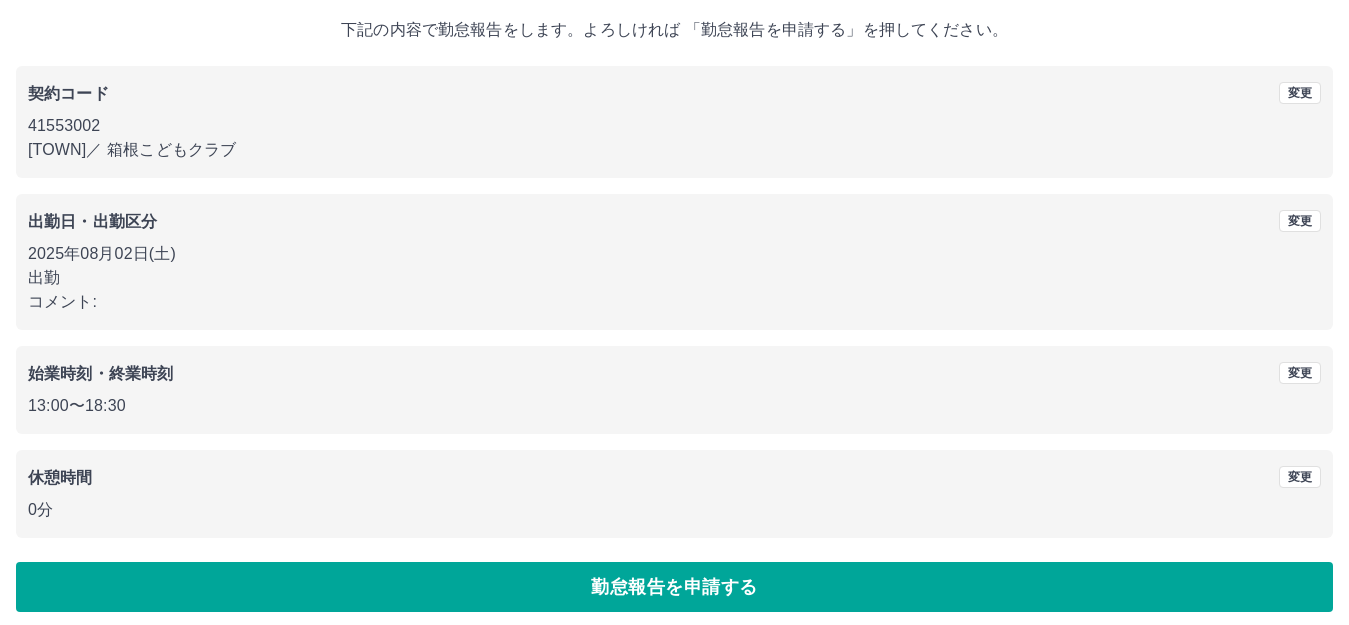 scroll, scrollTop: 124, scrollLeft: 0, axis: vertical 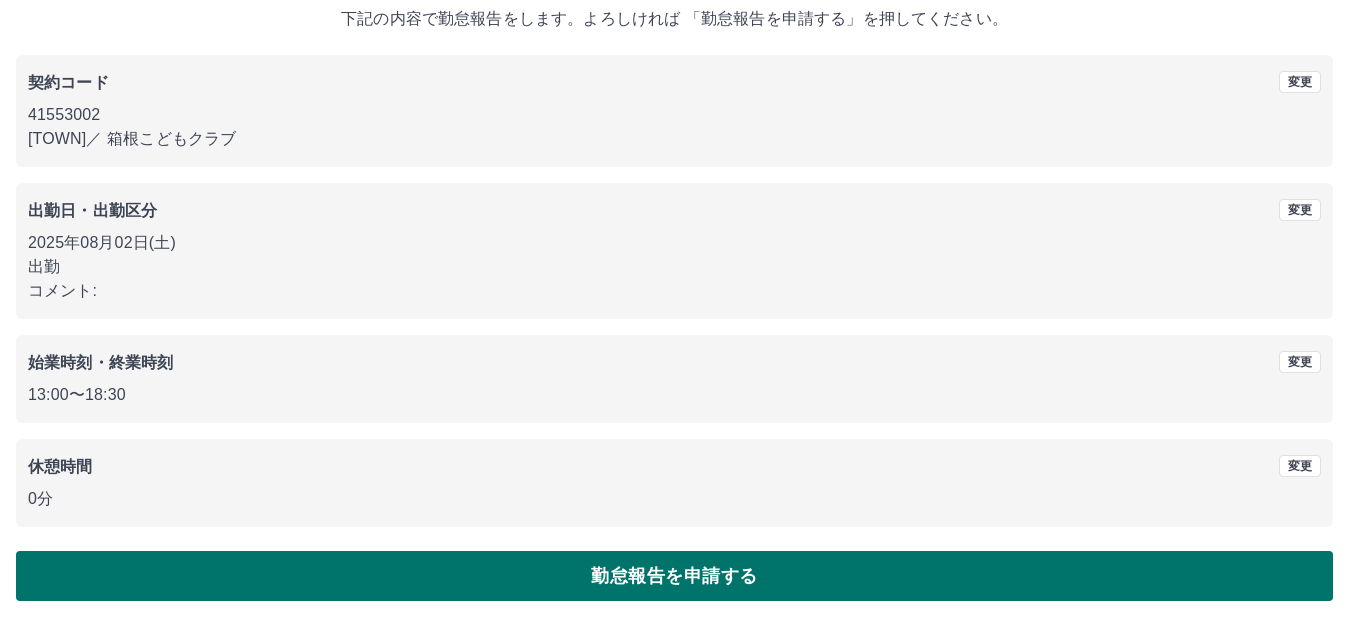 click on "勤怠報告を申請する" at bounding box center [674, 576] 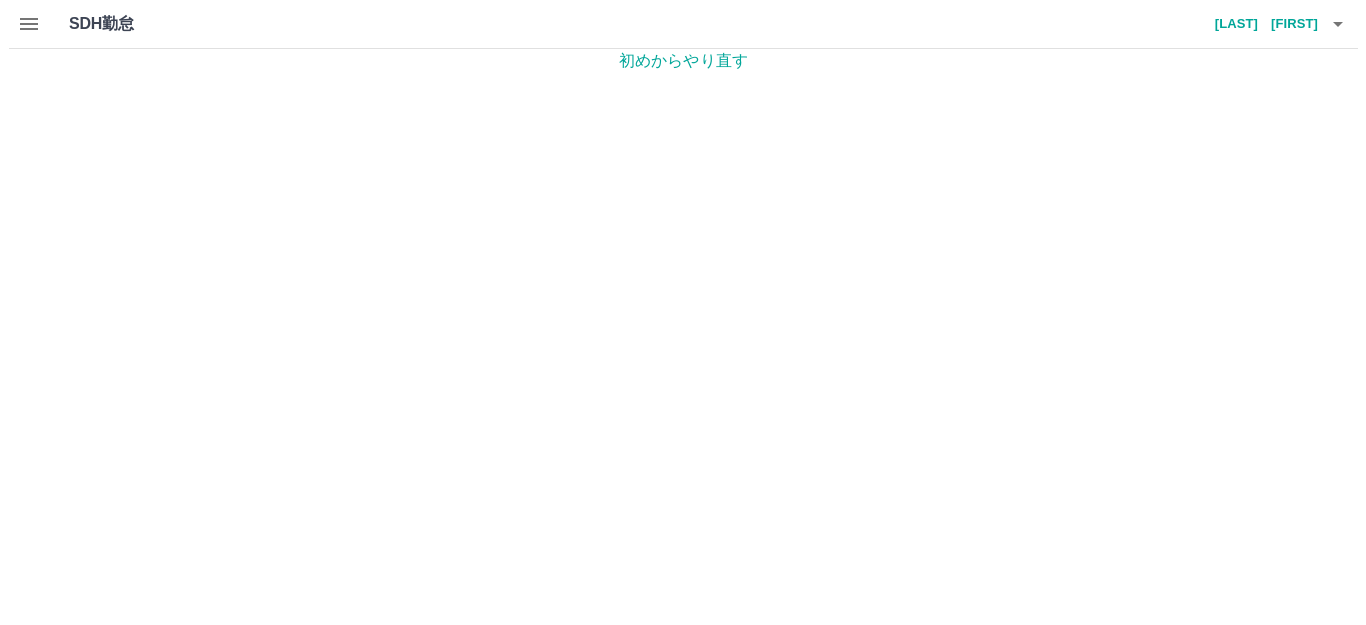scroll, scrollTop: 0, scrollLeft: 0, axis: both 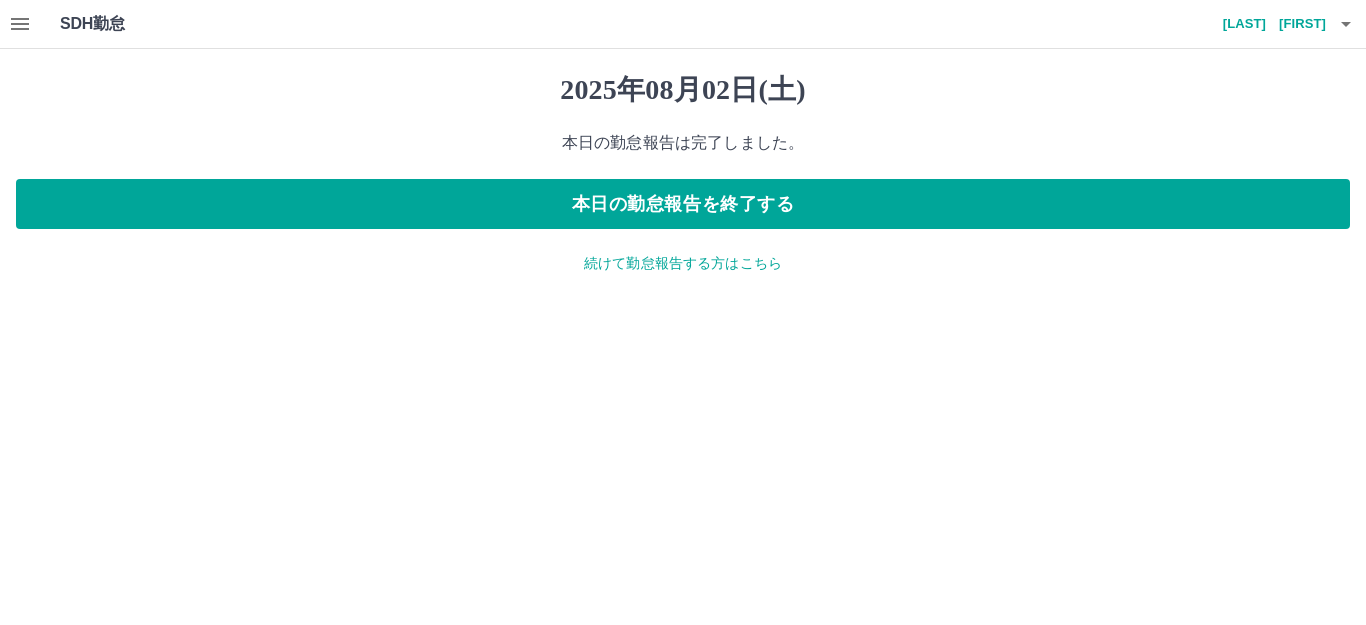 click on "続けて勤怠報告する方はこちら" at bounding box center (683, 263) 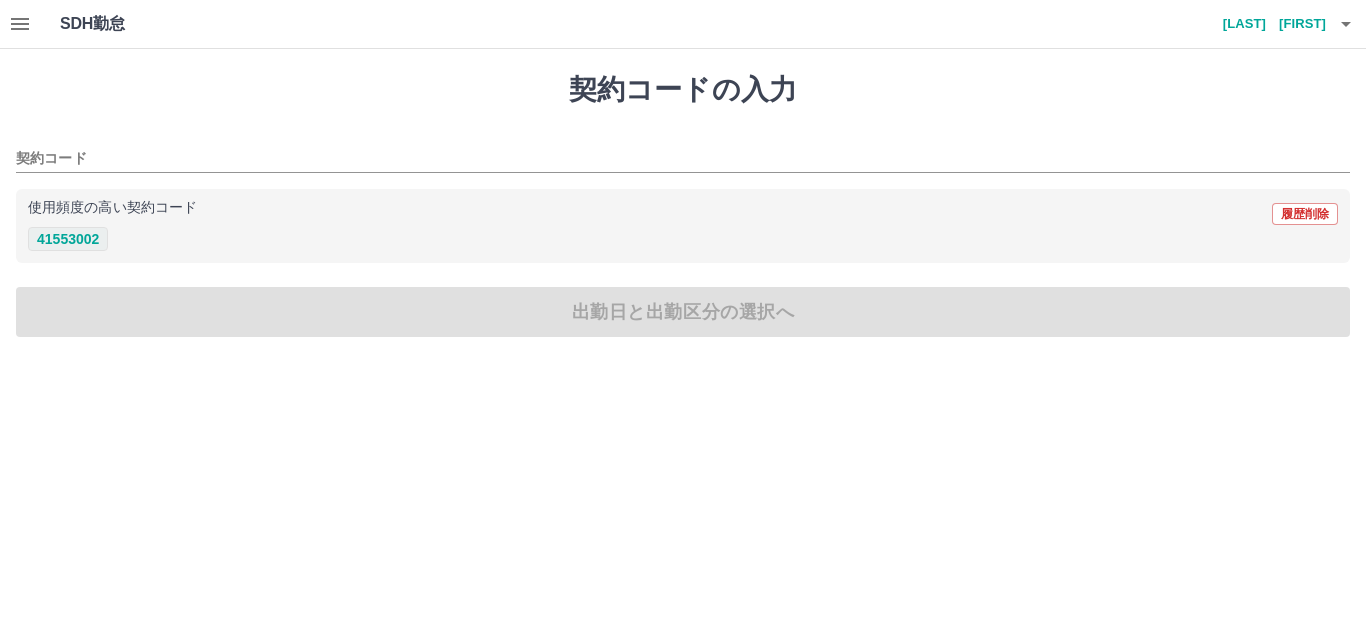 click on "41553002" at bounding box center (68, 239) 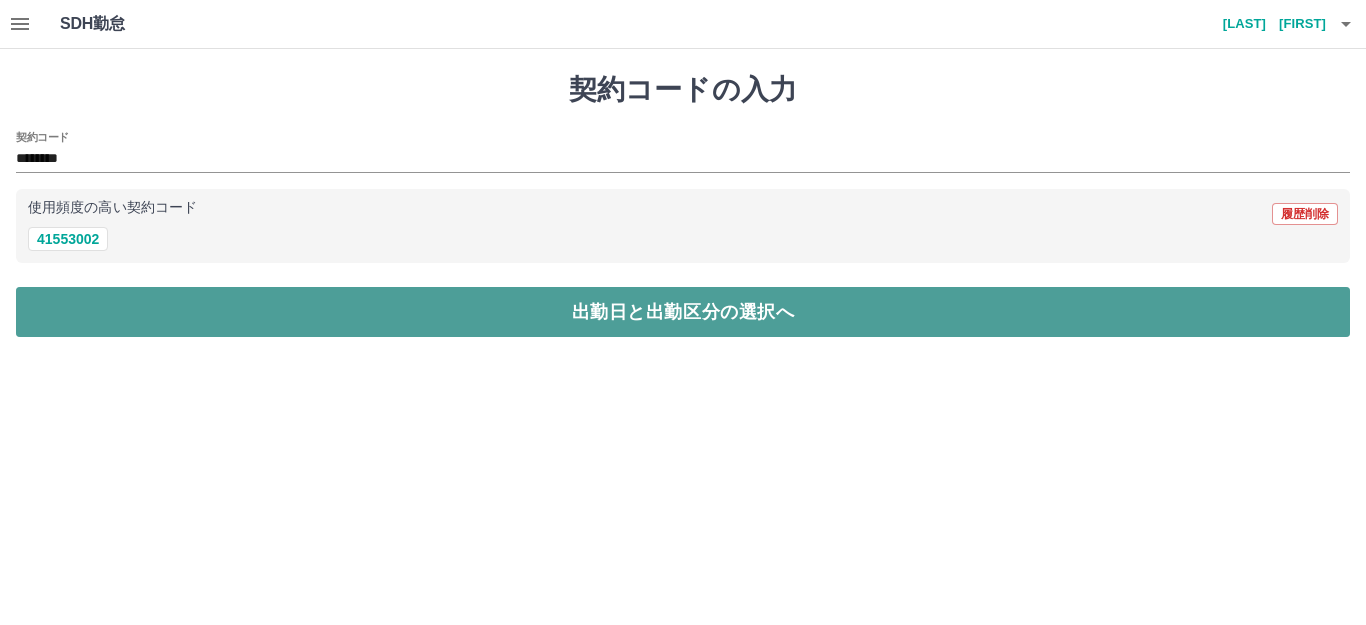 click on "出勤日と出勤区分の選択へ" at bounding box center [683, 312] 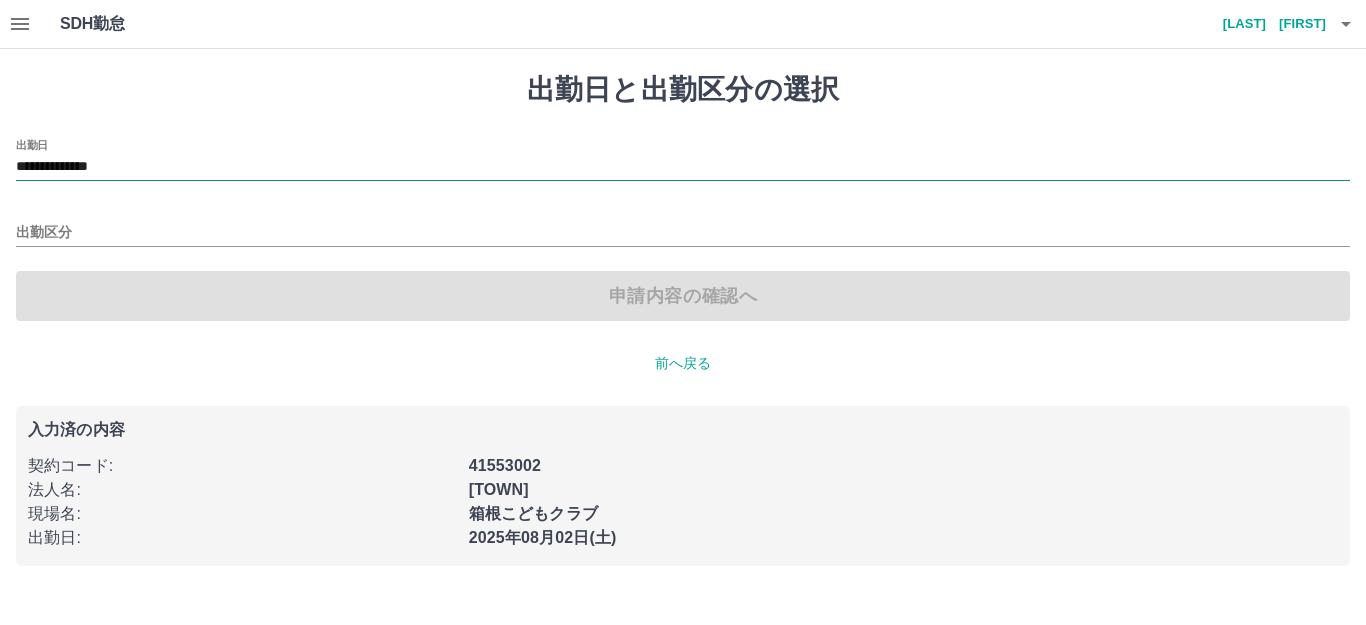 click on "**********" at bounding box center (683, 167) 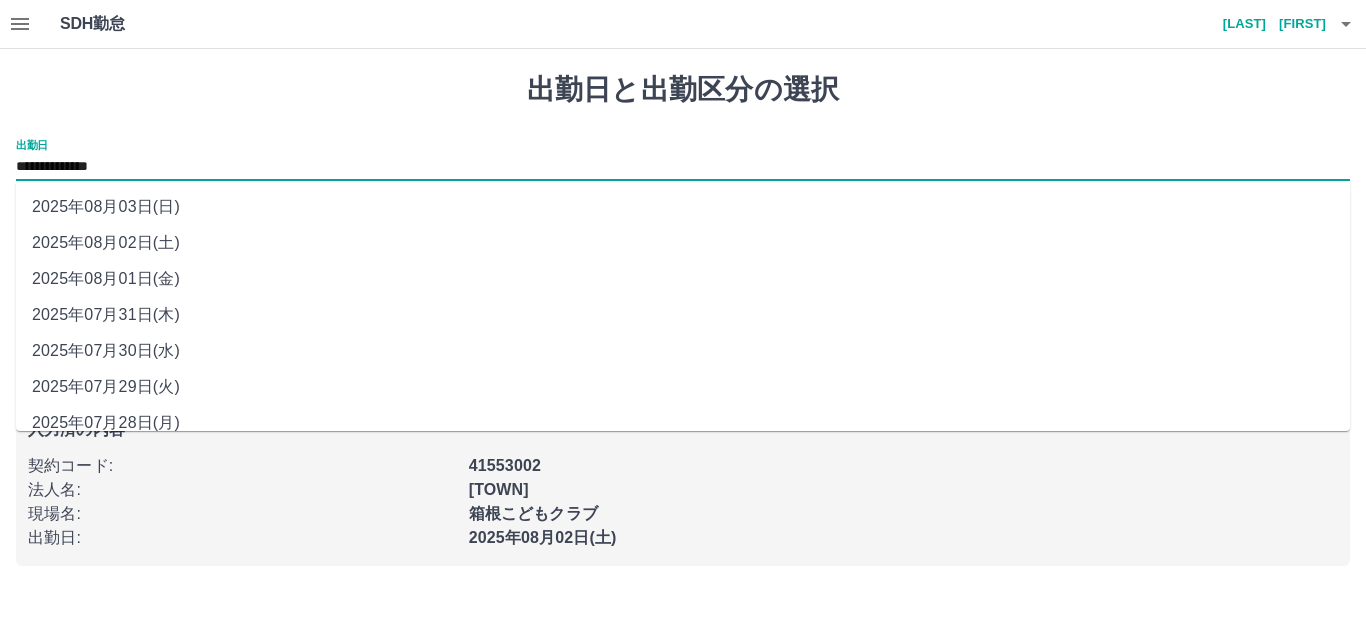 click on "2025年08月03日(日)" at bounding box center [683, 207] 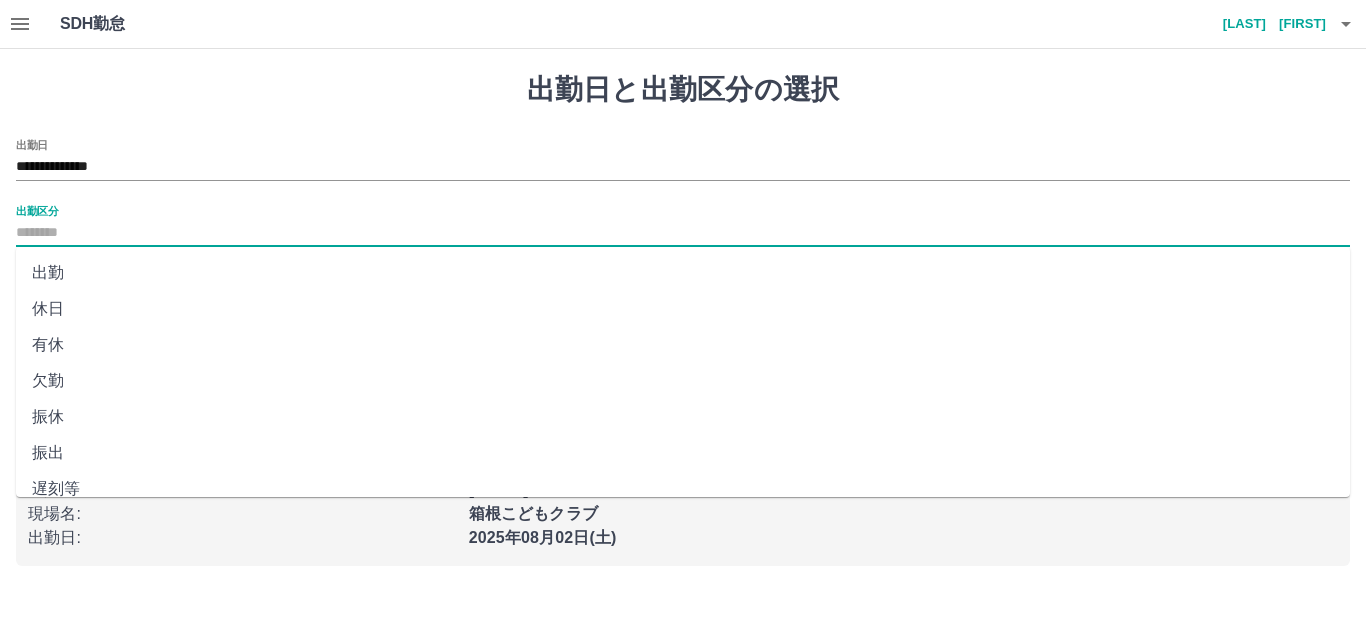 click on "出勤区分" at bounding box center (683, 233) 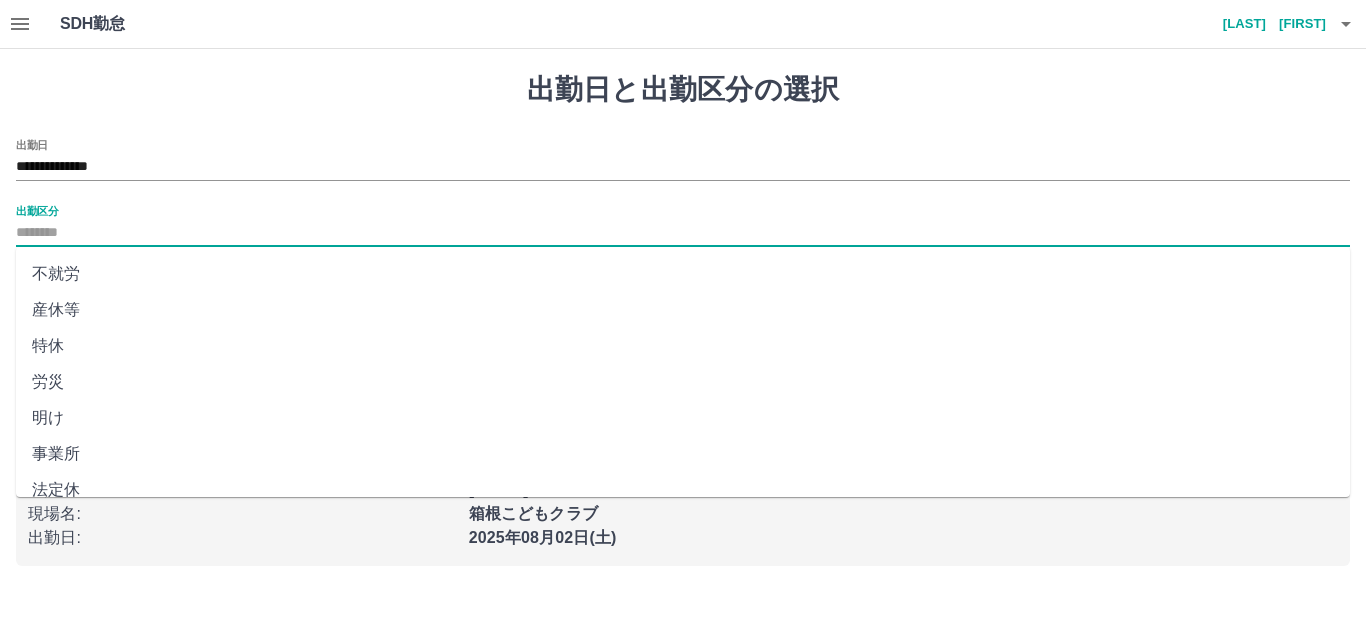scroll, scrollTop: 414, scrollLeft: 0, axis: vertical 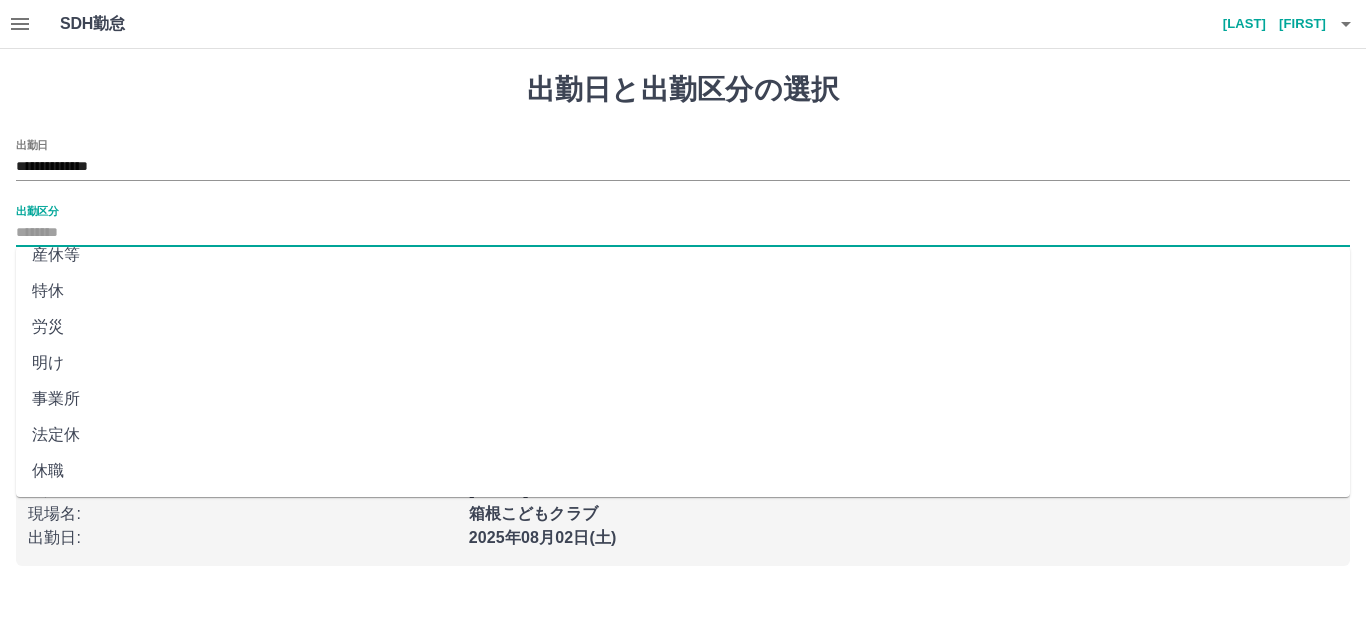 click on "法定休" at bounding box center (683, 435) 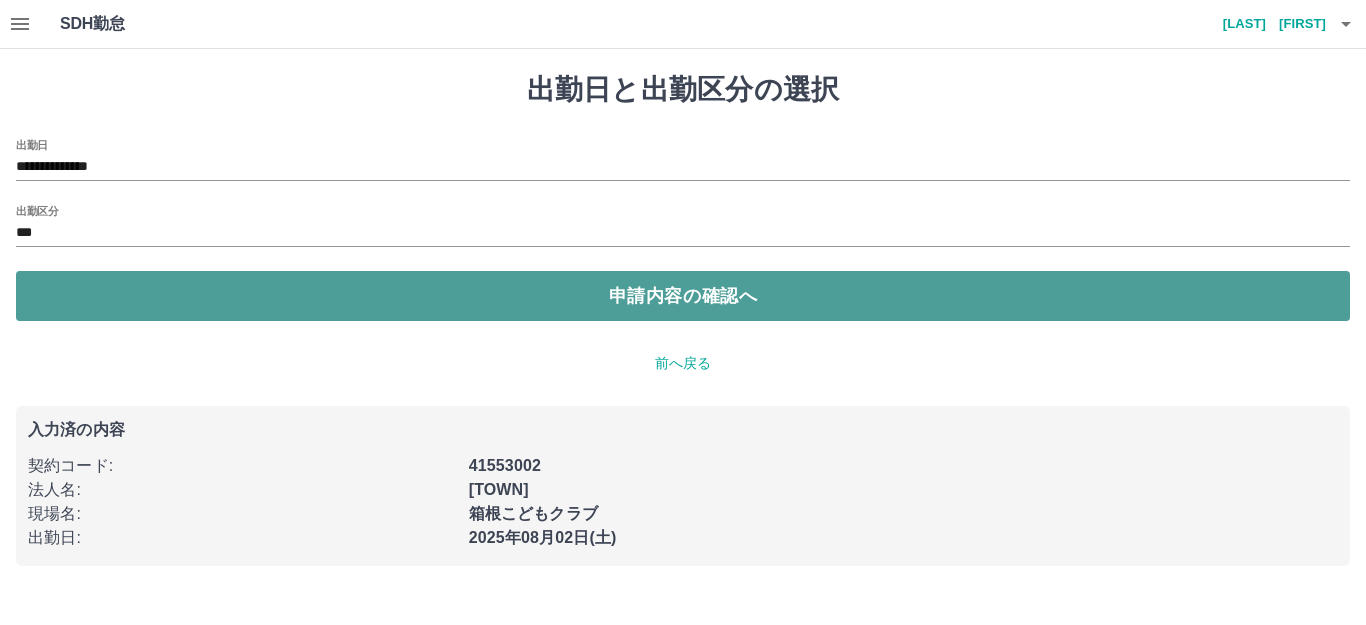 click on "申請内容の確認へ" at bounding box center [683, 296] 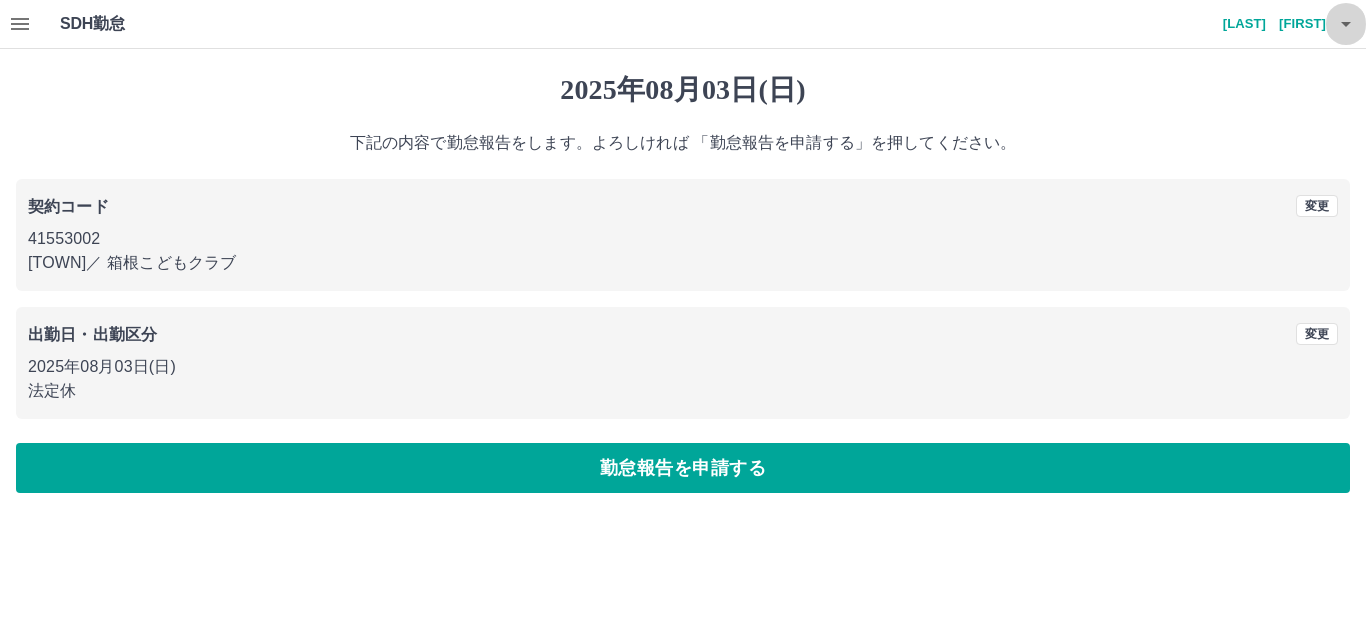 click 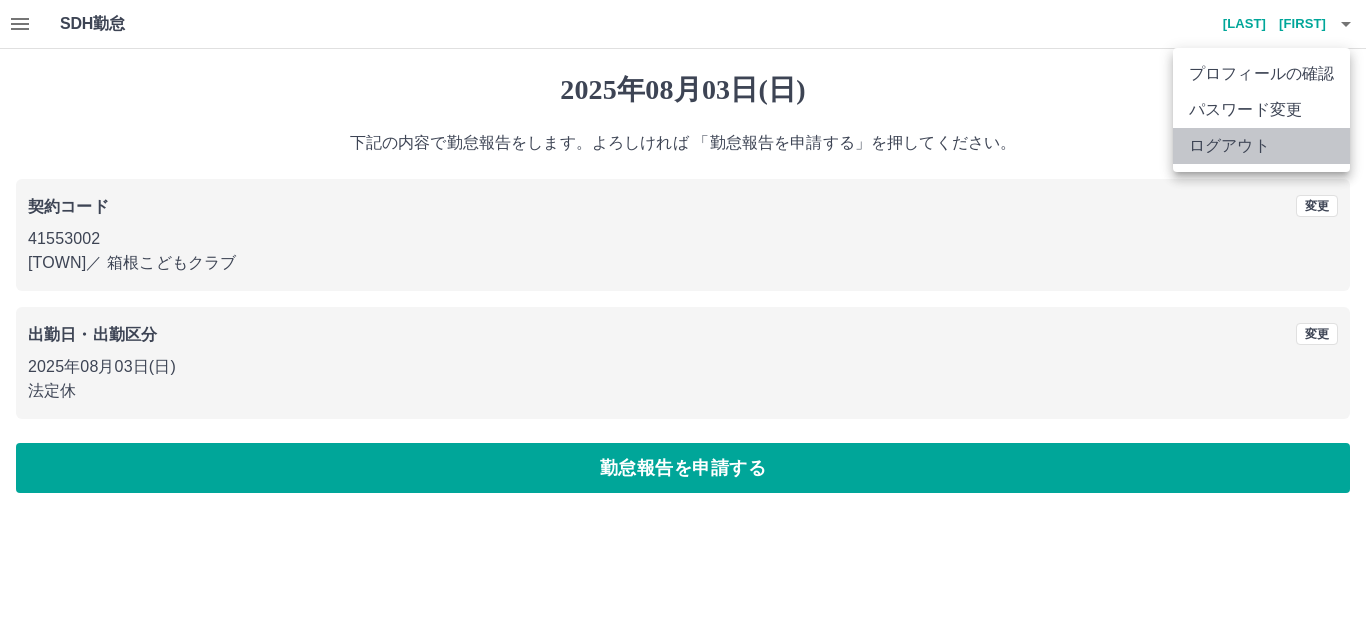 click on "ログアウト" at bounding box center (1261, 146) 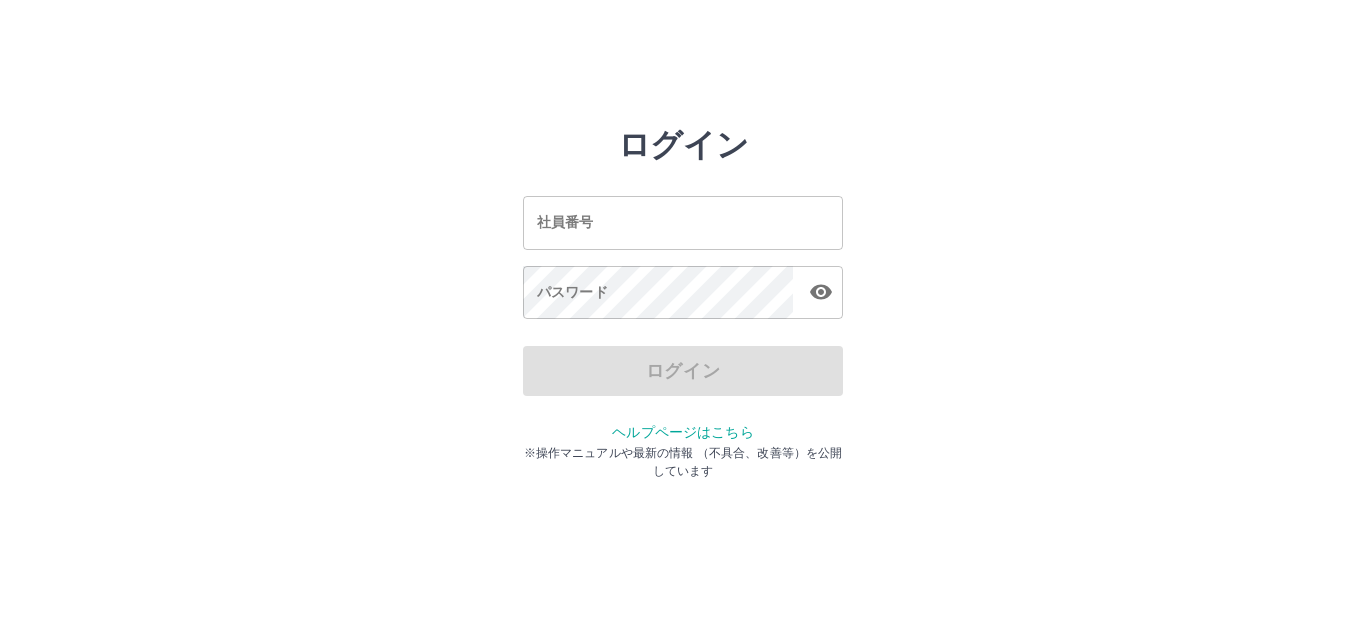 scroll, scrollTop: 0, scrollLeft: 0, axis: both 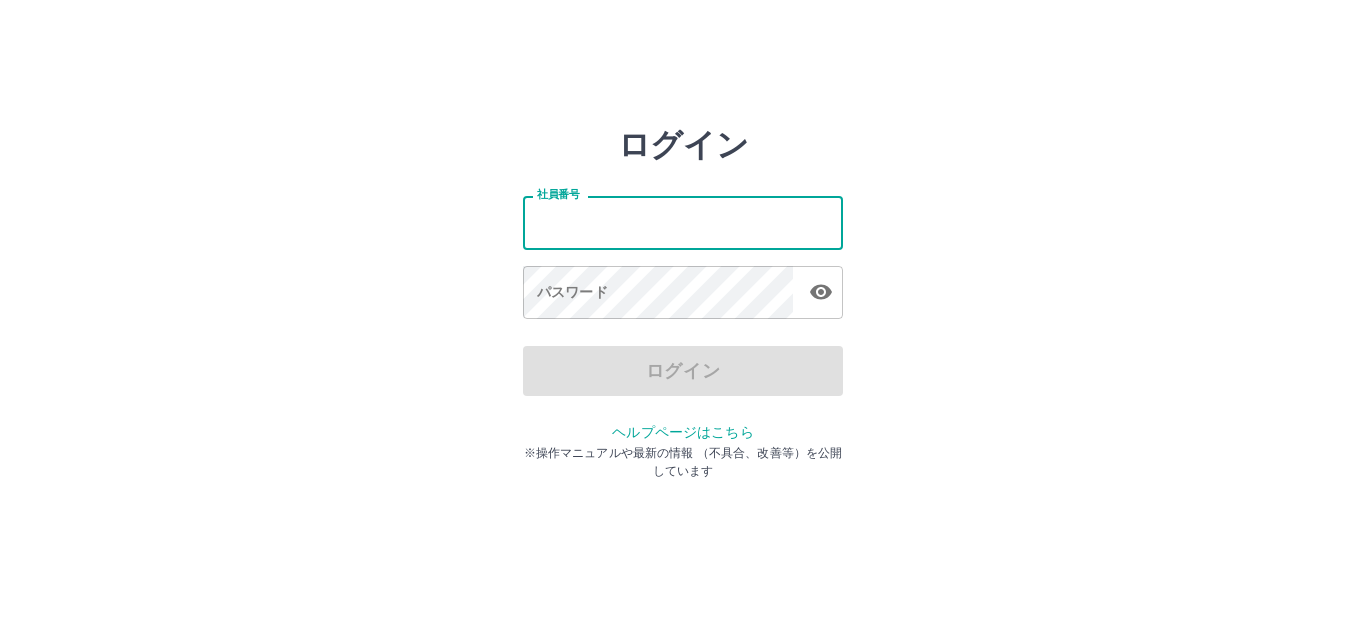 click on "社員番号" at bounding box center [683, 222] 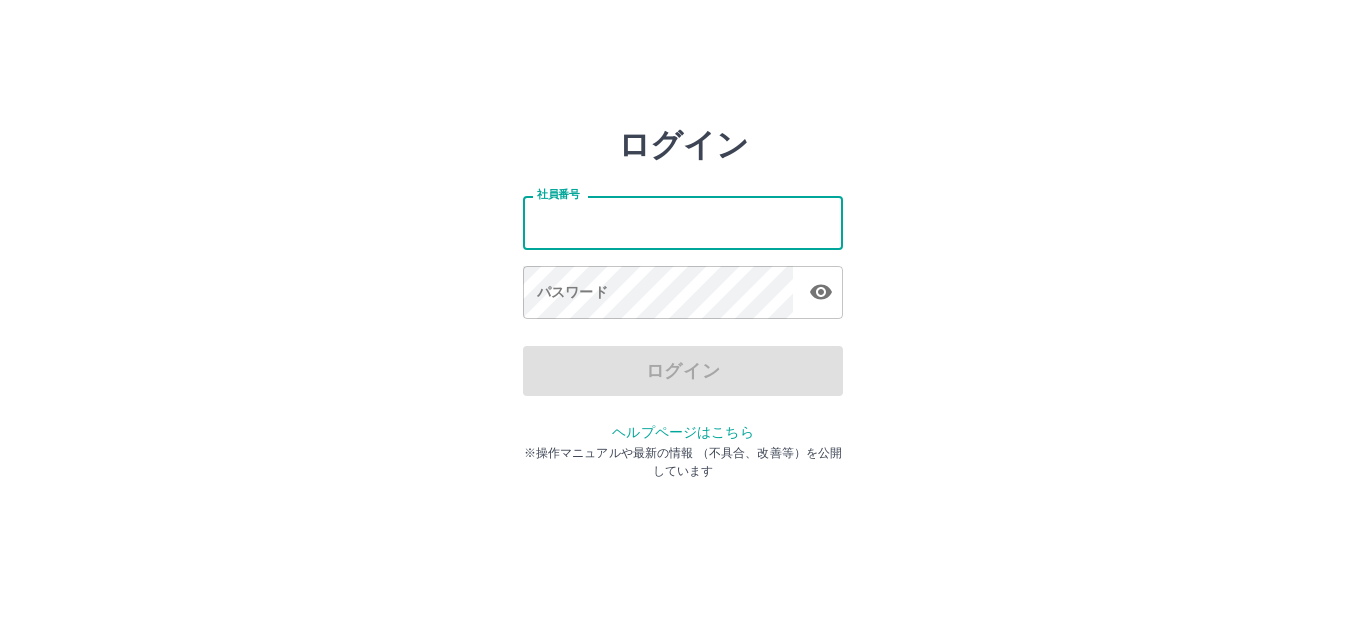 type on "*******" 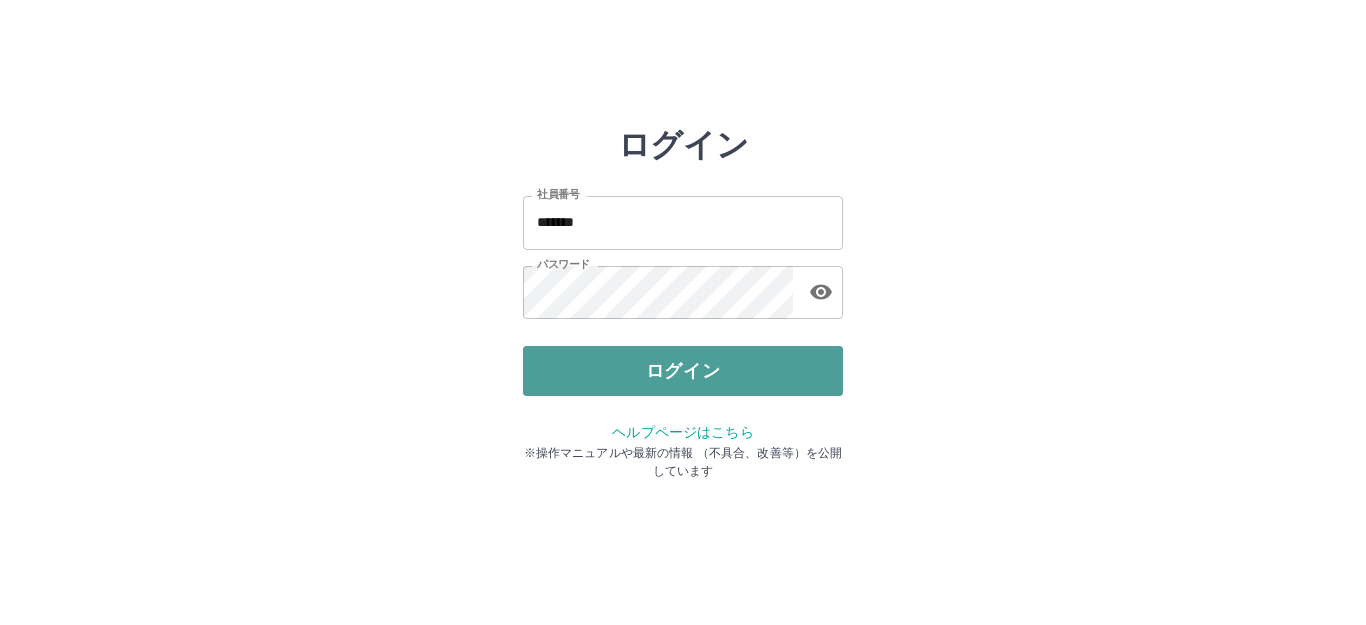 click on "ログイン" at bounding box center (683, 371) 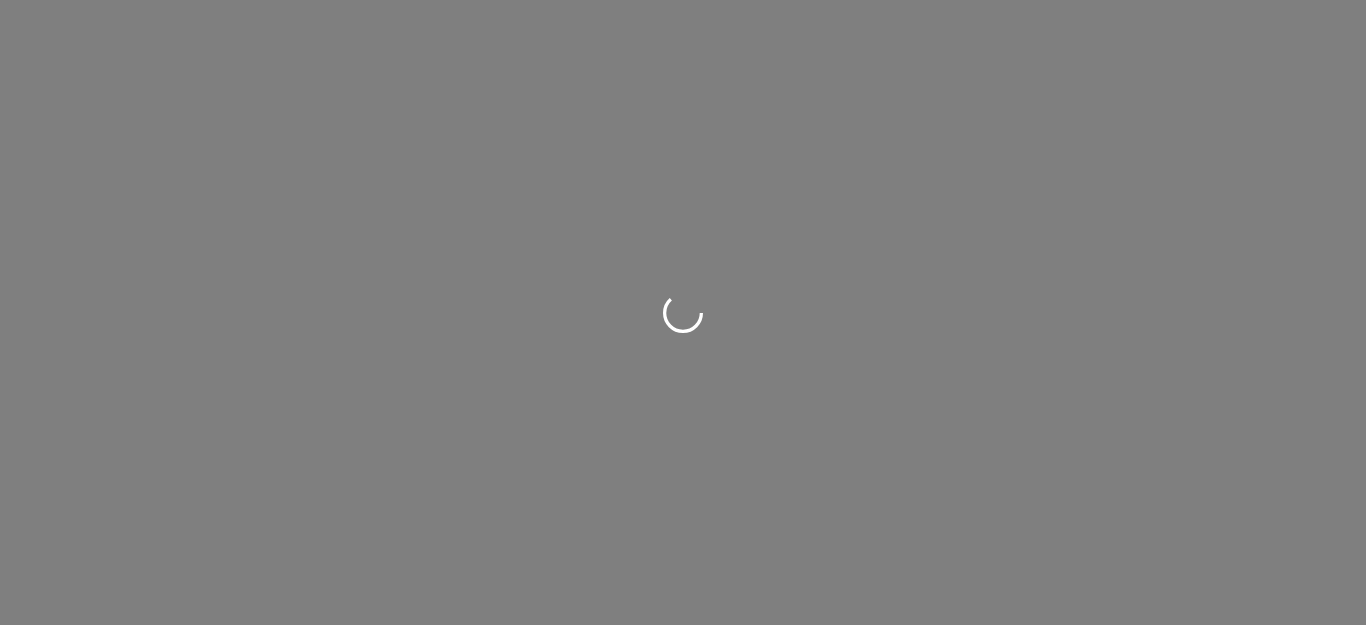 scroll, scrollTop: 0, scrollLeft: 0, axis: both 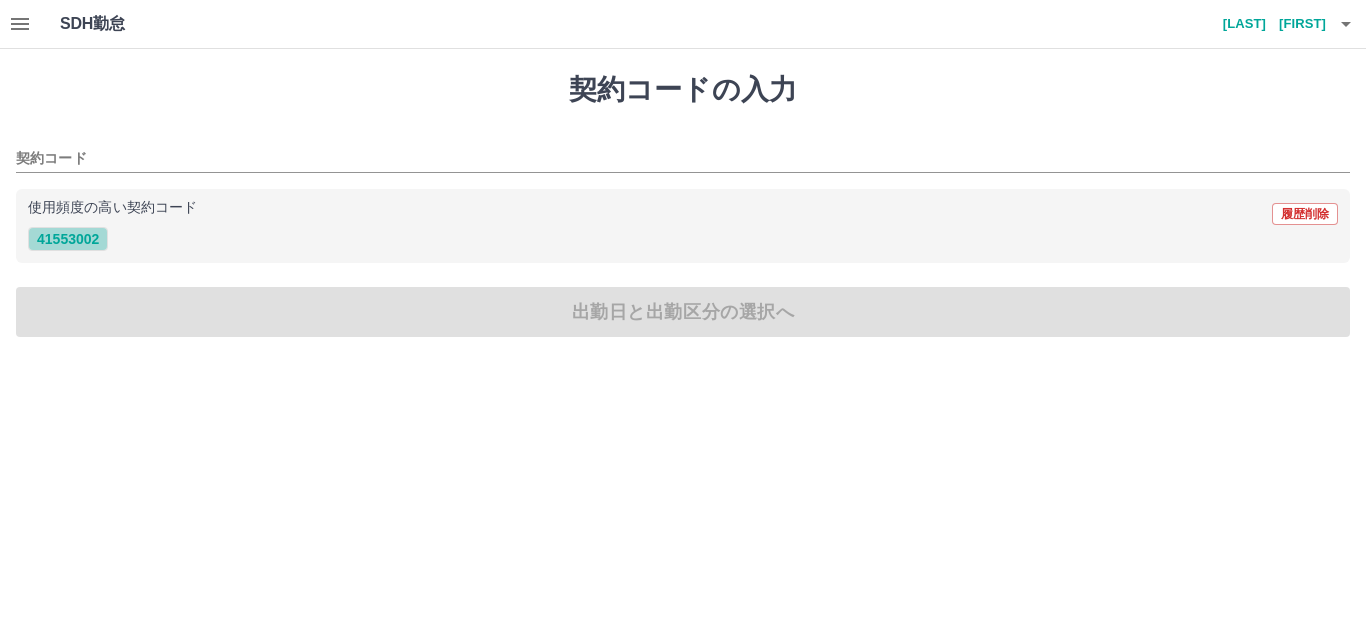 click on "41553002" at bounding box center [68, 239] 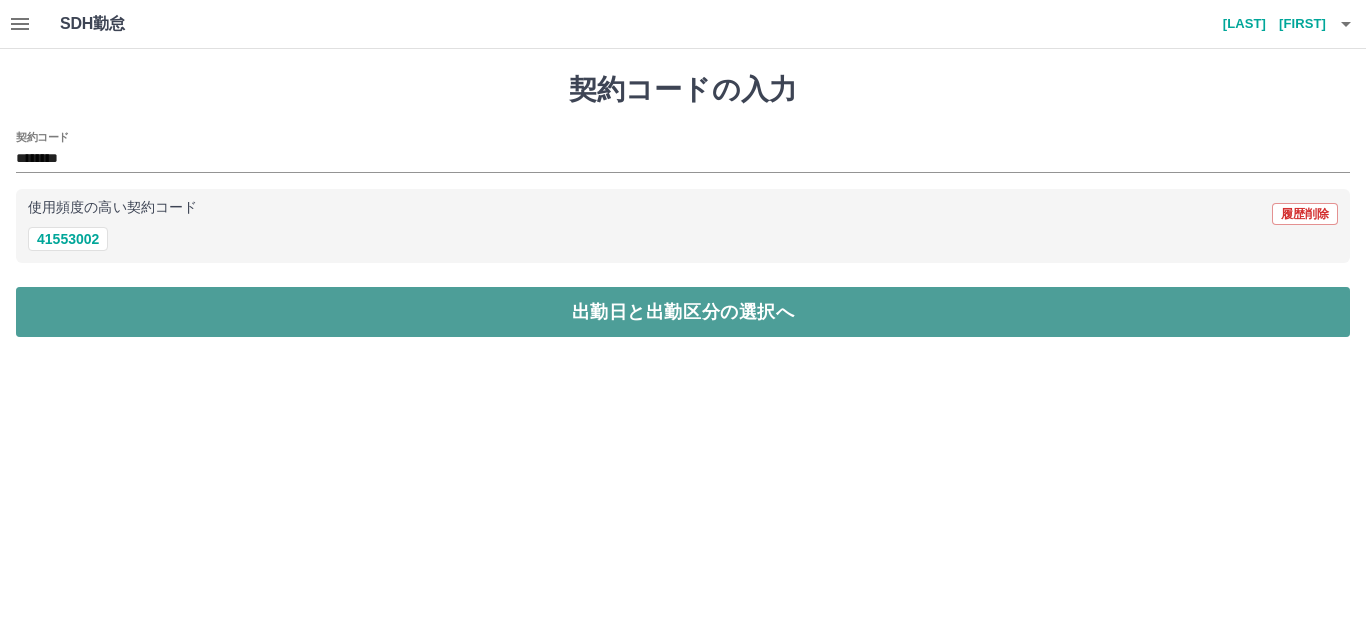 click on "出勤日と出勤区分の選択へ" at bounding box center (683, 312) 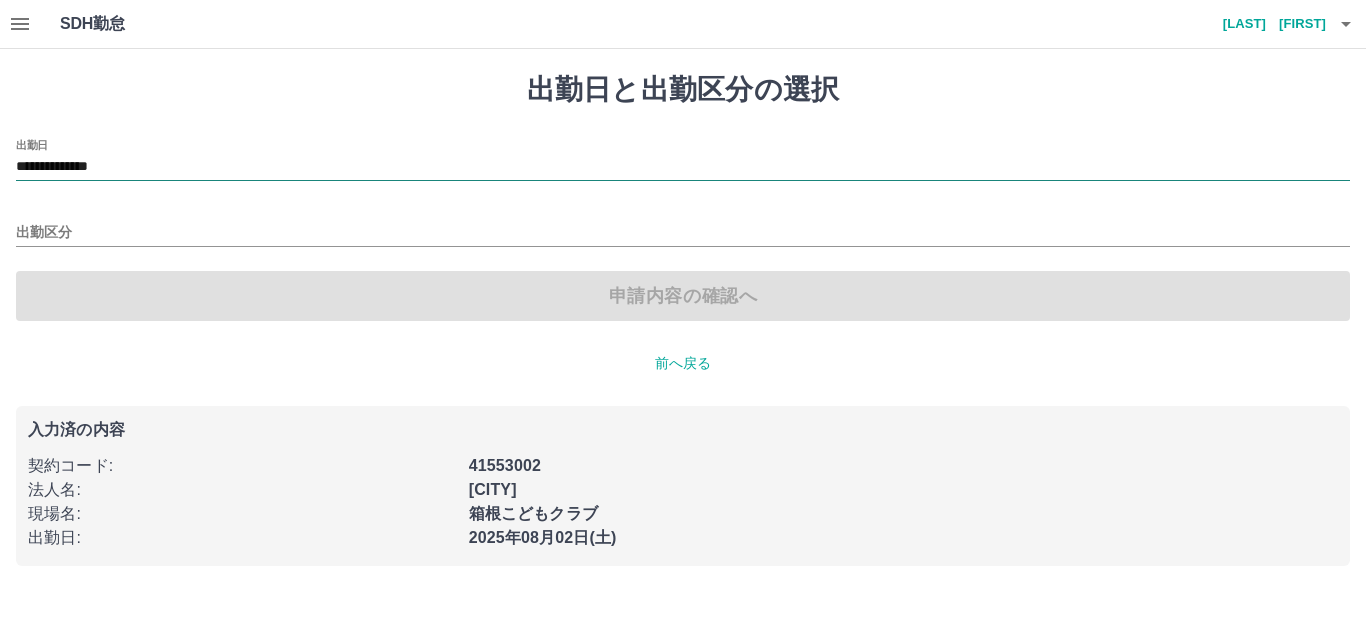 click on "**********" at bounding box center [683, 167] 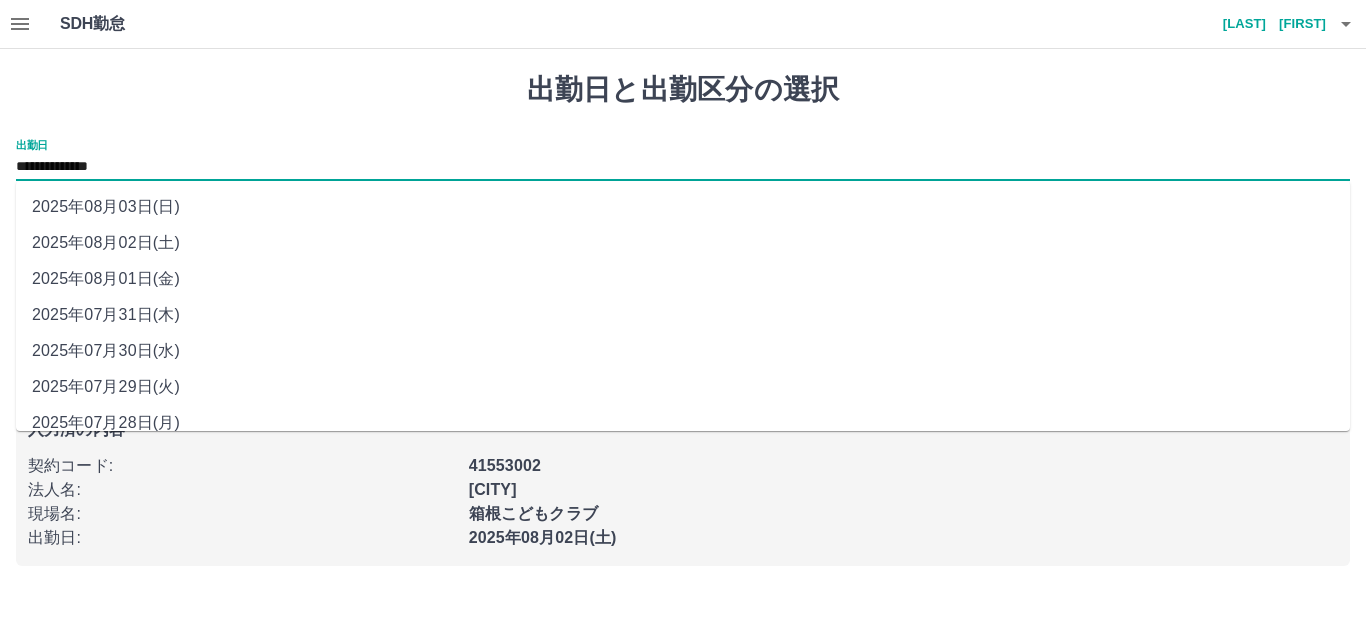 click on "2025年08月03日(日)" at bounding box center (683, 207) 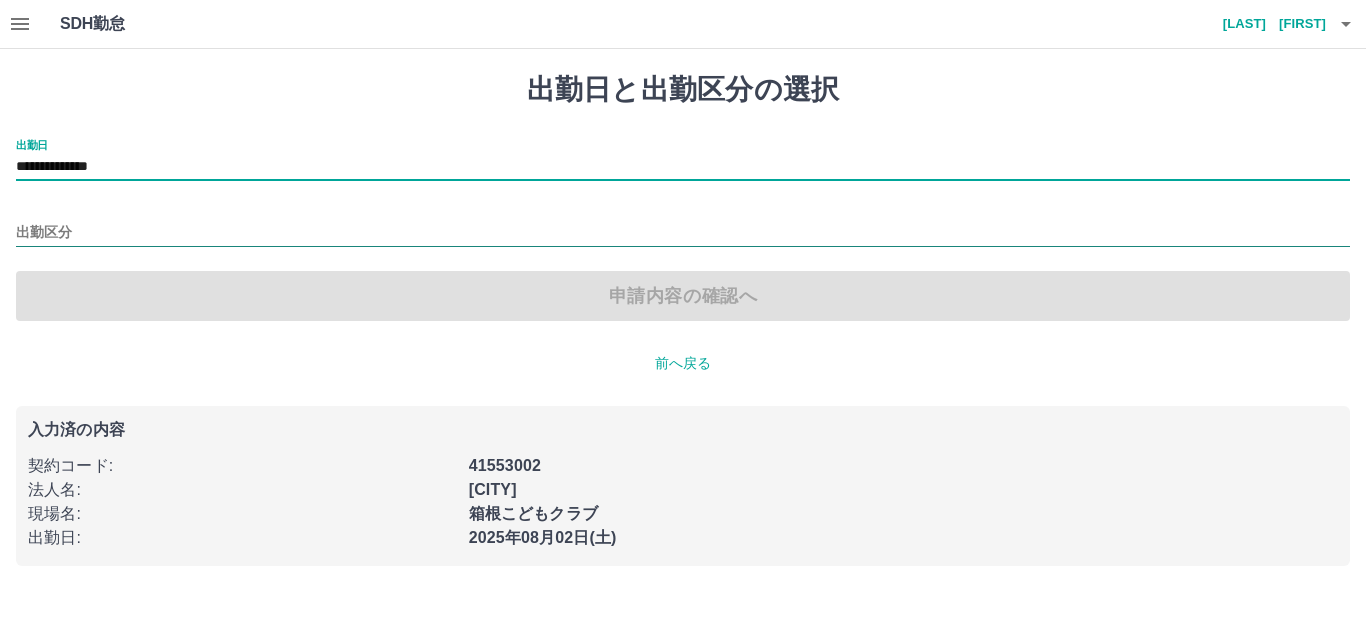 click on "出勤区分" at bounding box center [683, 233] 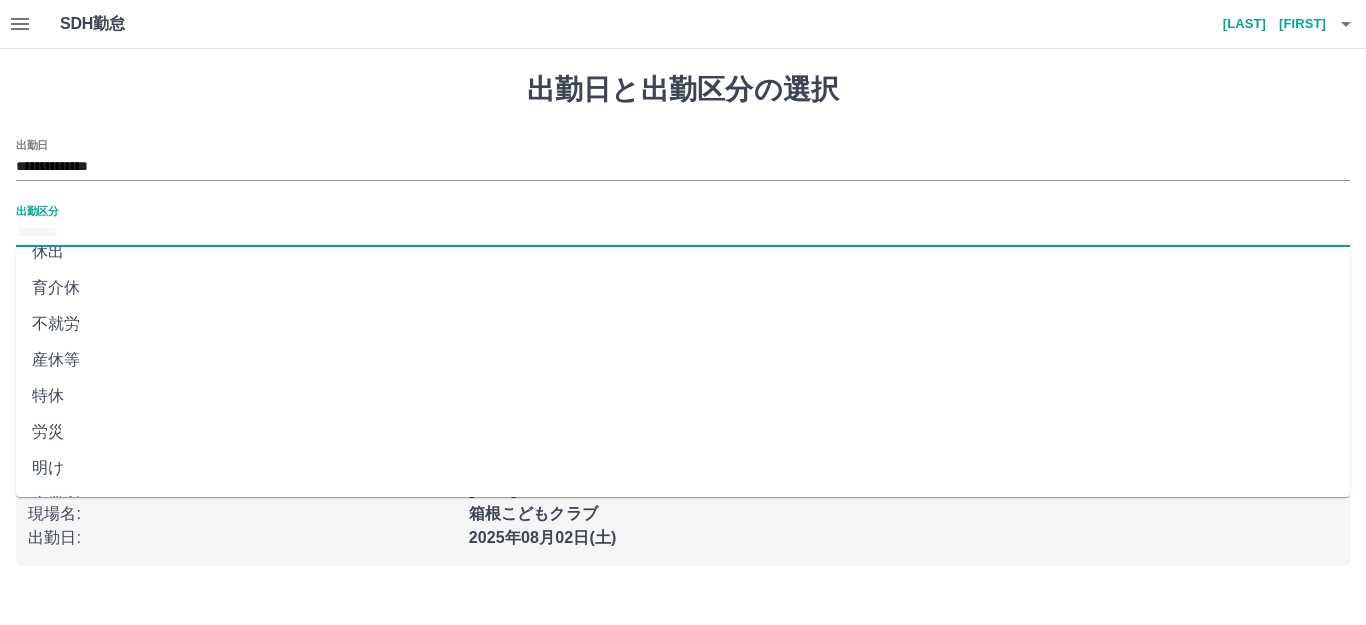 scroll, scrollTop: 400, scrollLeft: 0, axis: vertical 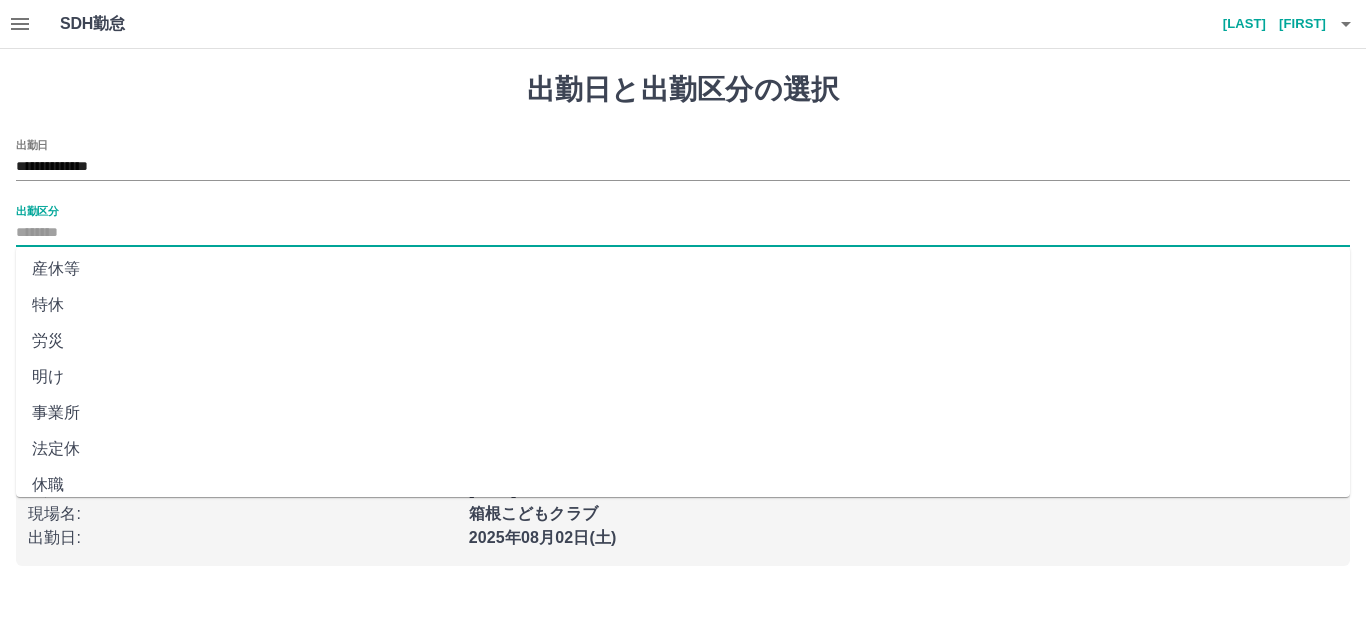 click on "法定休" at bounding box center (683, 449) 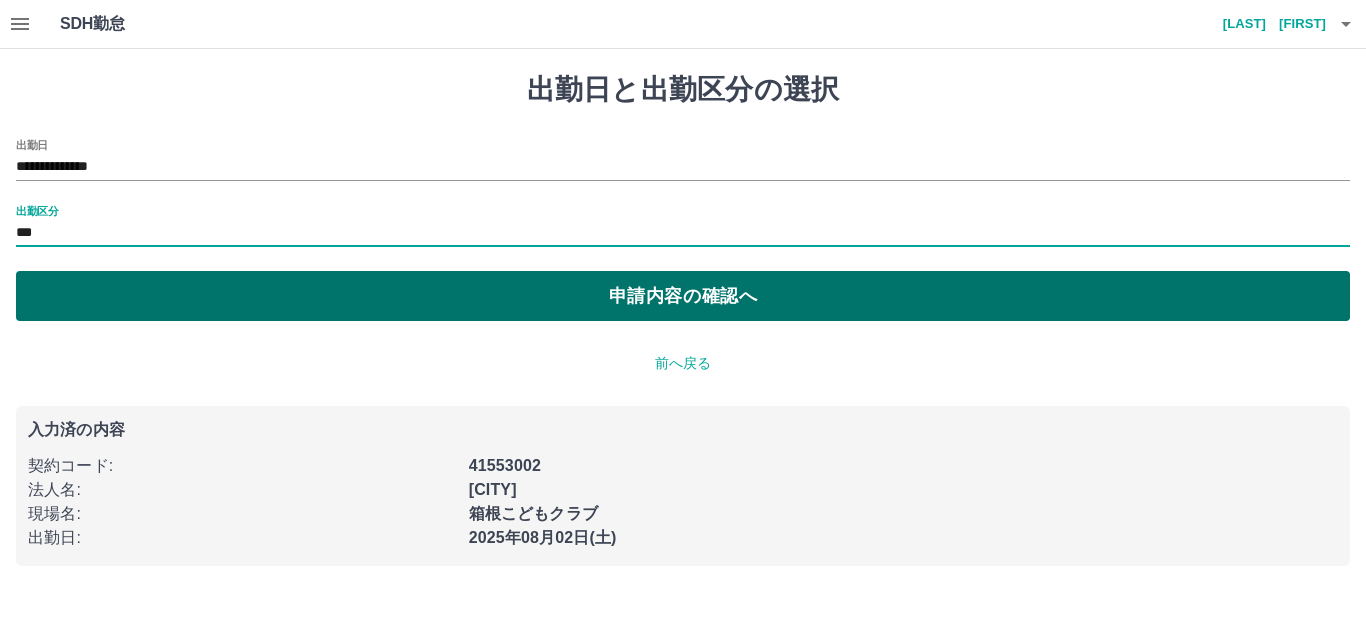click on "申請内容の確認へ" at bounding box center [683, 296] 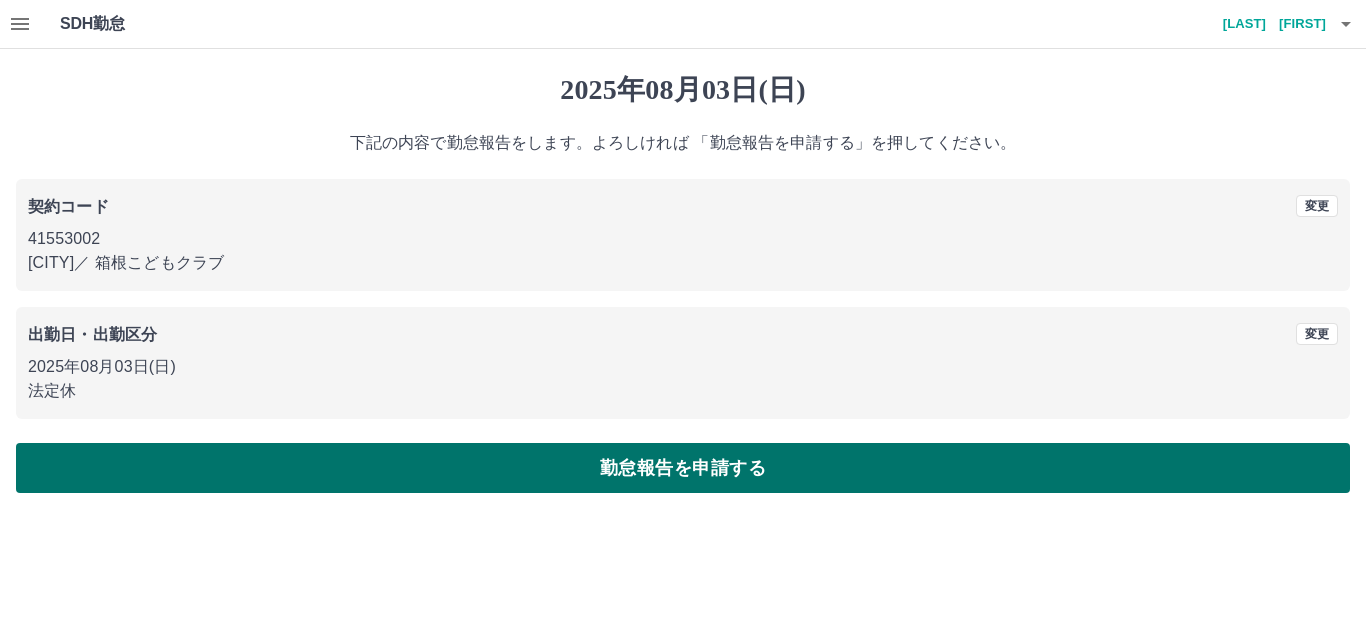 click on "勤怠報告を申請する" at bounding box center (683, 468) 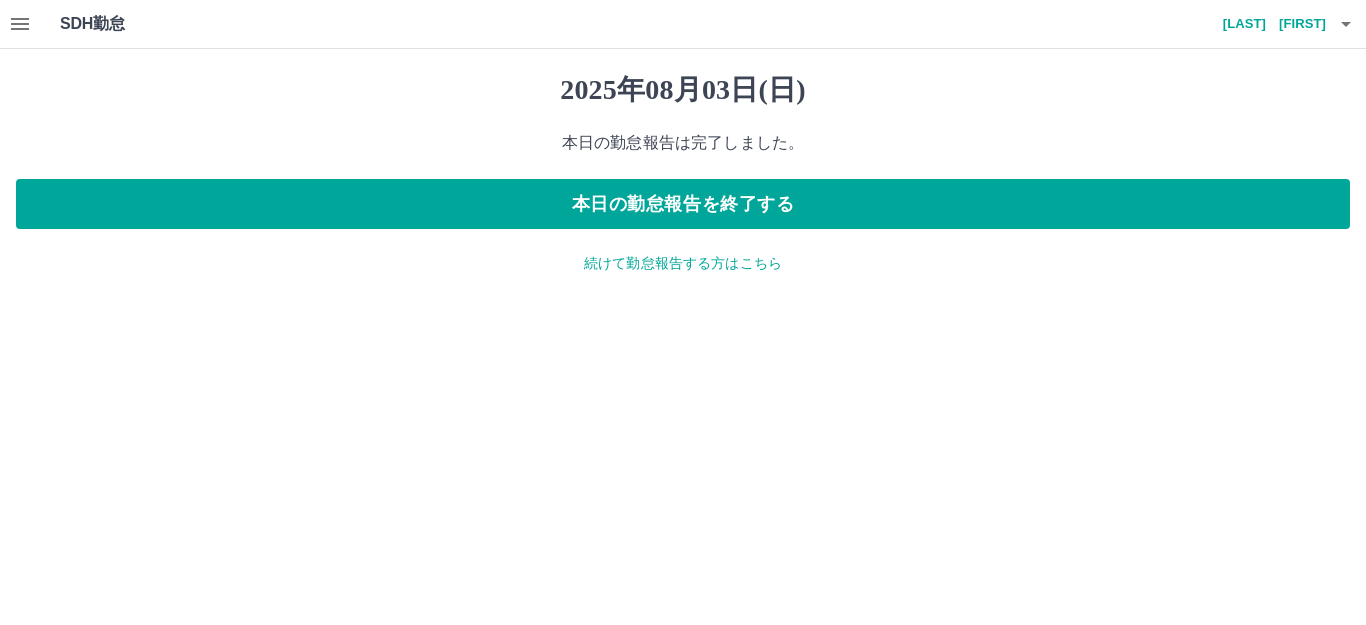 click on "続けて勤怠報告する方はこちら" at bounding box center (683, 263) 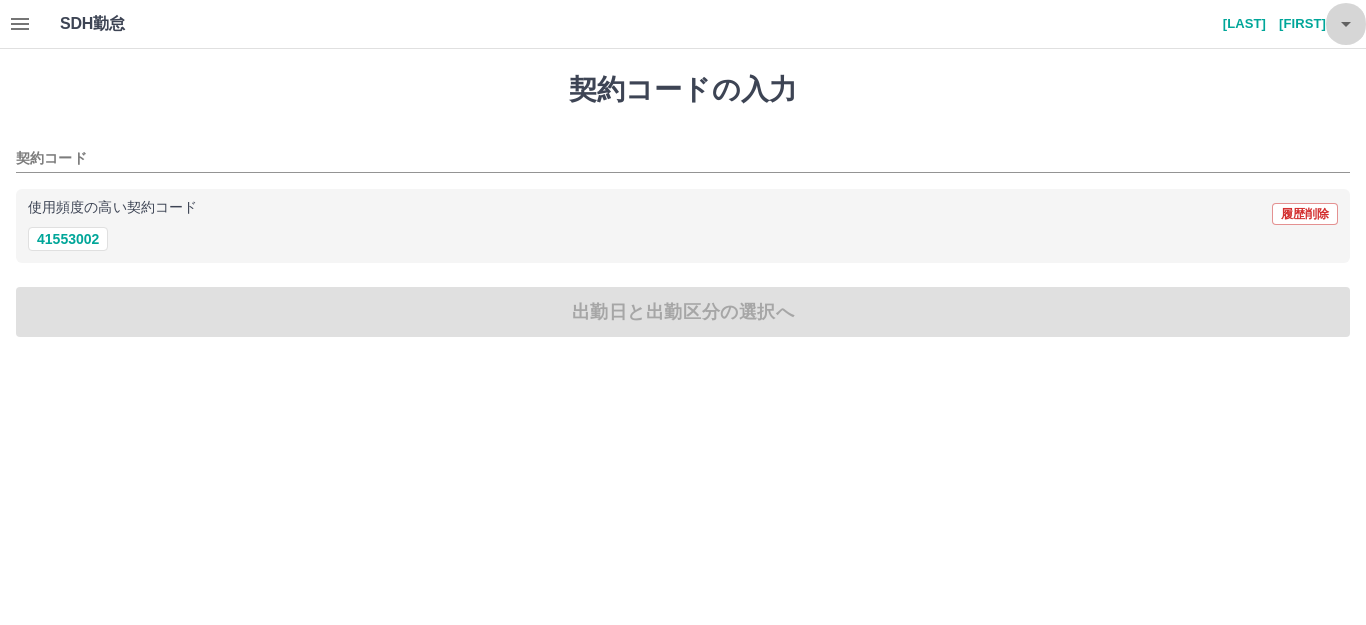 click 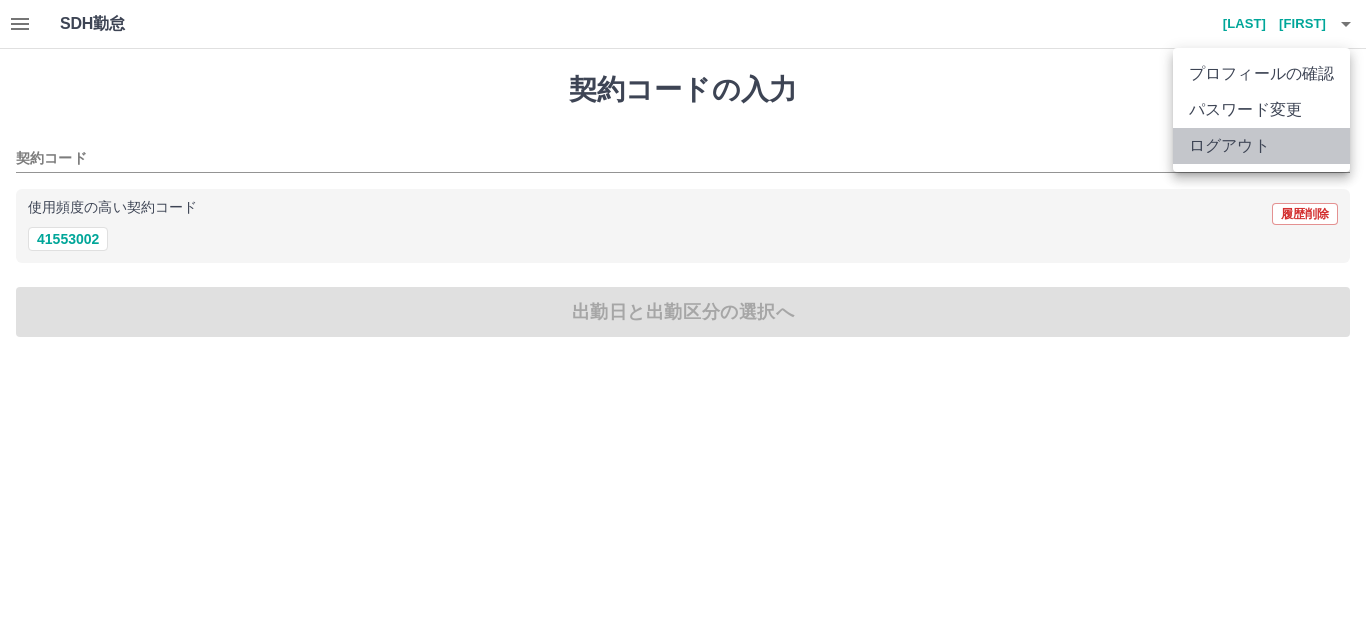 click on "ログアウト" at bounding box center [1261, 146] 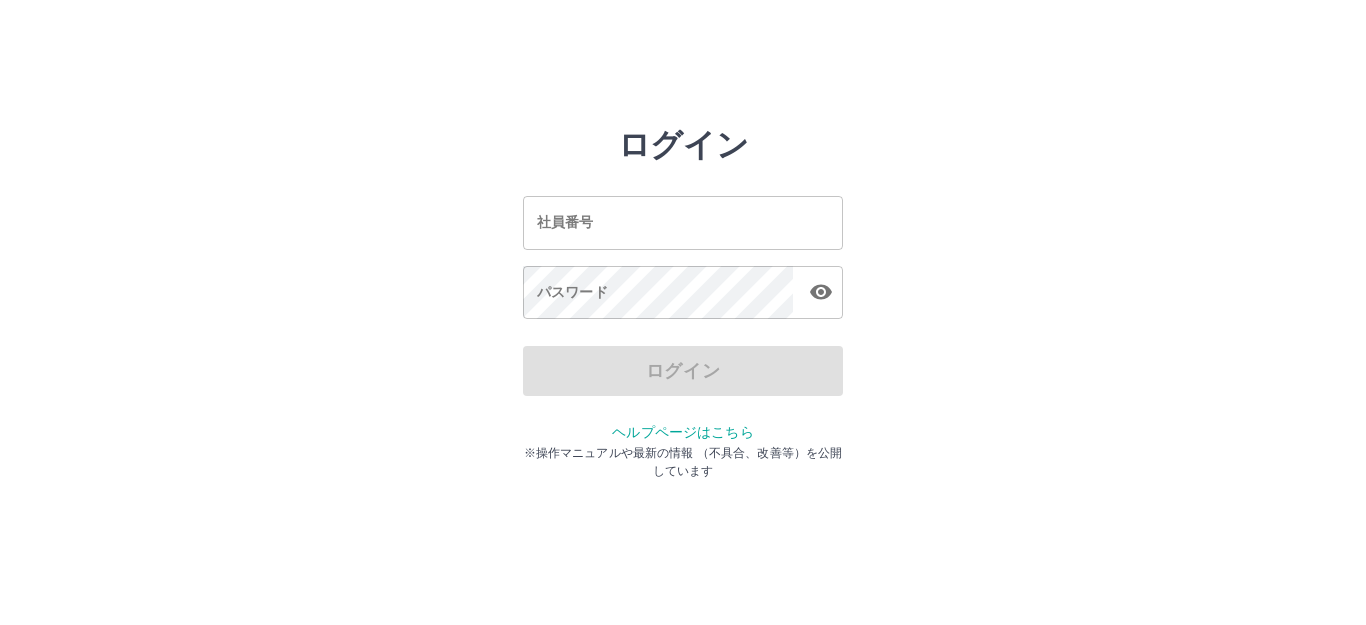 scroll, scrollTop: 0, scrollLeft: 0, axis: both 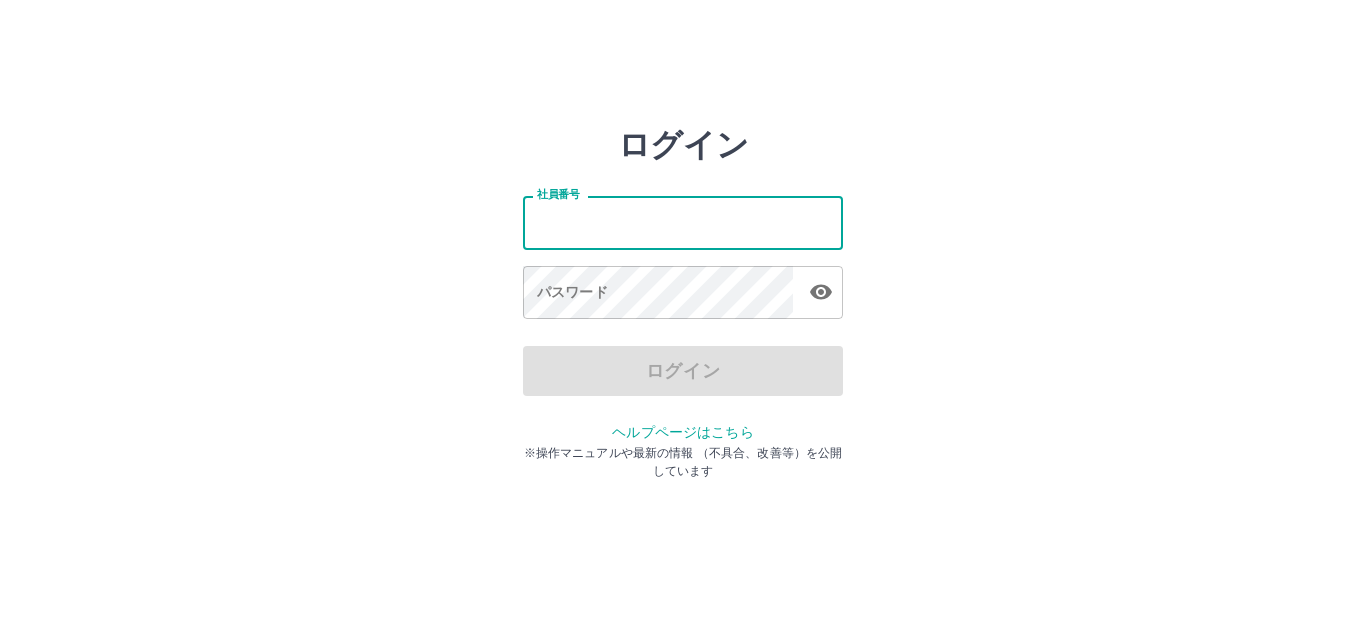 type on "*******" 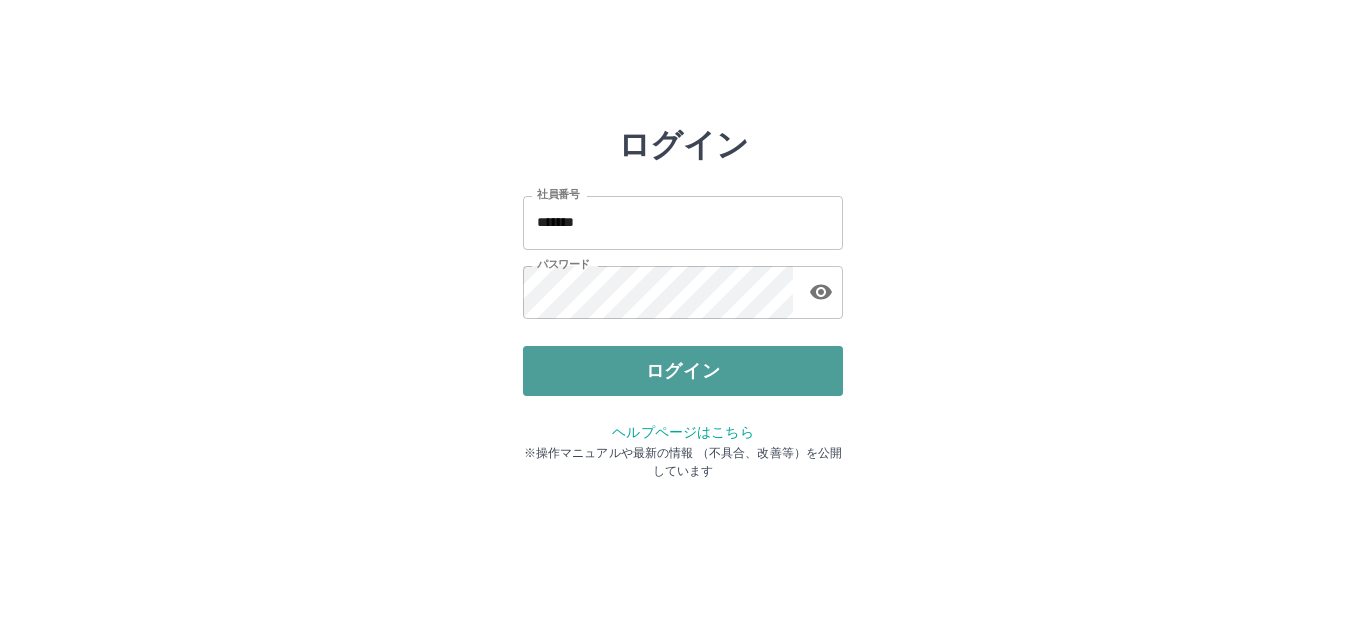 click on "ログイン" at bounding box center [683, 371] 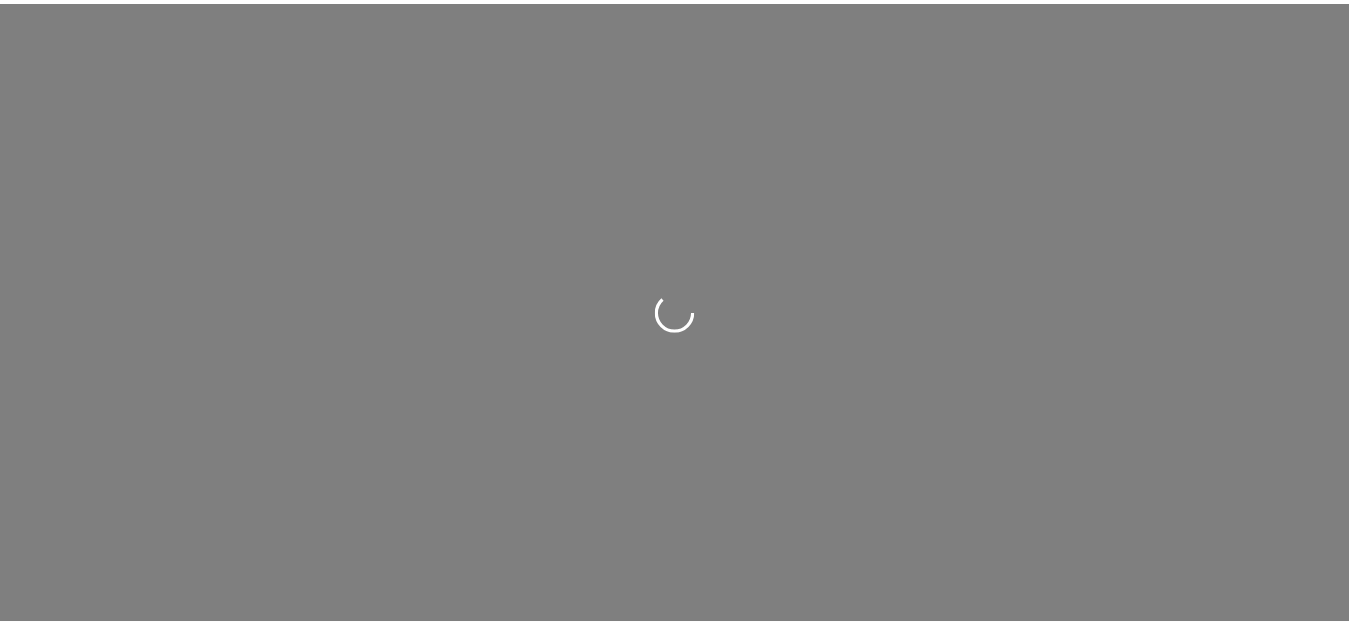scroll, scrollTop: 0, scrollLeft: 0, axis: both 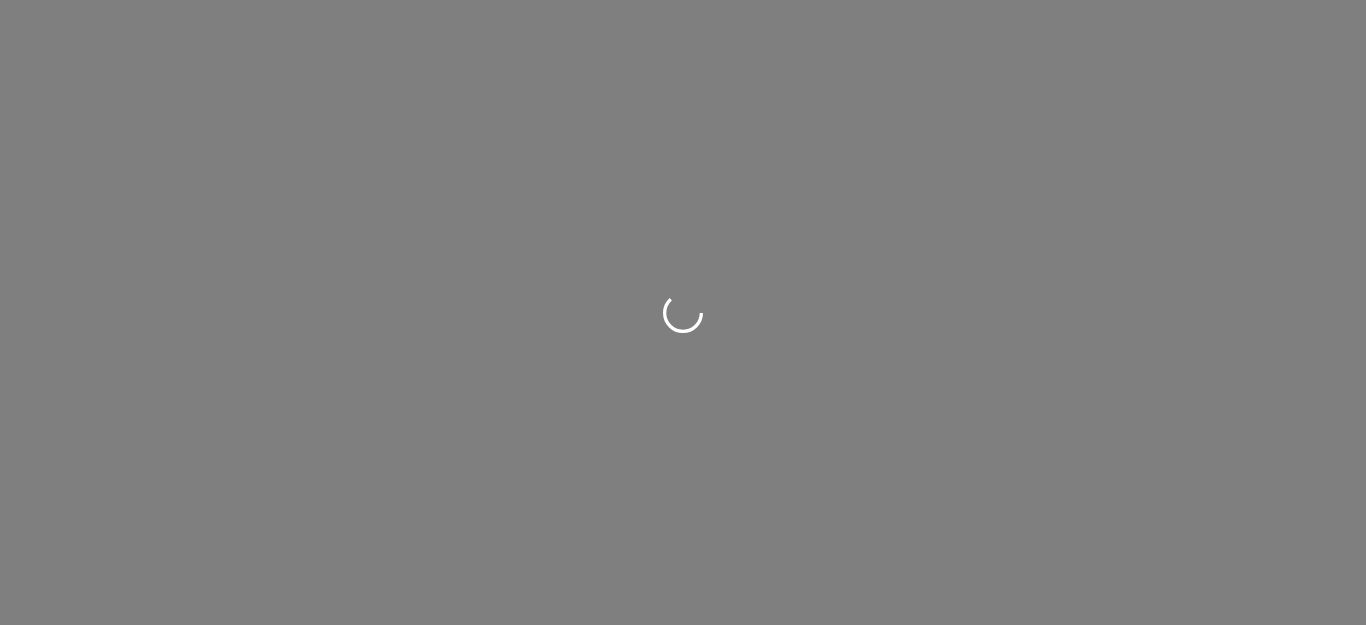 click at bounding box center [683, 312] 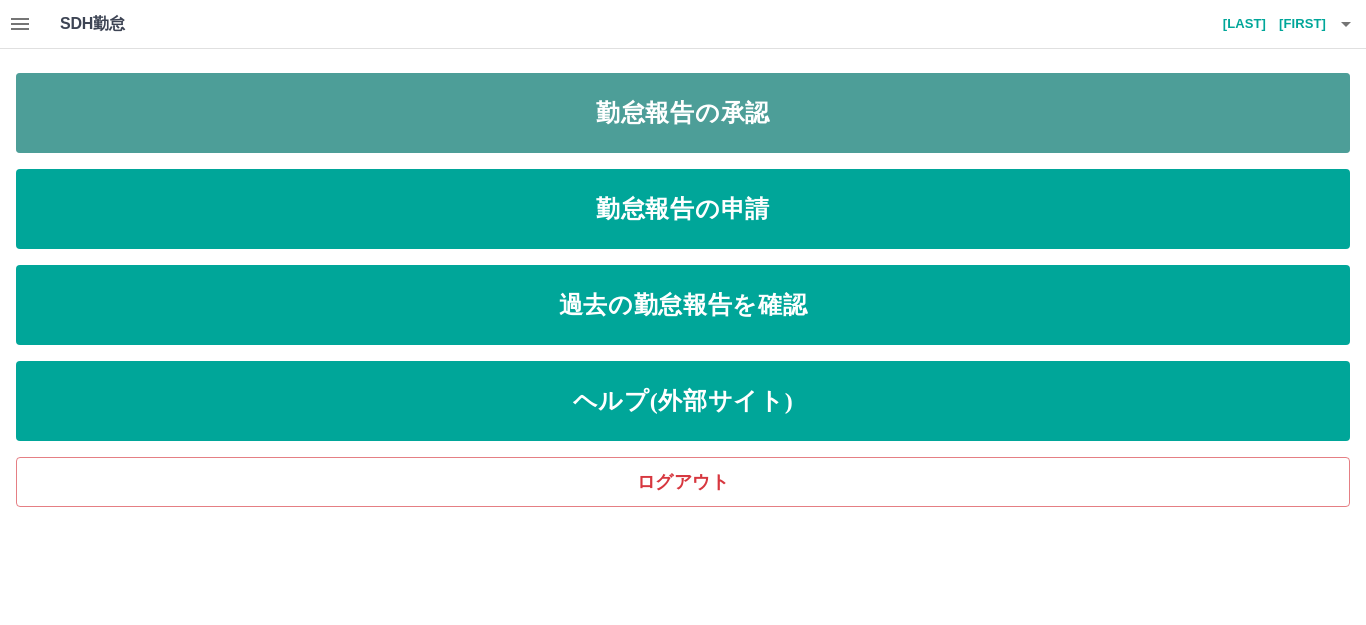 click on "勤怠報告の承認" at bounding box center (683, 113) 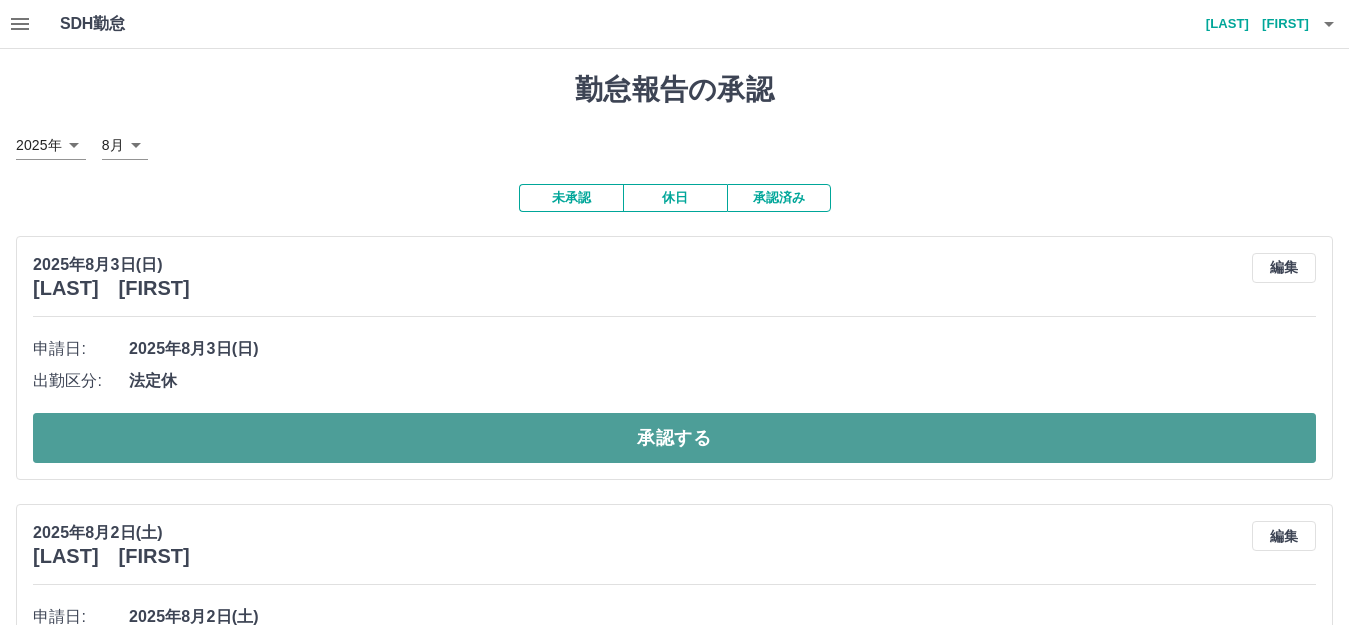 click on "承認する" at bounding box center [674, 438] 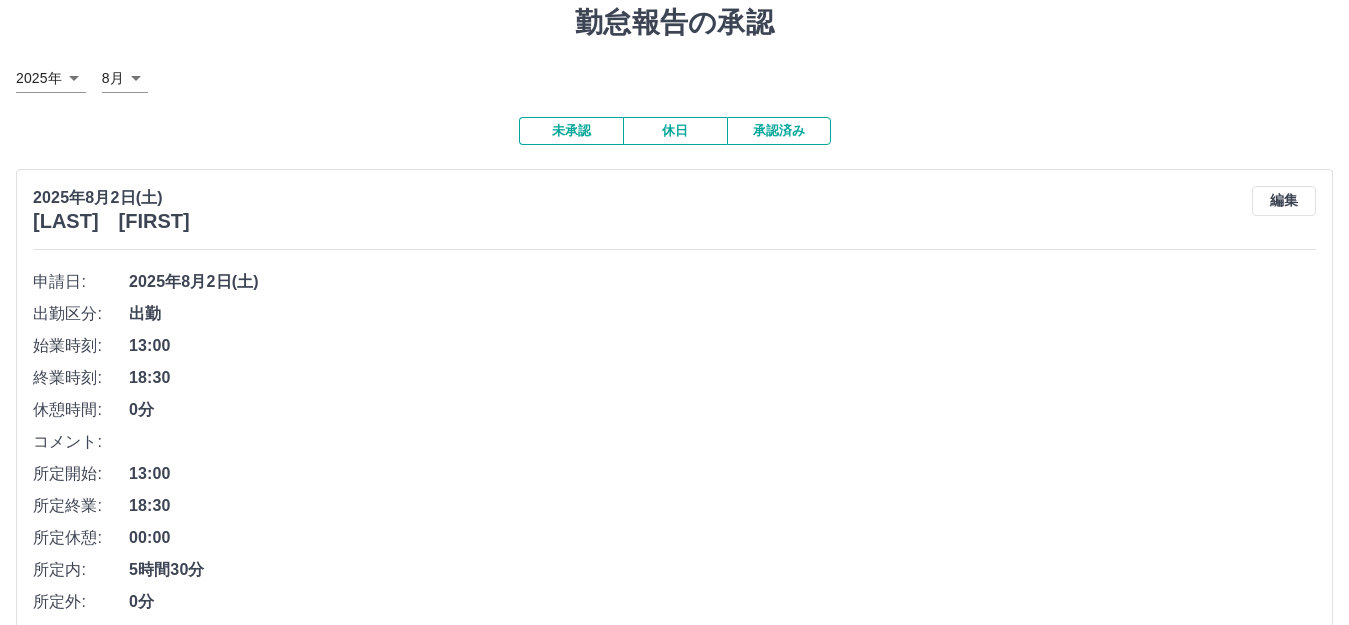 scroll, scrollTop: 169, scrollLeft: 0, axis: vertical 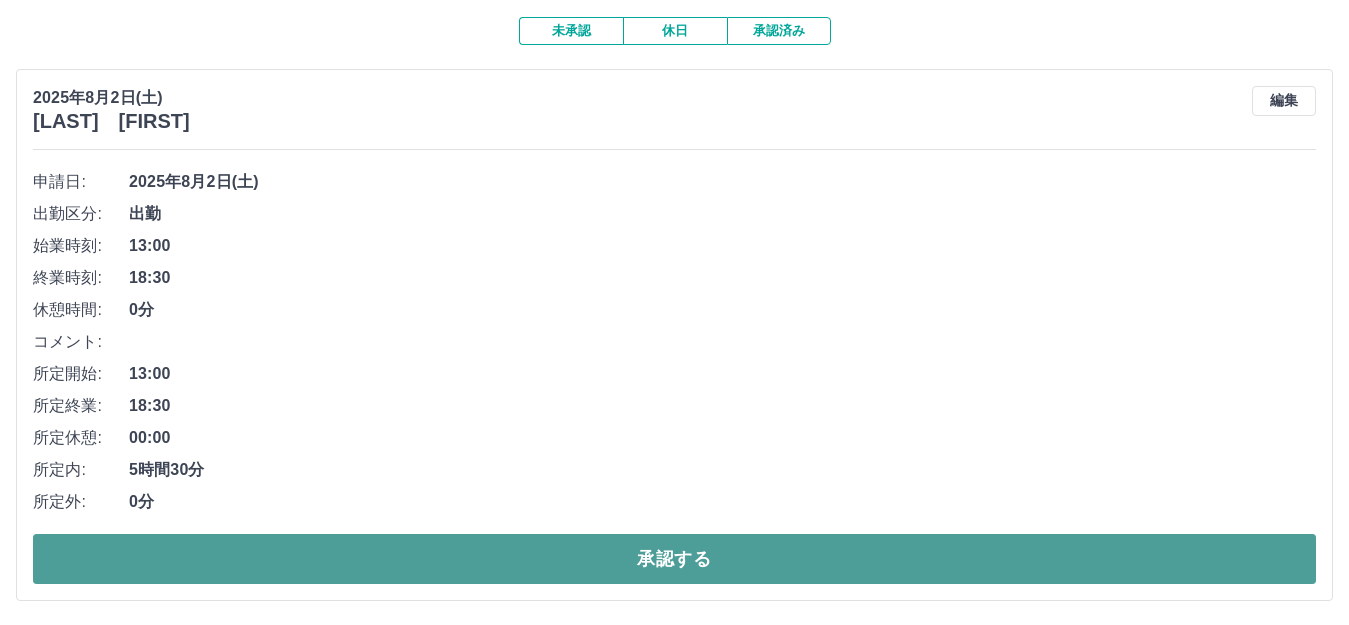 click on "承認する" at bounding box center (674, 559) 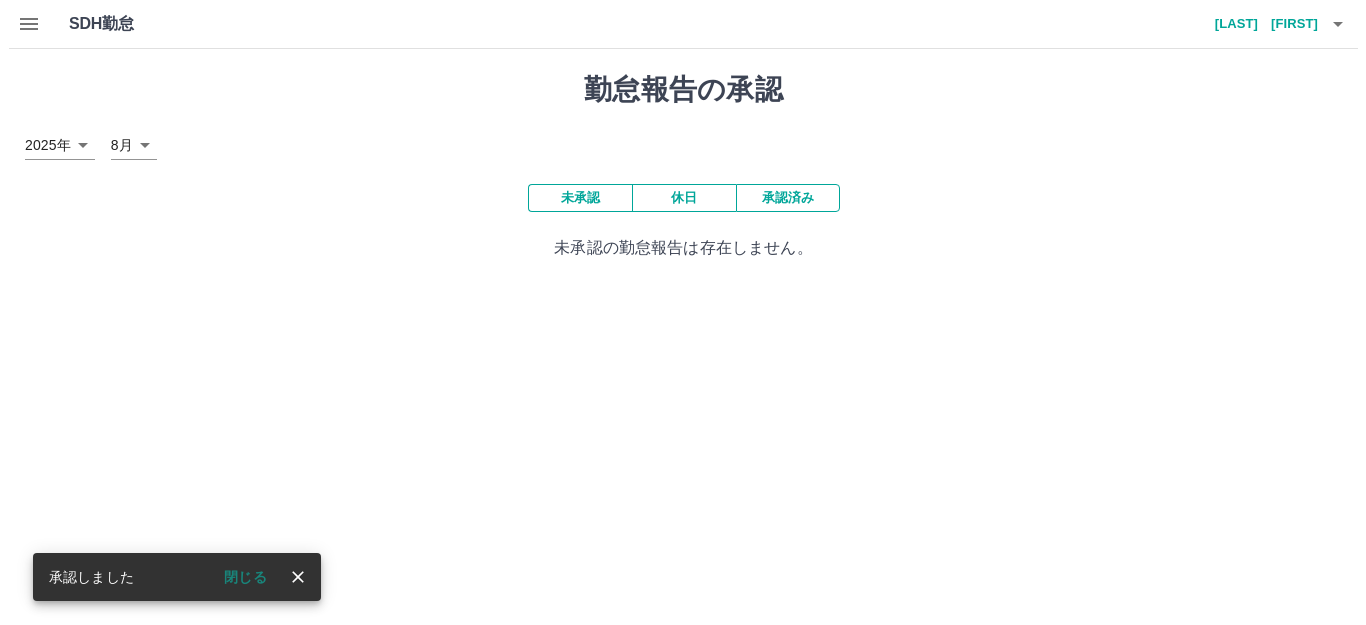 scroll, scrollTop: 0, scrollLeft: 0, axis: both 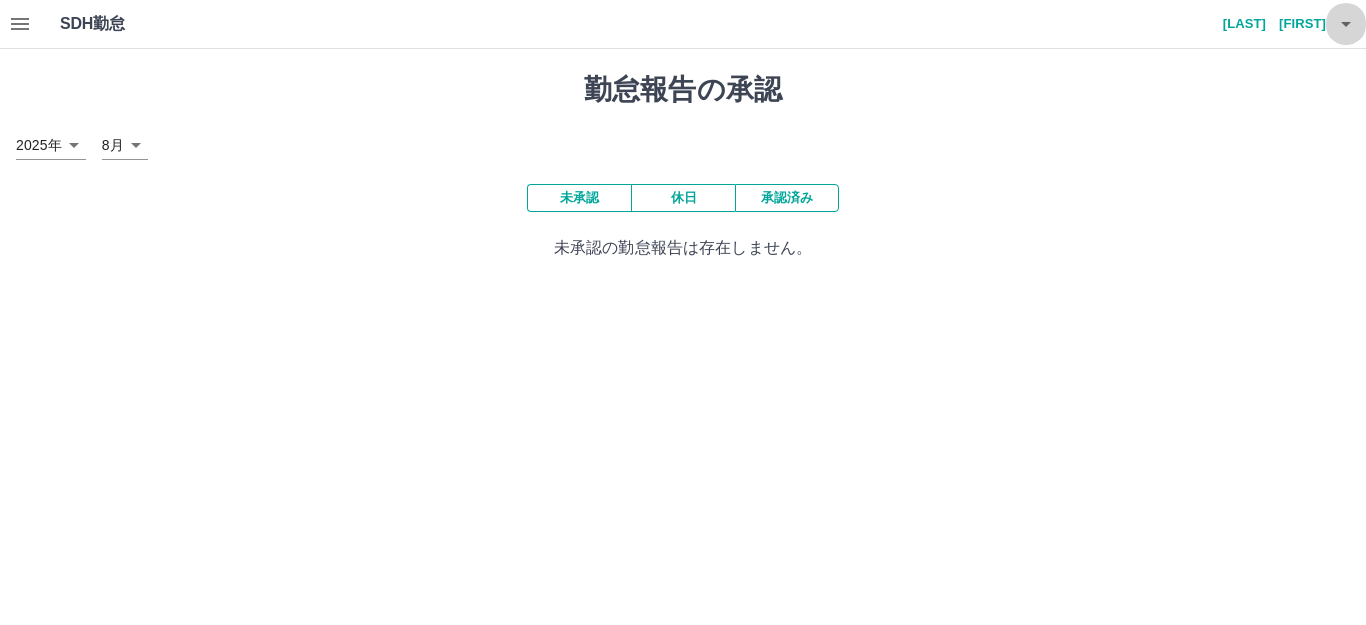 click 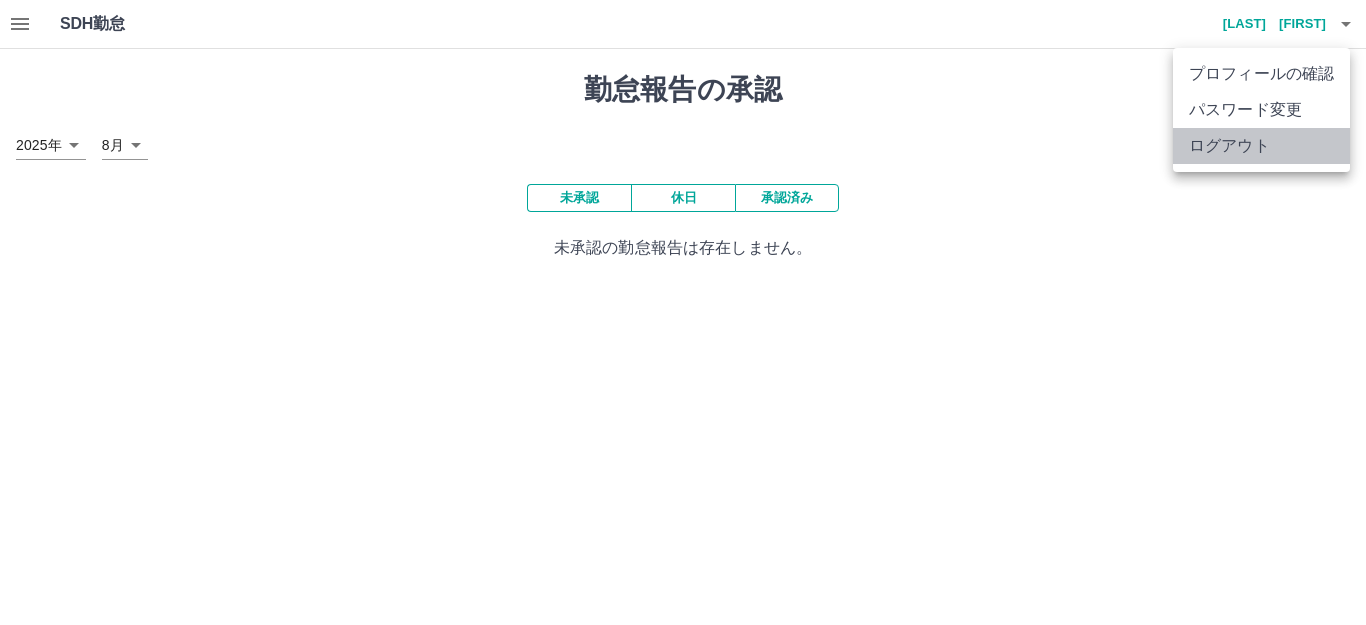 click on "ログアウト" at bounding box center [1261, 146] 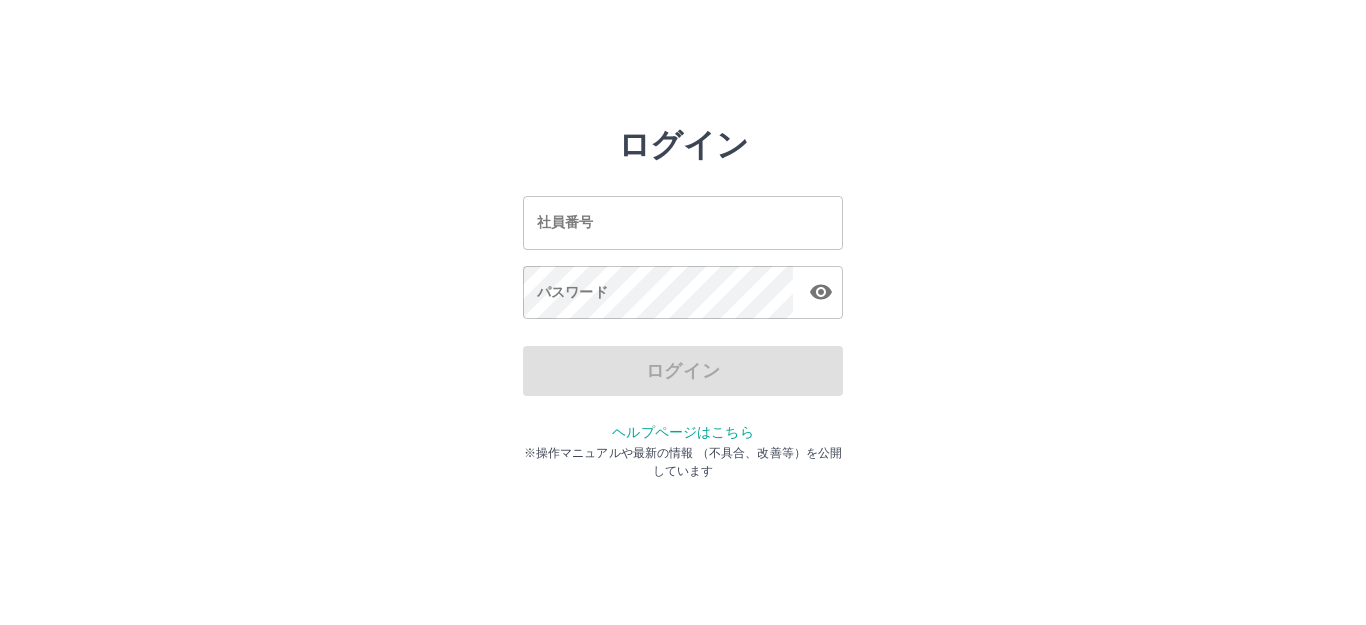 scroll, scrollTop: 0, scrollLeft: 0, axis: both 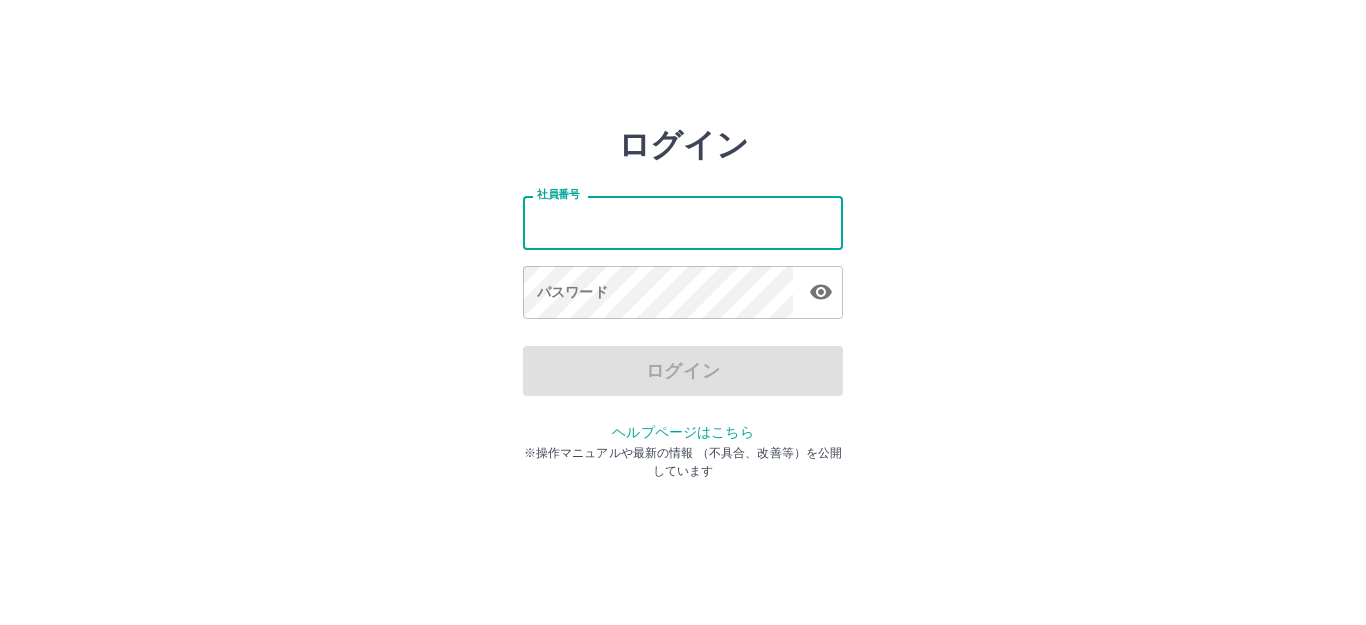 click on "社員番号" at bounding box center (683, 222) 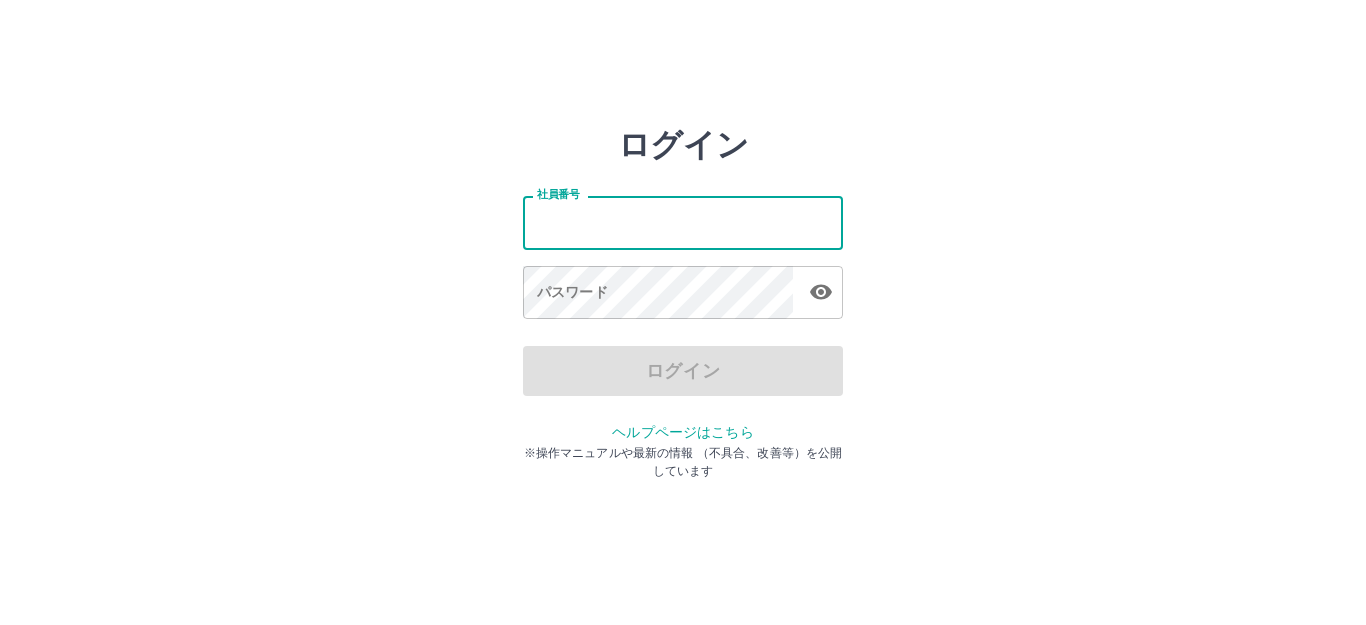 type on "*******" 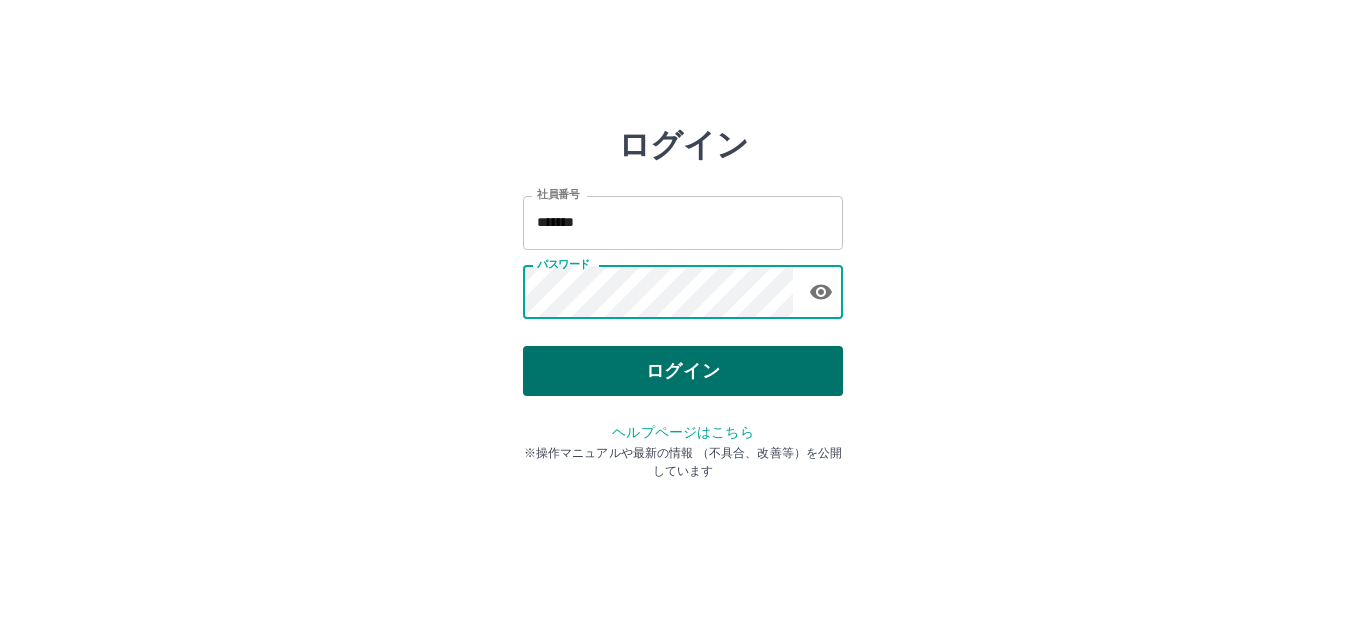 click on "ログイン" at bounding box center [683, 371] 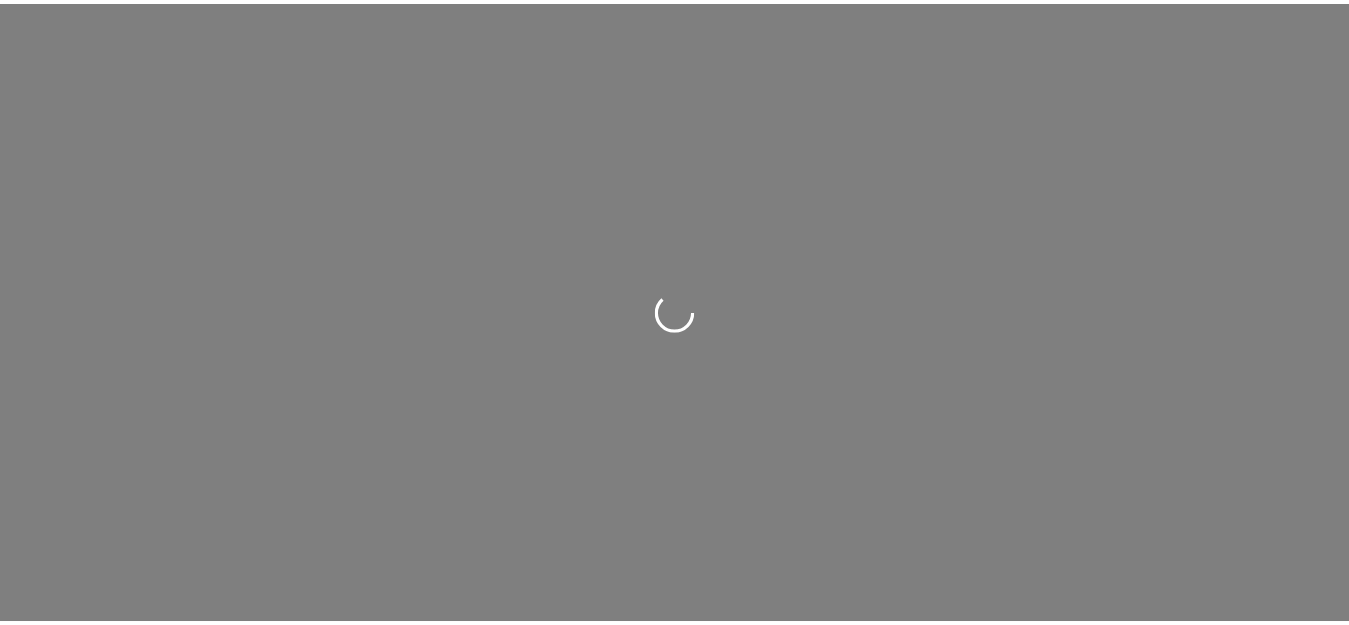 scroll, scrollTop: 0, scrollLeft: 0, axis: both 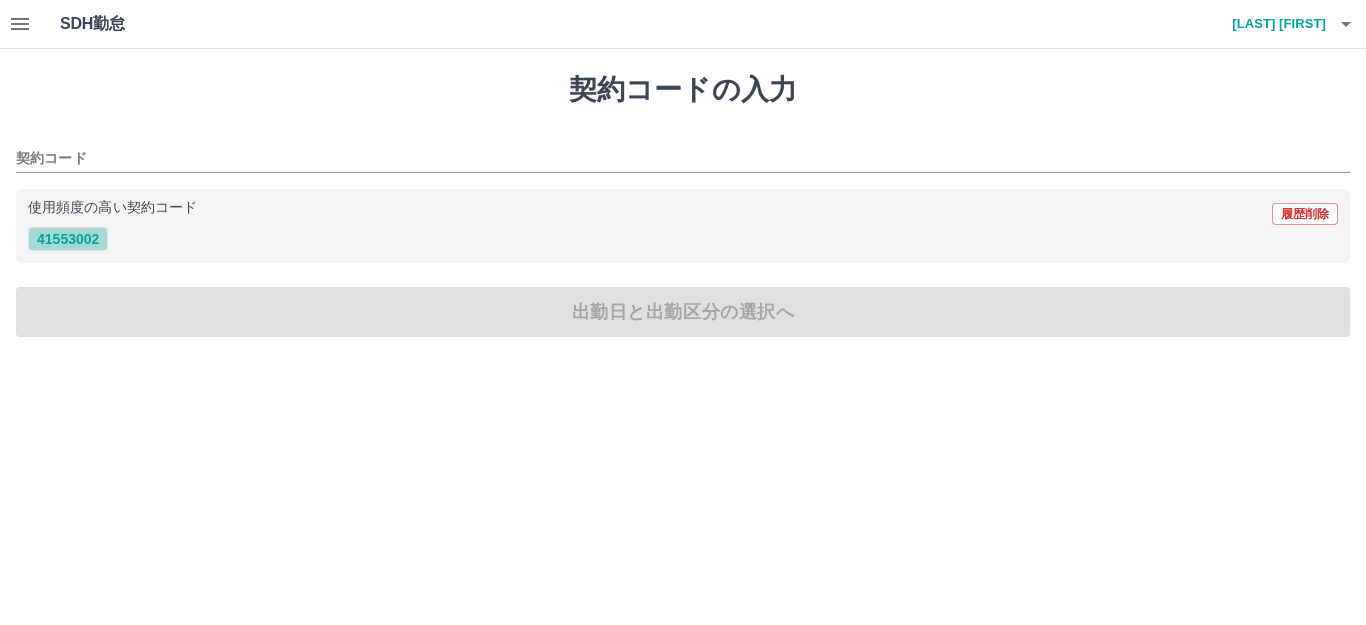 click on "41553002" at bounding box center (68, 239) 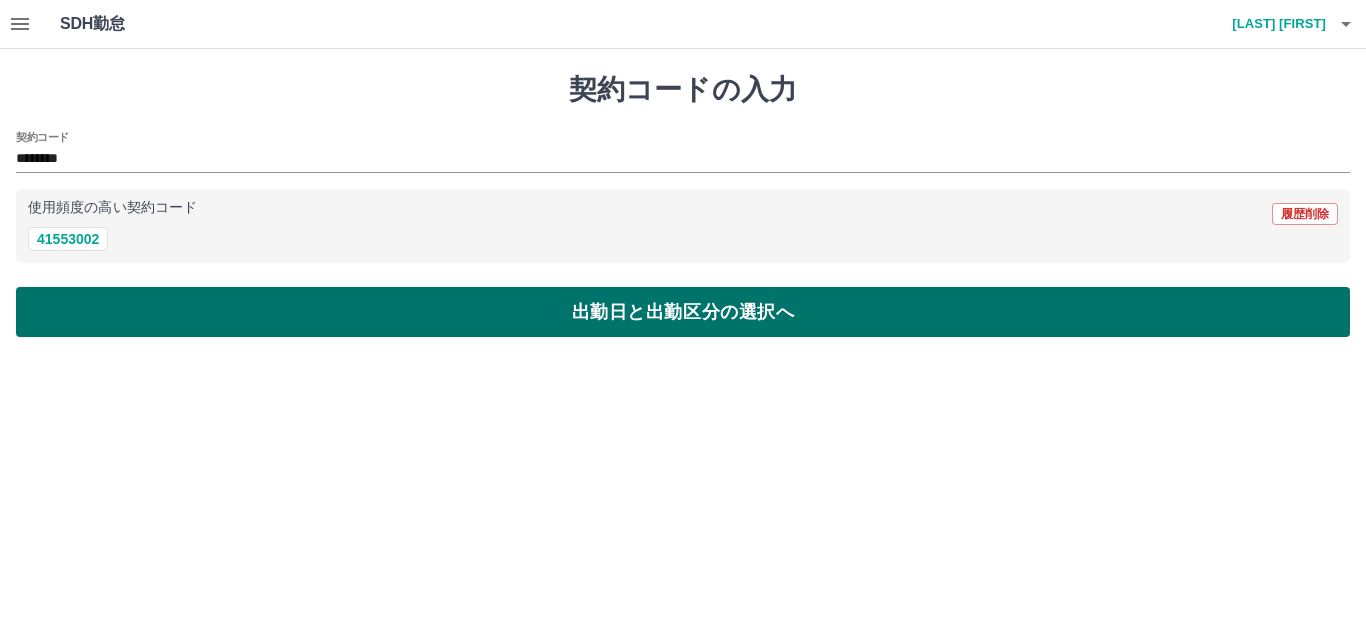 click on "出勤日と出勤区分の選択へ" at bounding box center (683, 312) 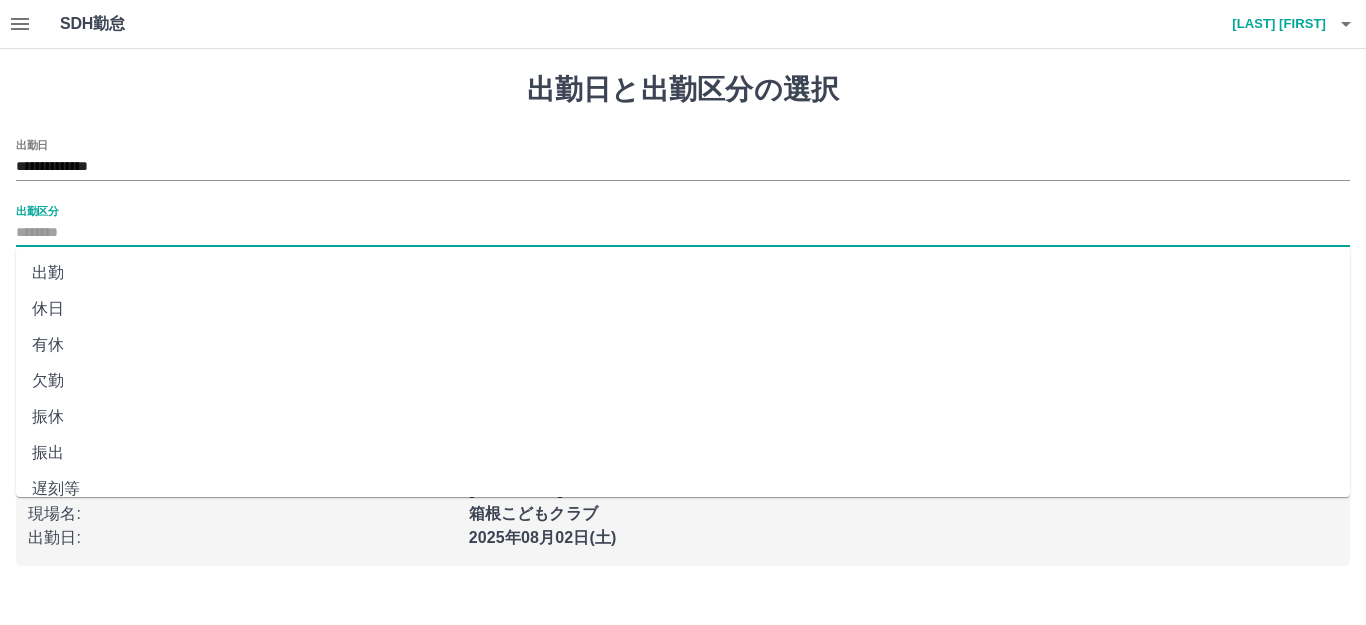 click on "出勤区分" at bounding box center (683, 233) 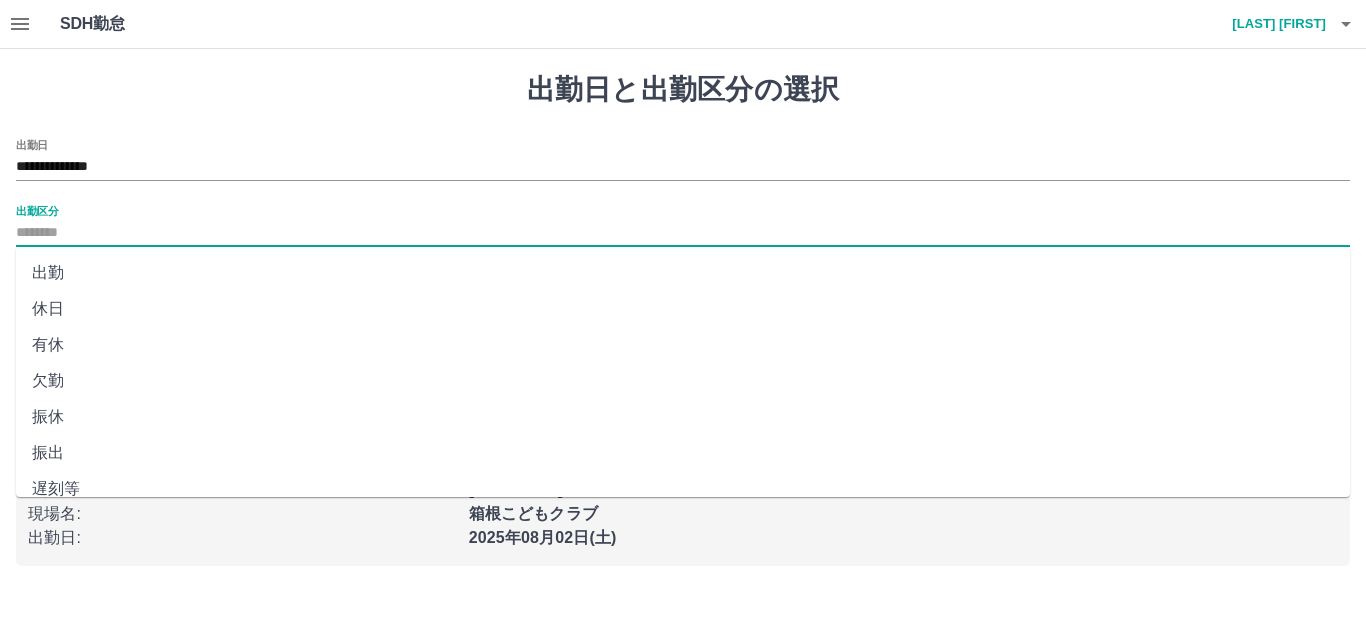 click on "休日" at bounding box center [683, 309] 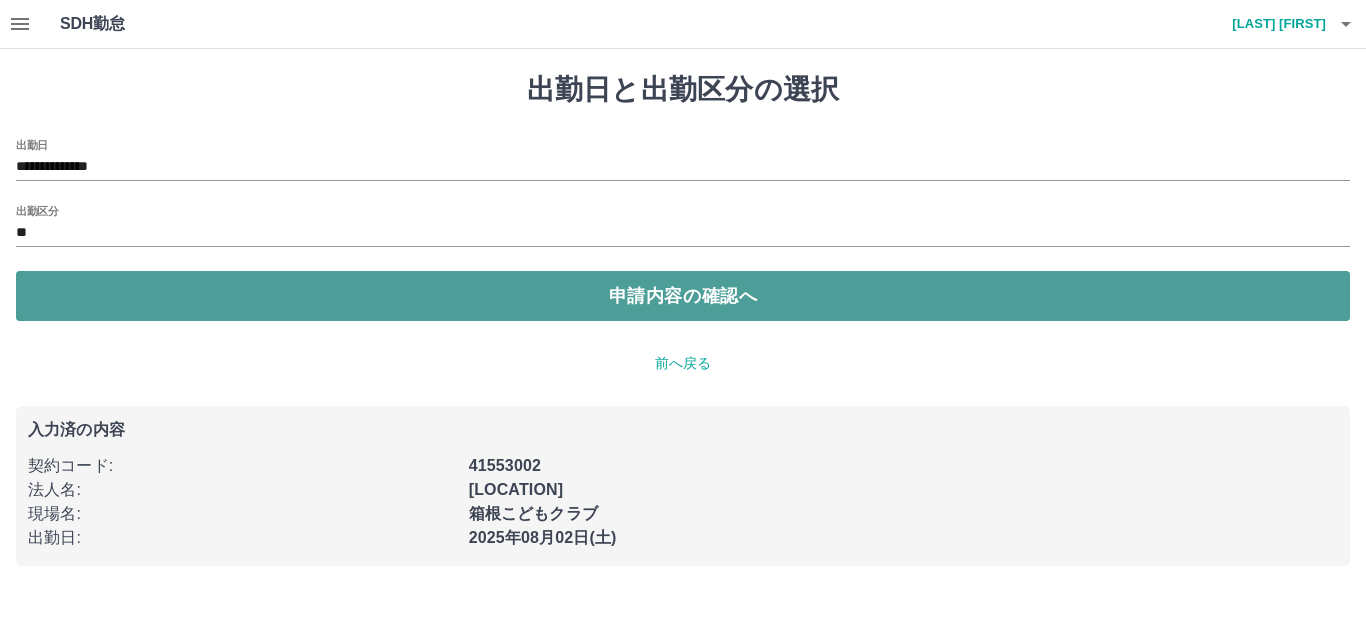 click on "申請内容の確認へ" at bounding box center (683, 296) 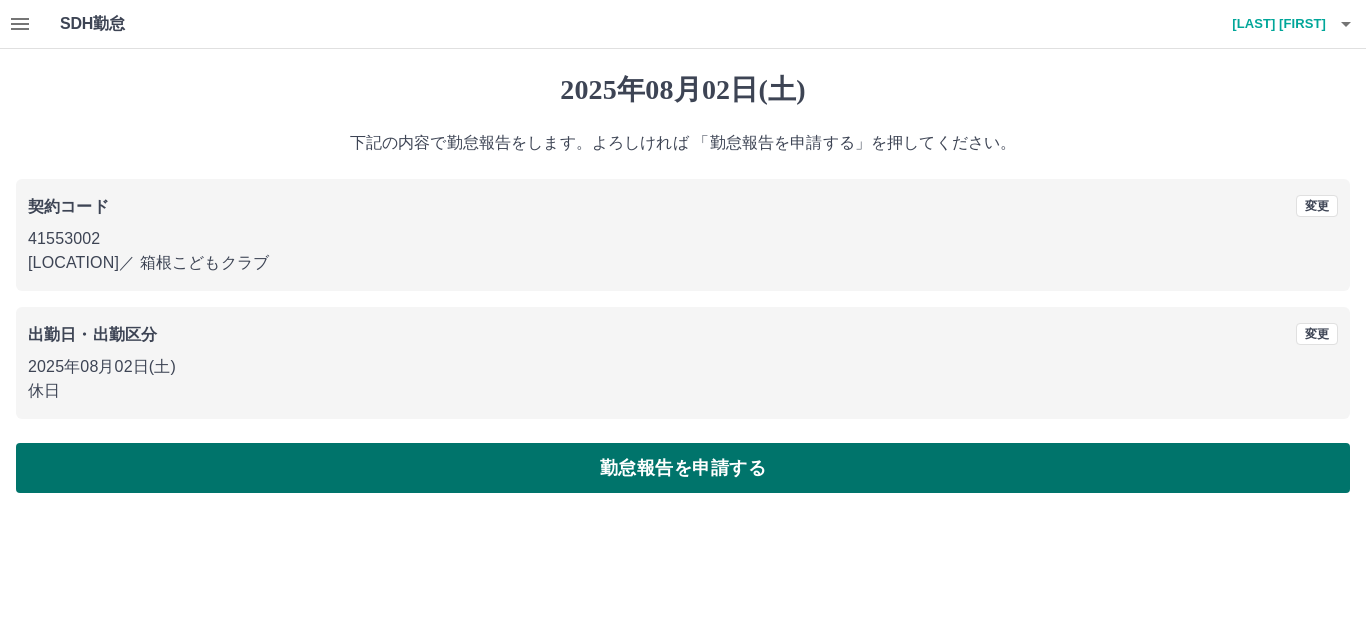 click on "勤怠報告を申請する" at bounding box center [683, 468] 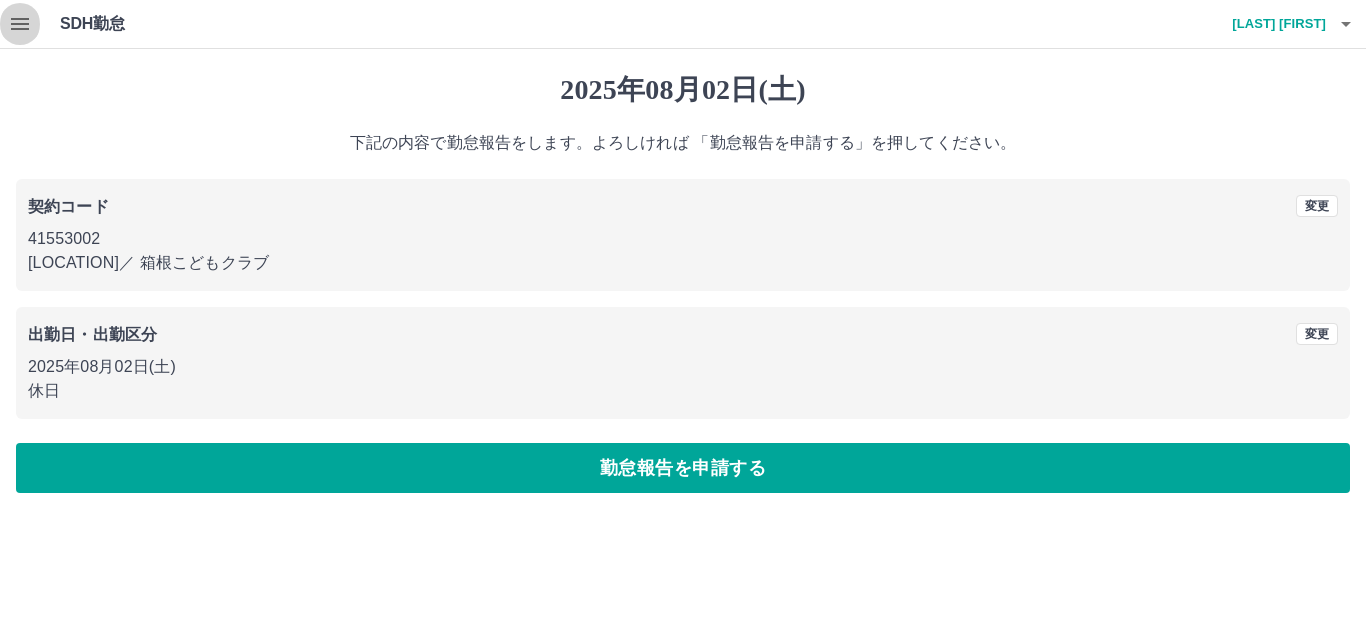 click 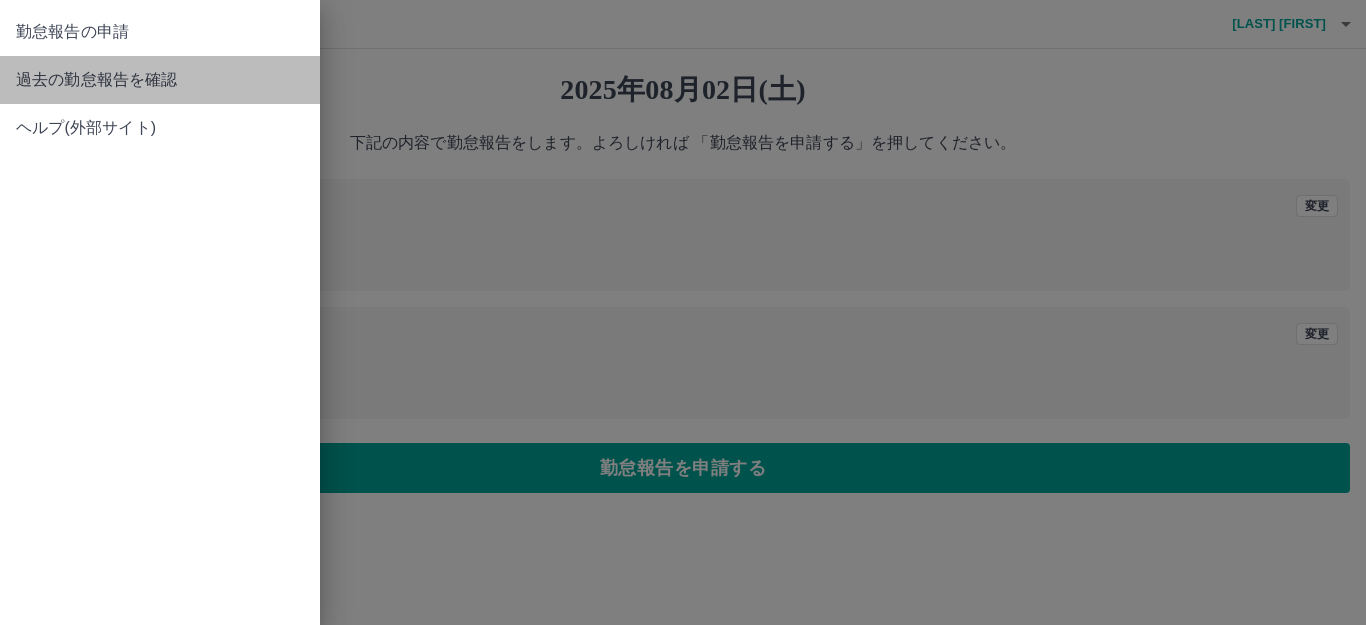click on "過去の勤怠報告を確認" at bounding box center [160, 80] 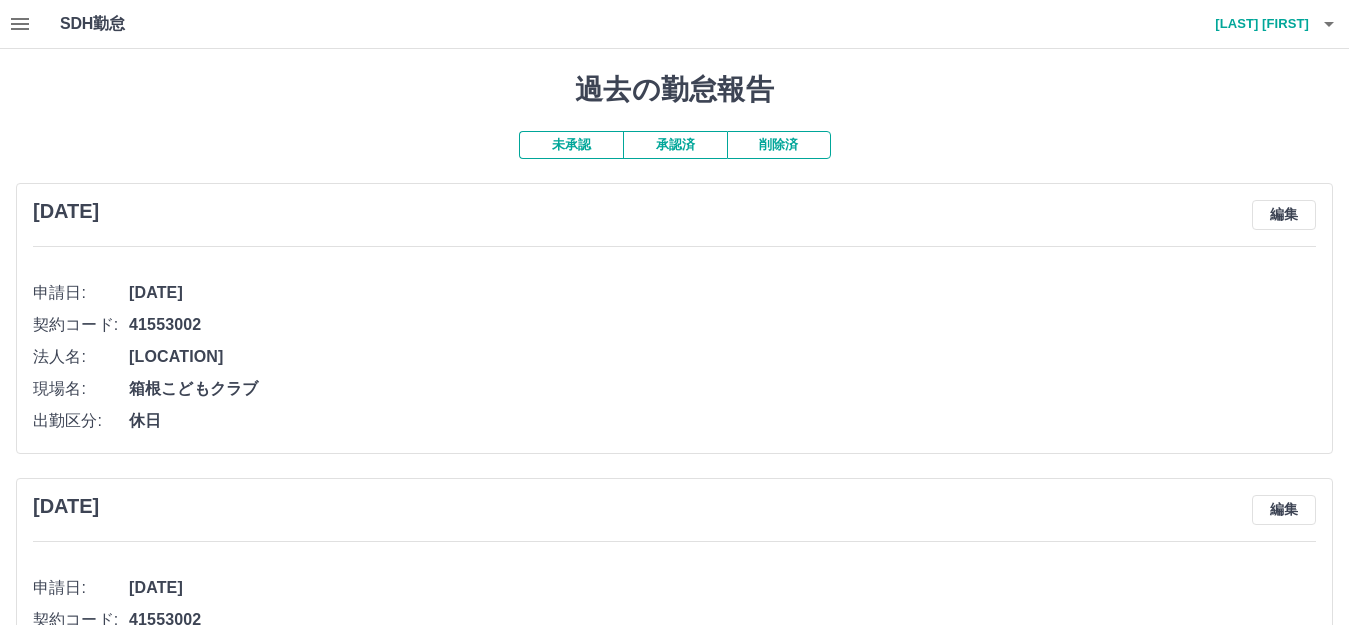click on "承認済" at bounding box center [675, 145] 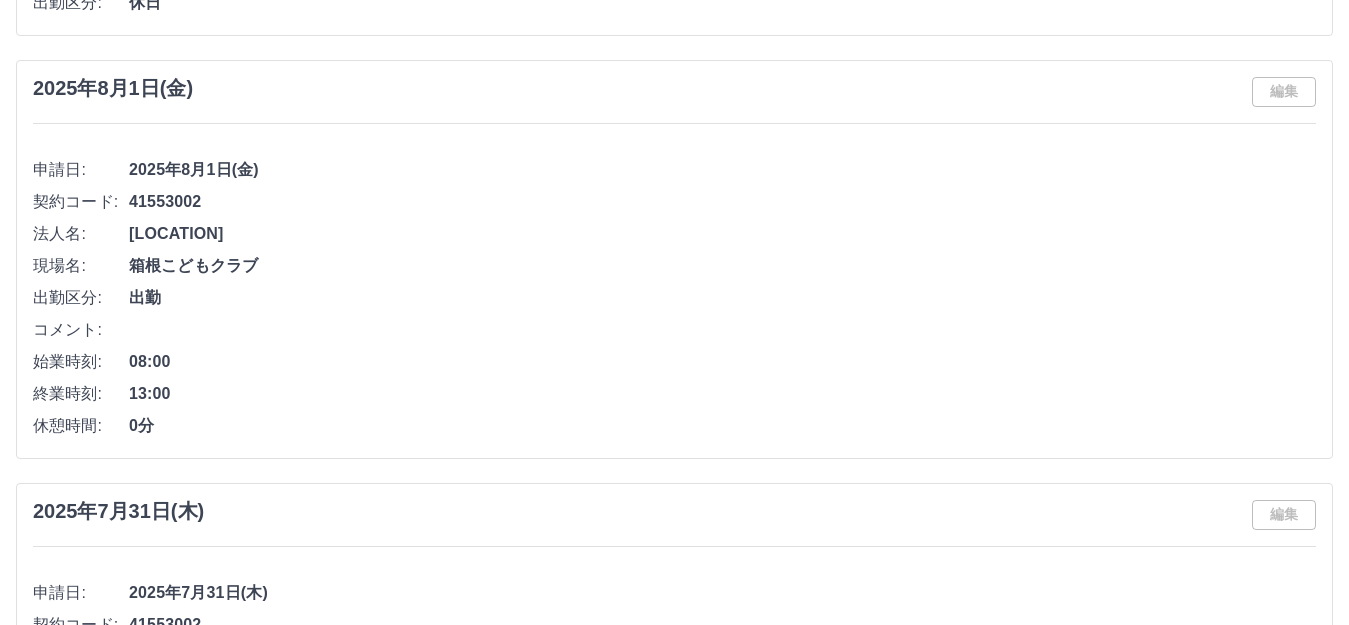 scroll, scrollTop: 700, scrollLeft: 0, axis: vertical 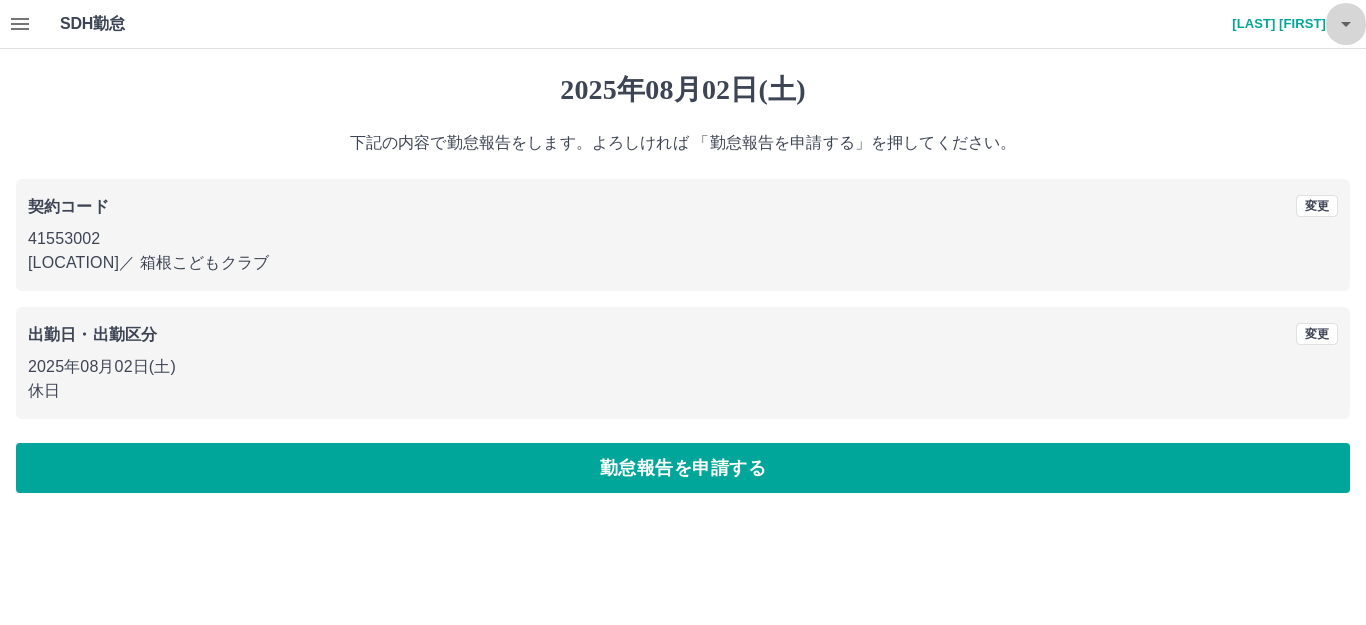 click 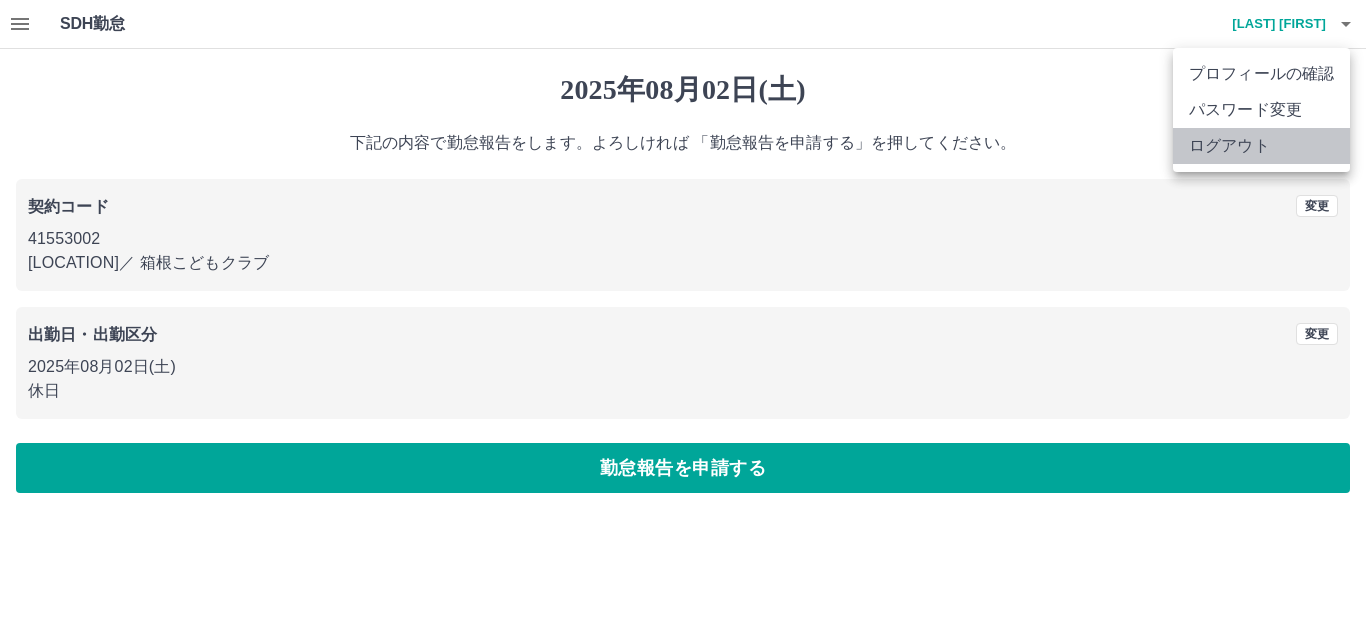 click on "ログアウト" at bounding box center [1261, 146] 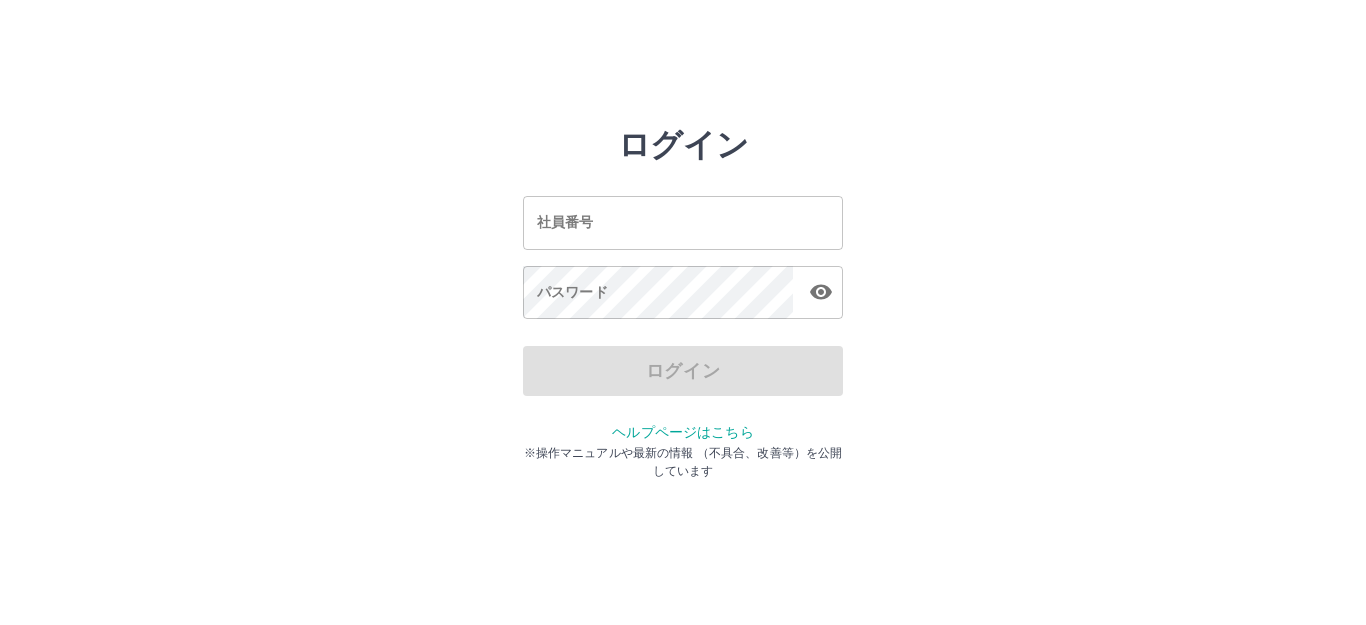 scroll, scrollTop: 0, scrollLeft: 0, axis: both 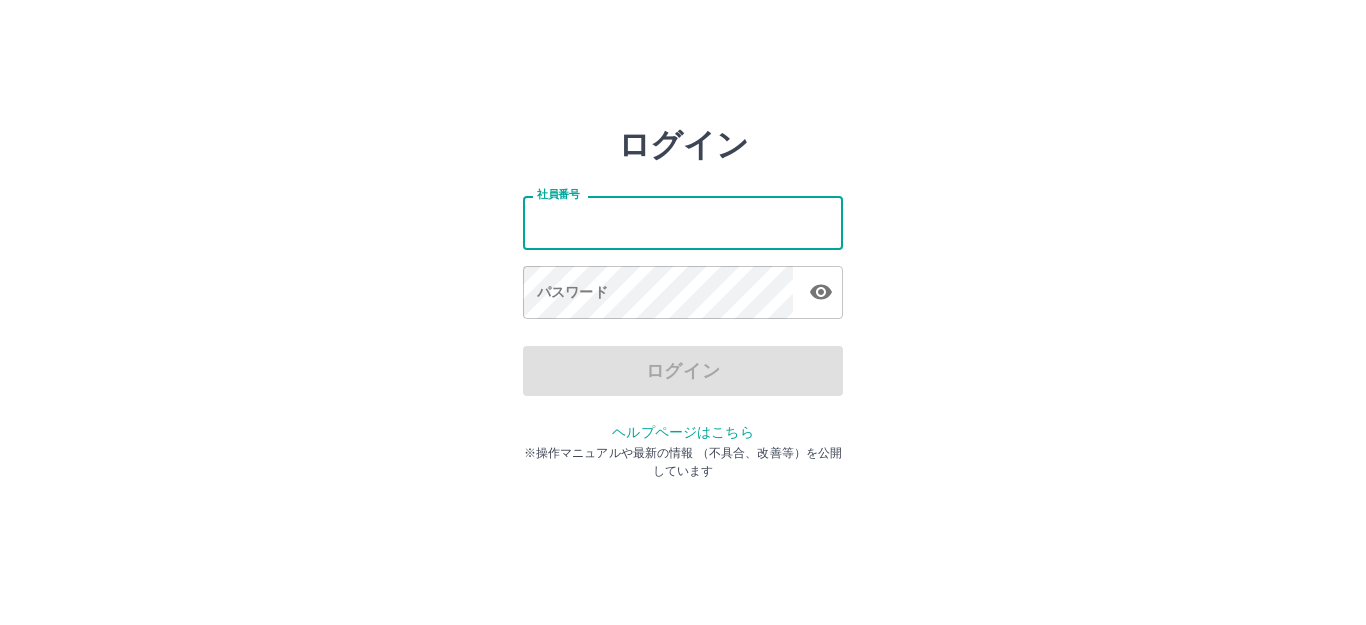 click on "社員番号" at bounding box center [683, 222] 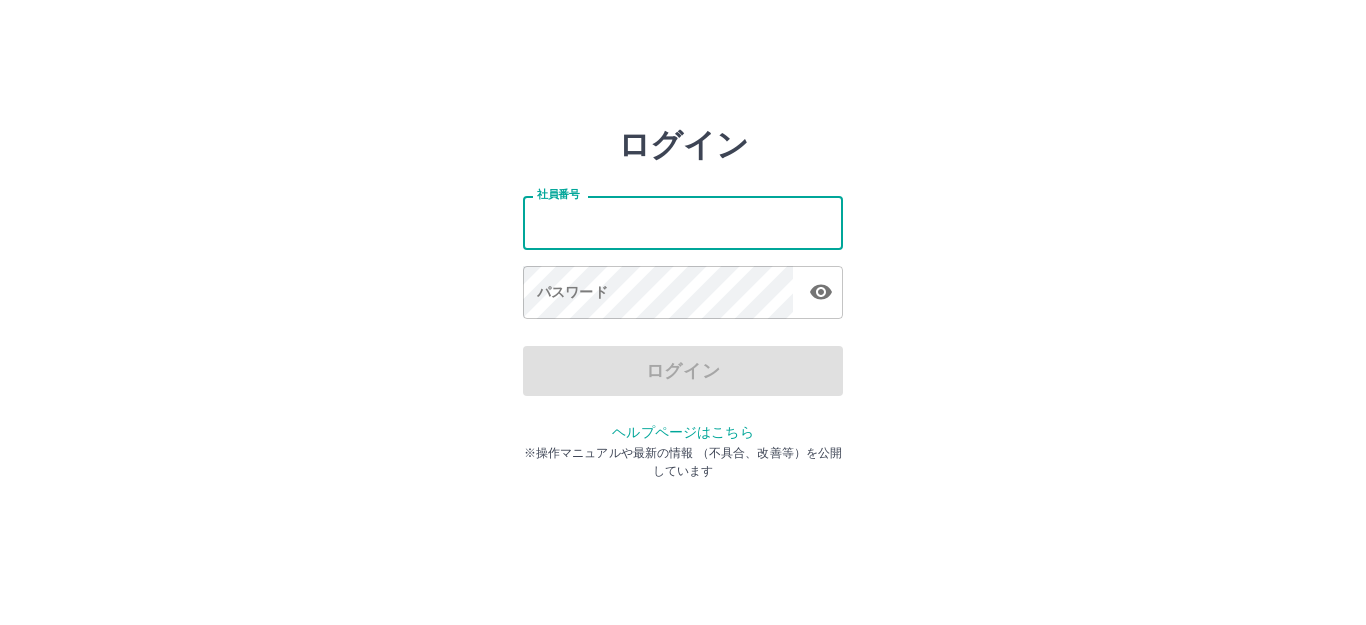 type on "*******" 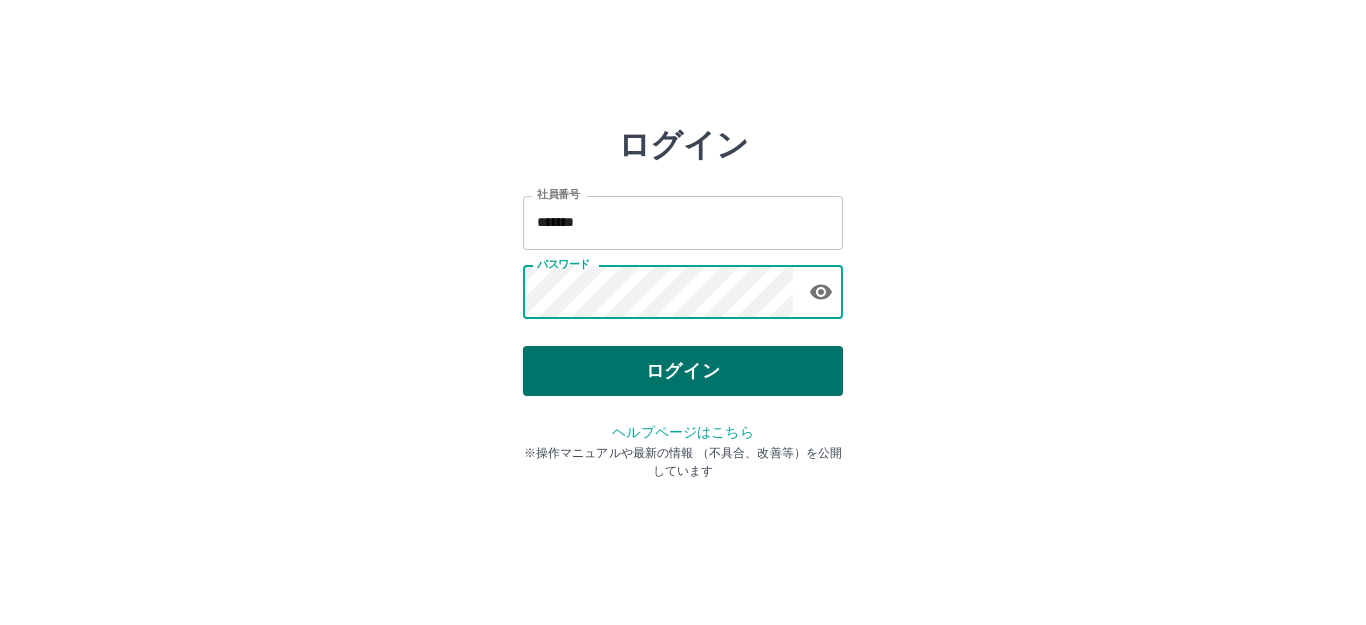 click on "ログイン" at bounding box center [683, 371] 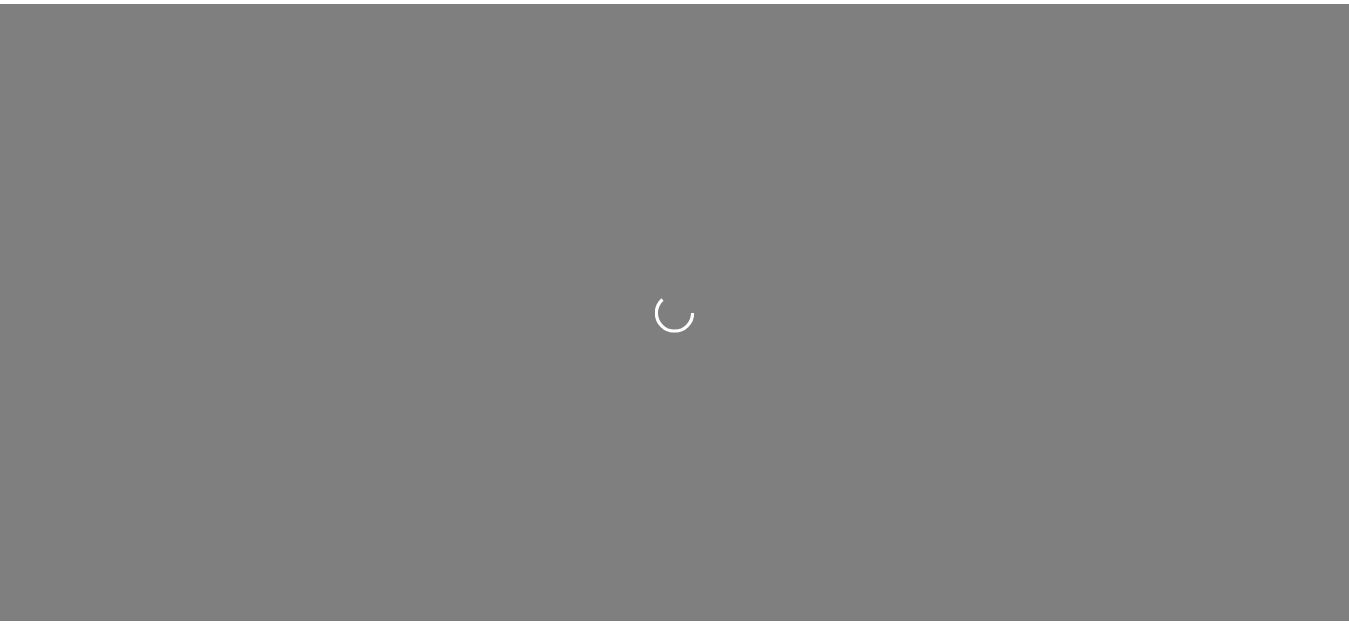 scroll, scrollTop: 0, scrollLeft: 0, axis: both 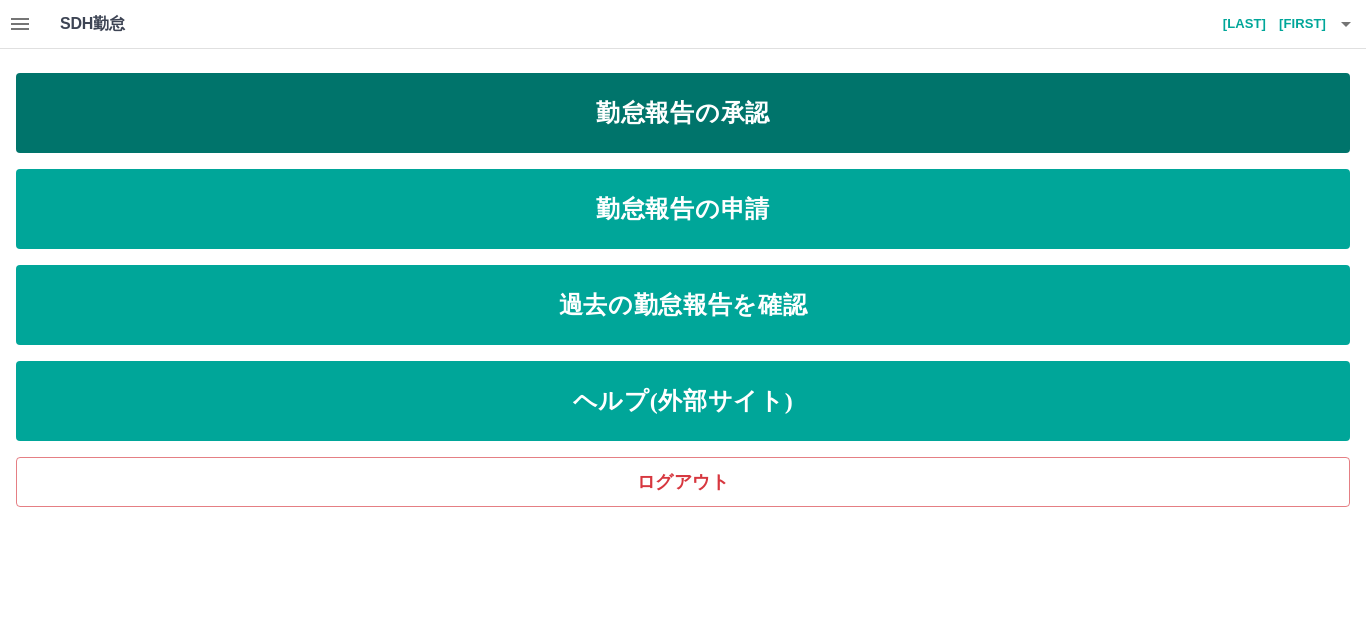 click on "勤怠報告の承認" at bounding box center (683, 113) 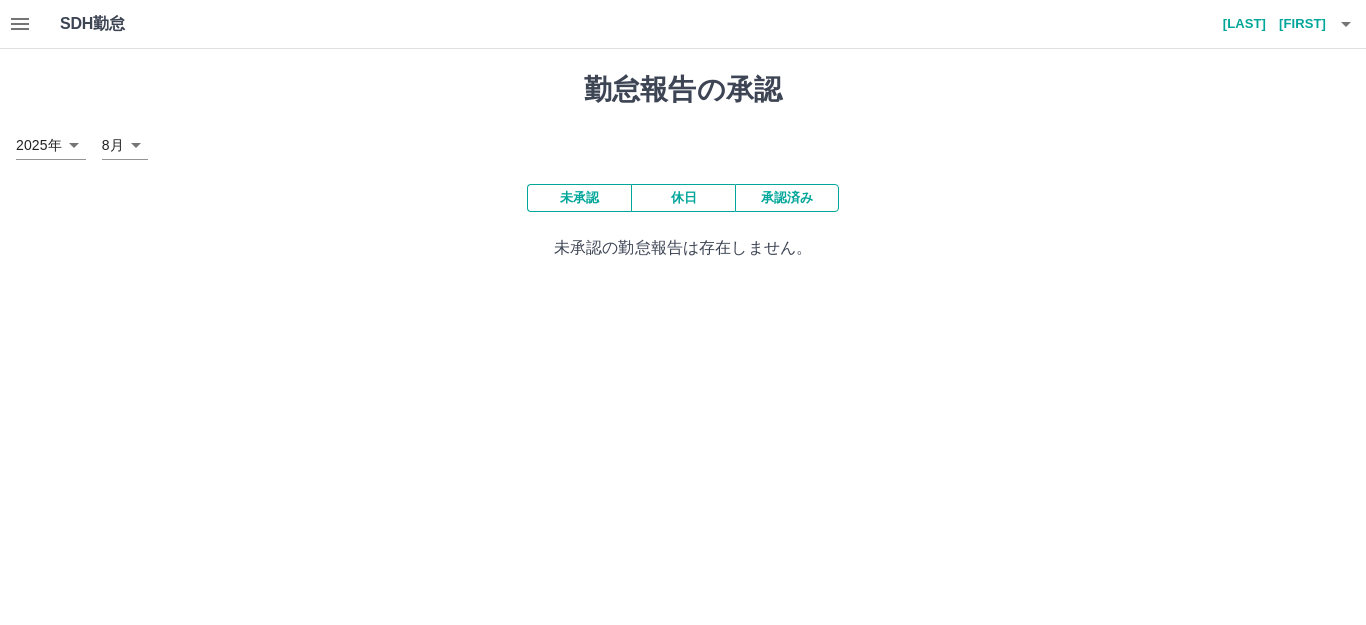 click on "未承認" at bounding box center (579, 198) 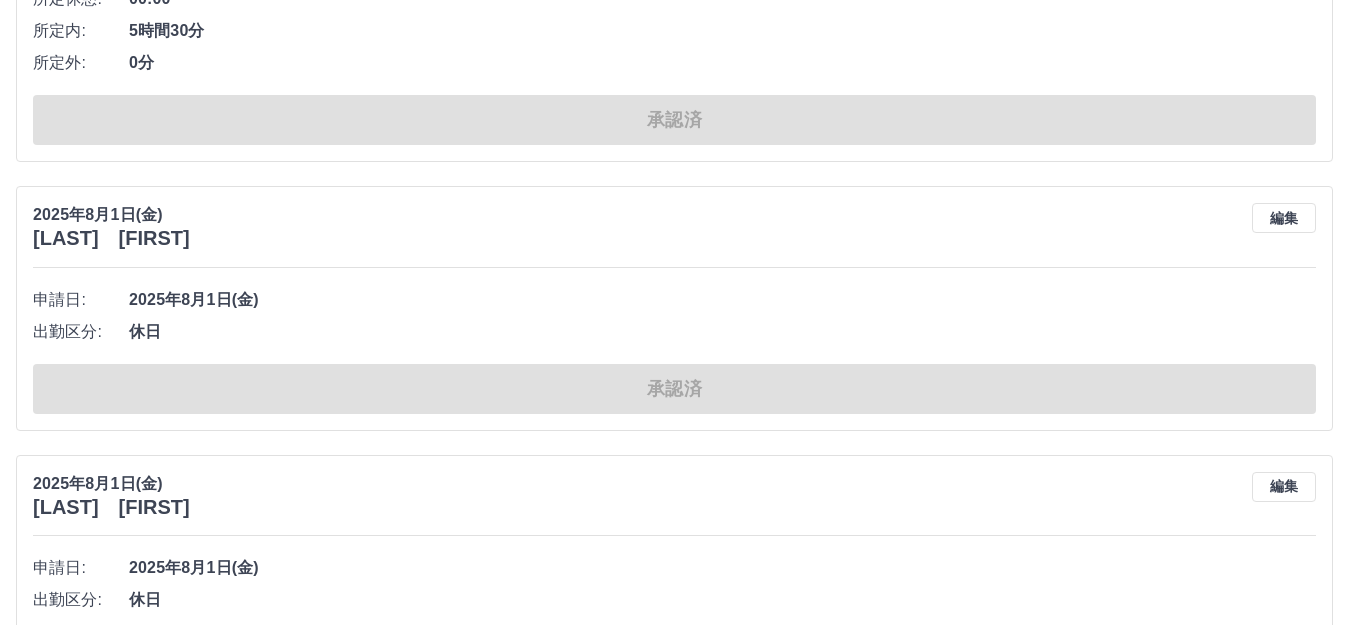 scroll, scrollTop: 6498, scrollLeft: 0, axis: vertical 